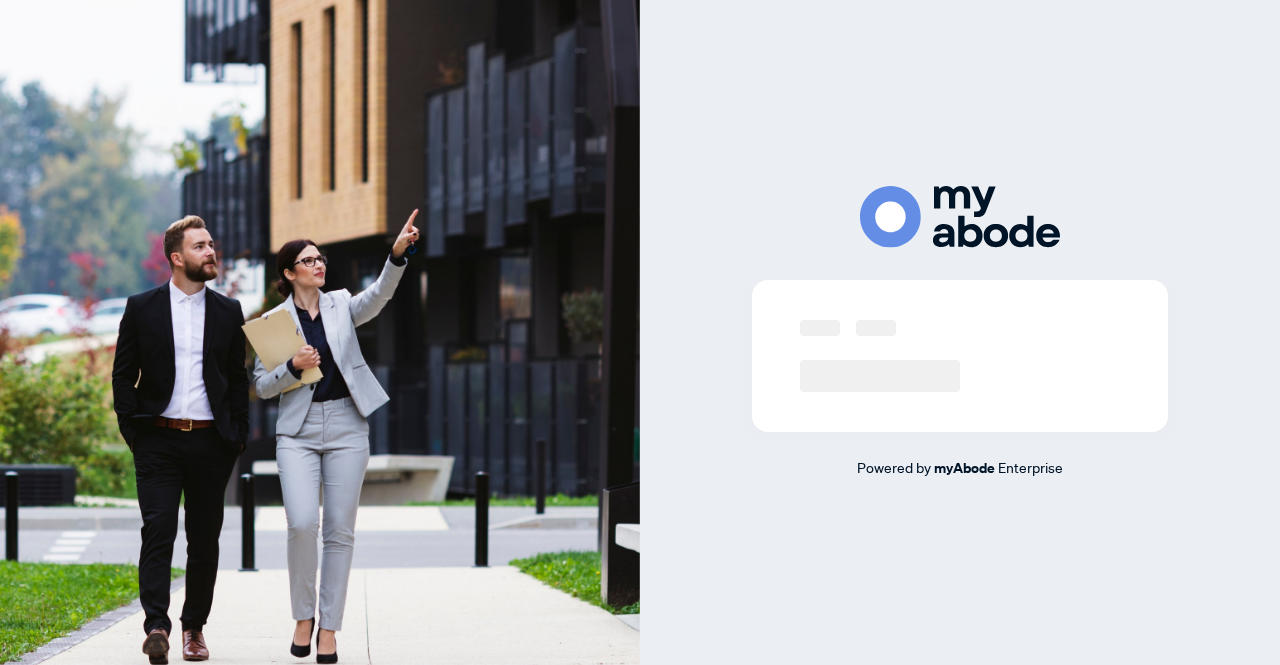 scroll, scrollTop: 0, scrollLeft: 0, axis: both 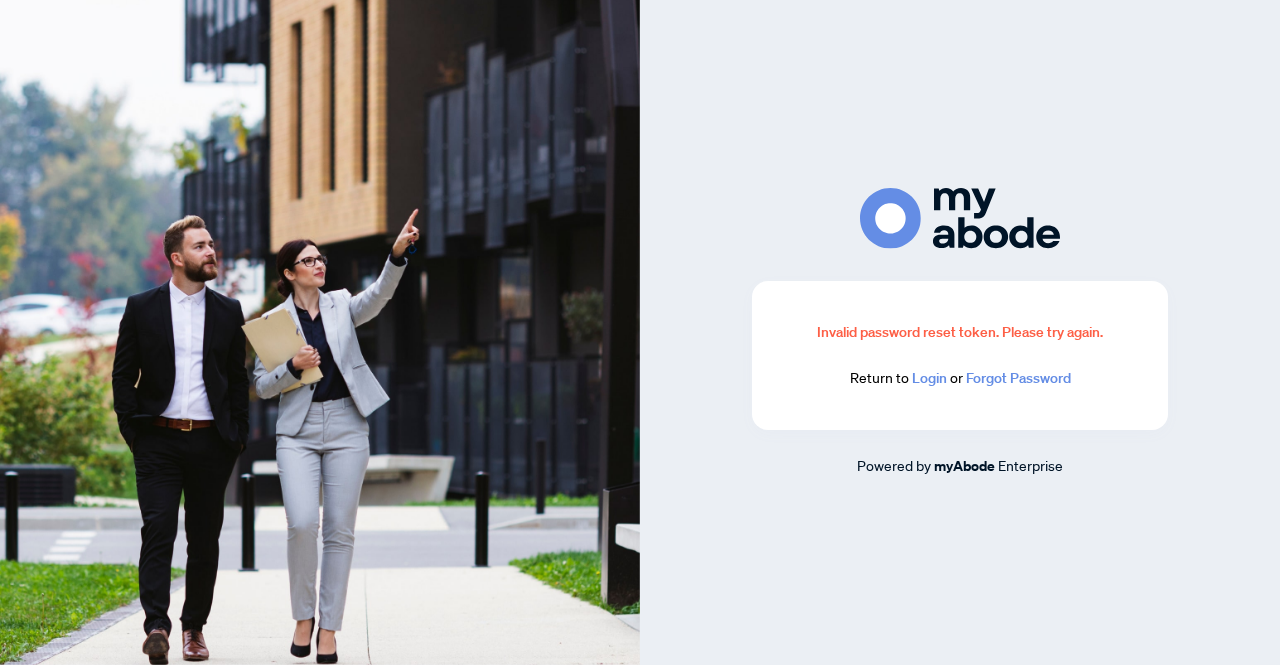 click on "Login" at bounding box center (929, 378) 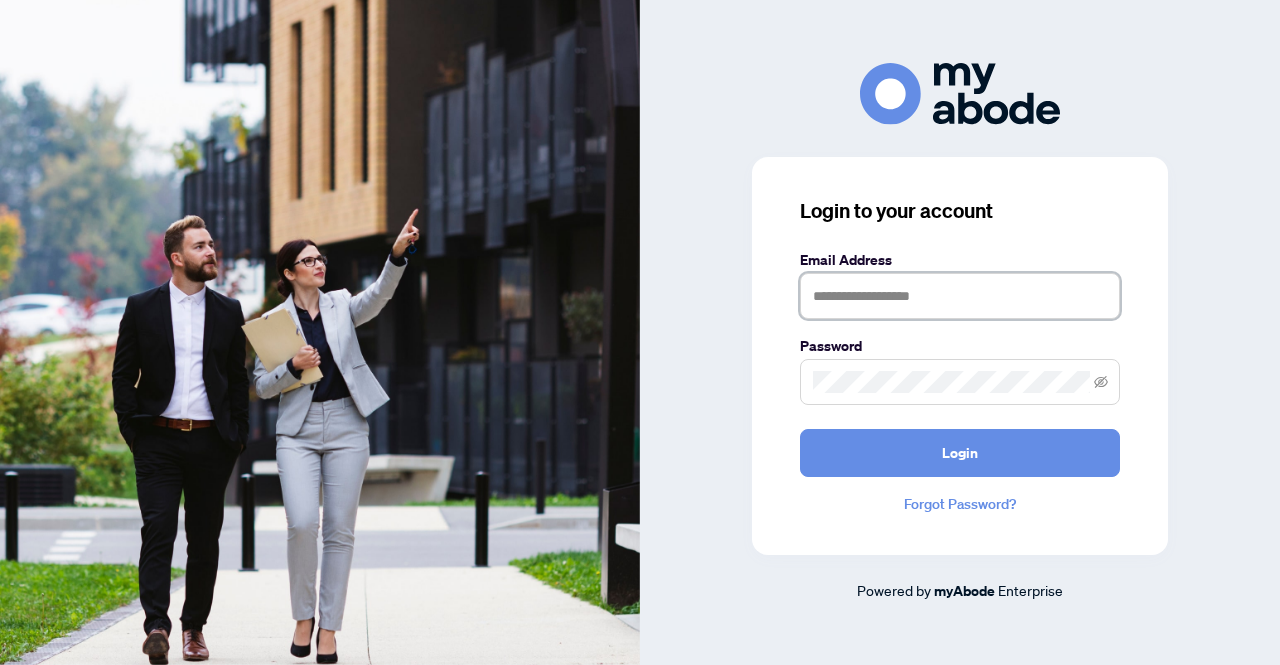 type on "**********" 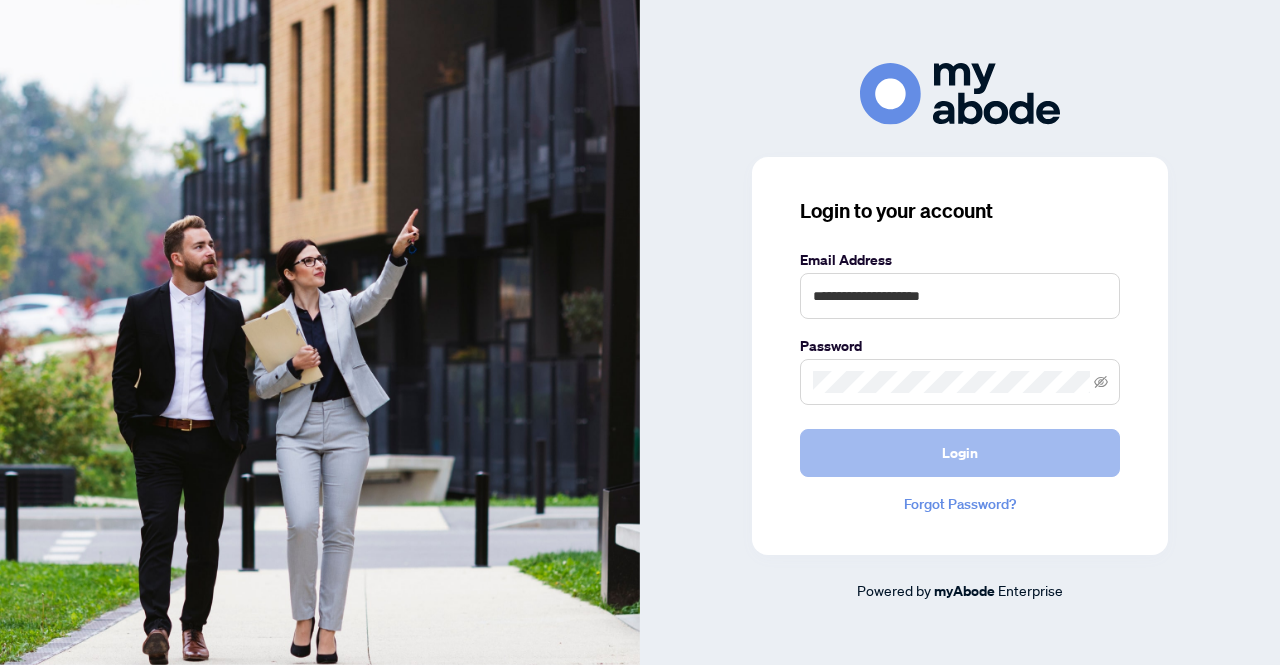 click on "Login" at bounding box center [960, 453] 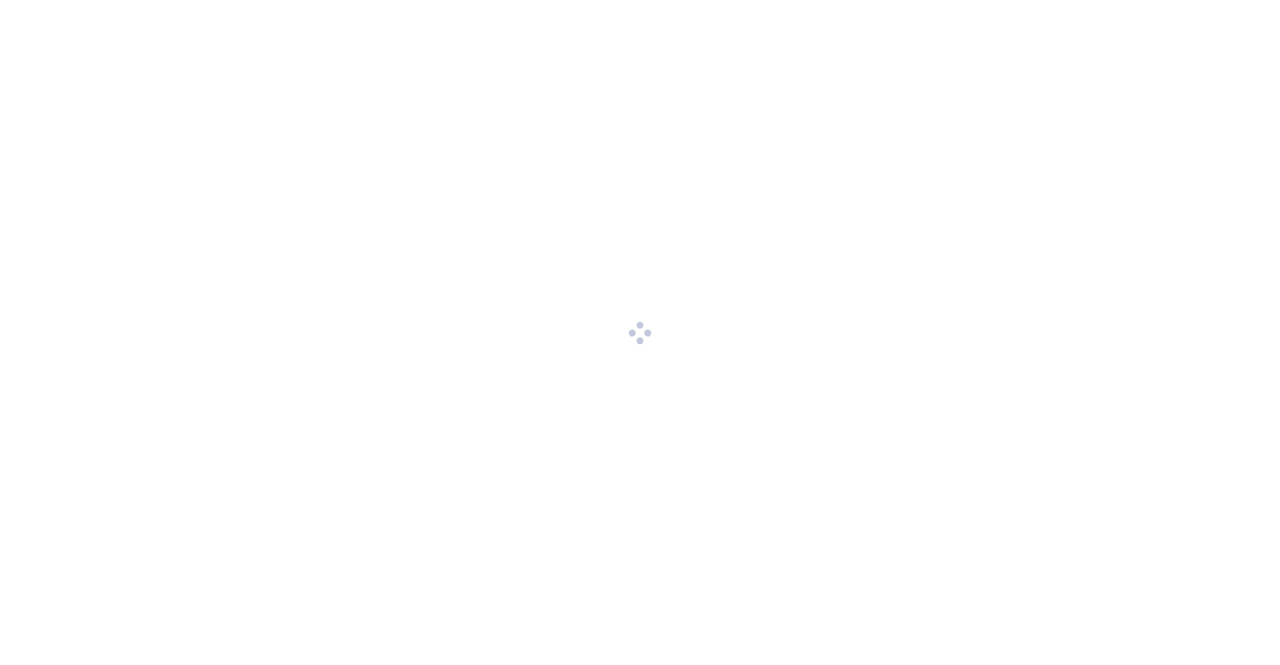 scroll, scrollTop: 0, scrollLeft: 0, axis: both 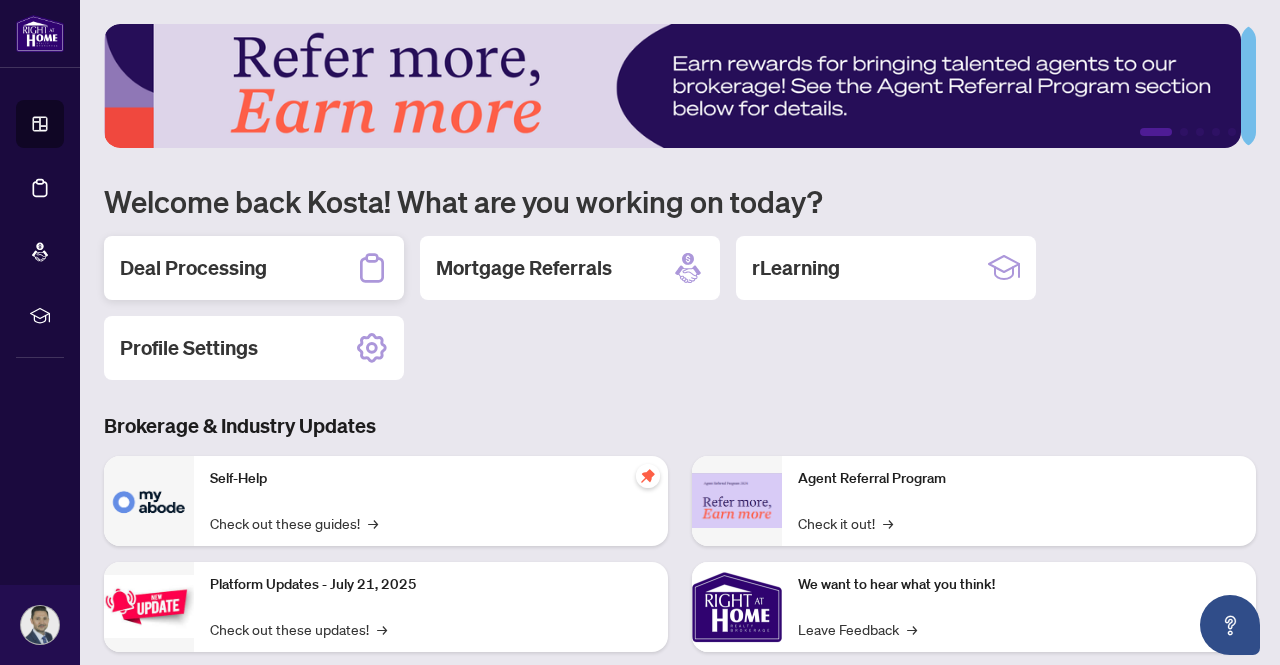 click on "Deal Processing" at bounding box center (193, 268) 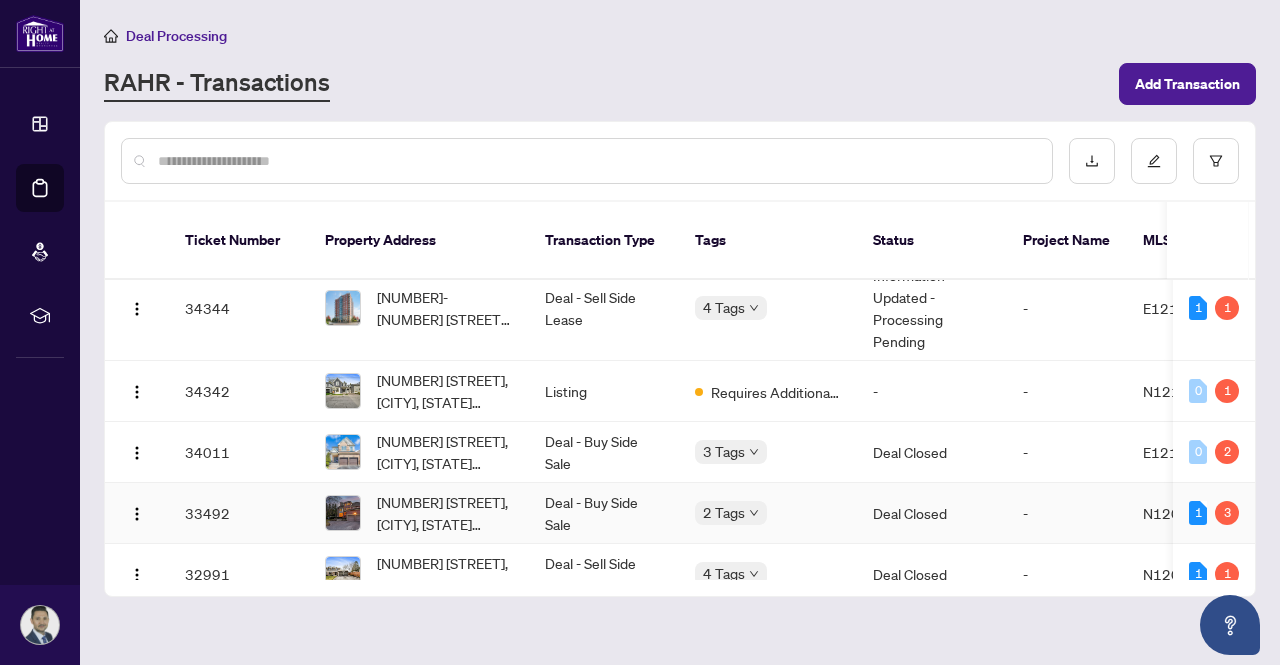 scroll, scrollTop: 700, scrollLeft: 0, axis: vertical 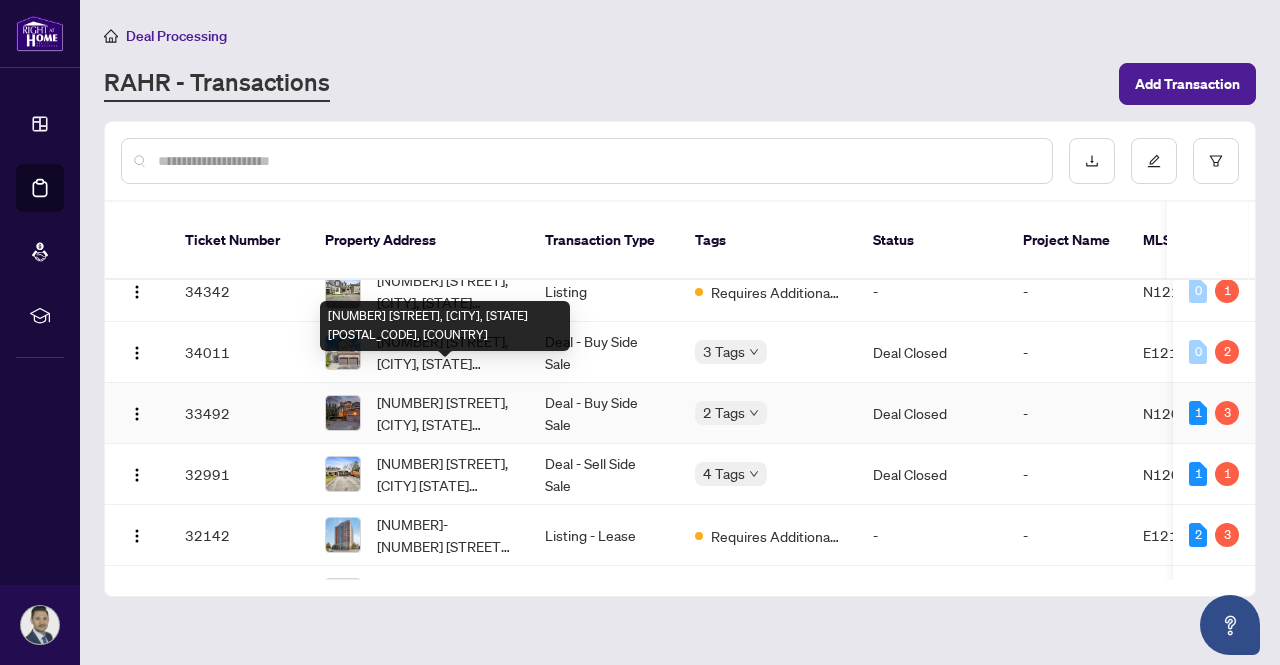 click on "[NUMBER] [STREET], [CITY], [STATE] [POSTAL_CODE], [COUNTRY]" at bounding box center [445, 413] 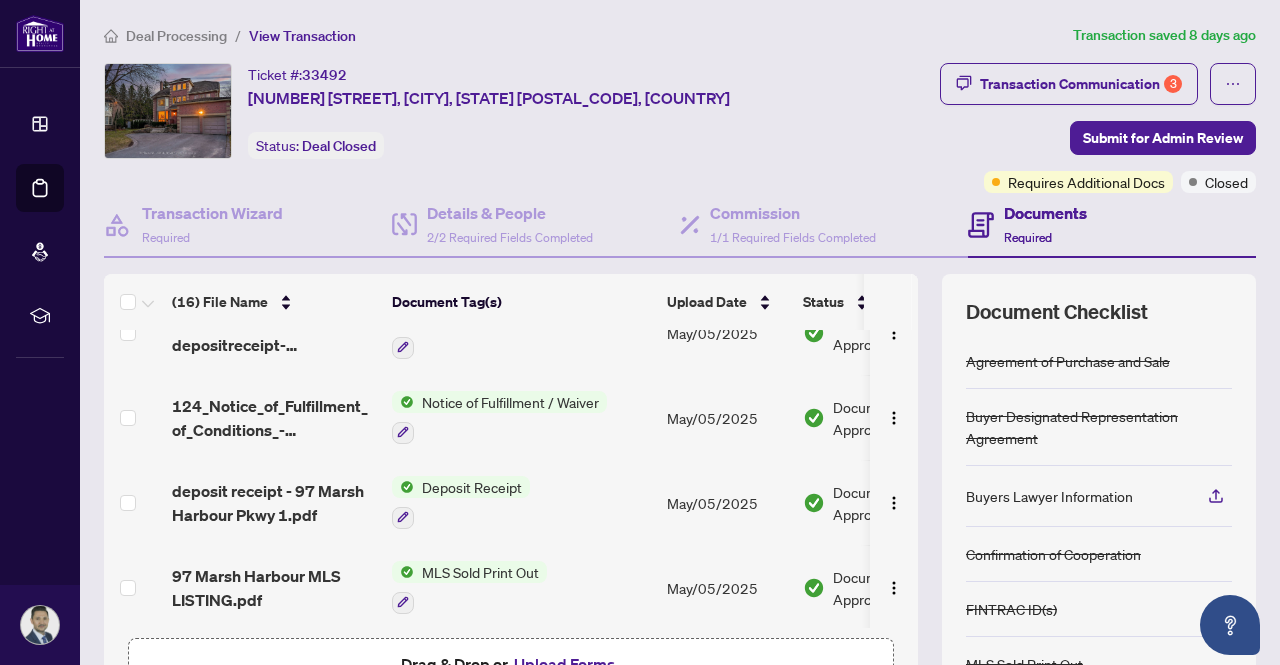 scroll, scrollTop: 1000, scrollLeft: 0, axis: vertical 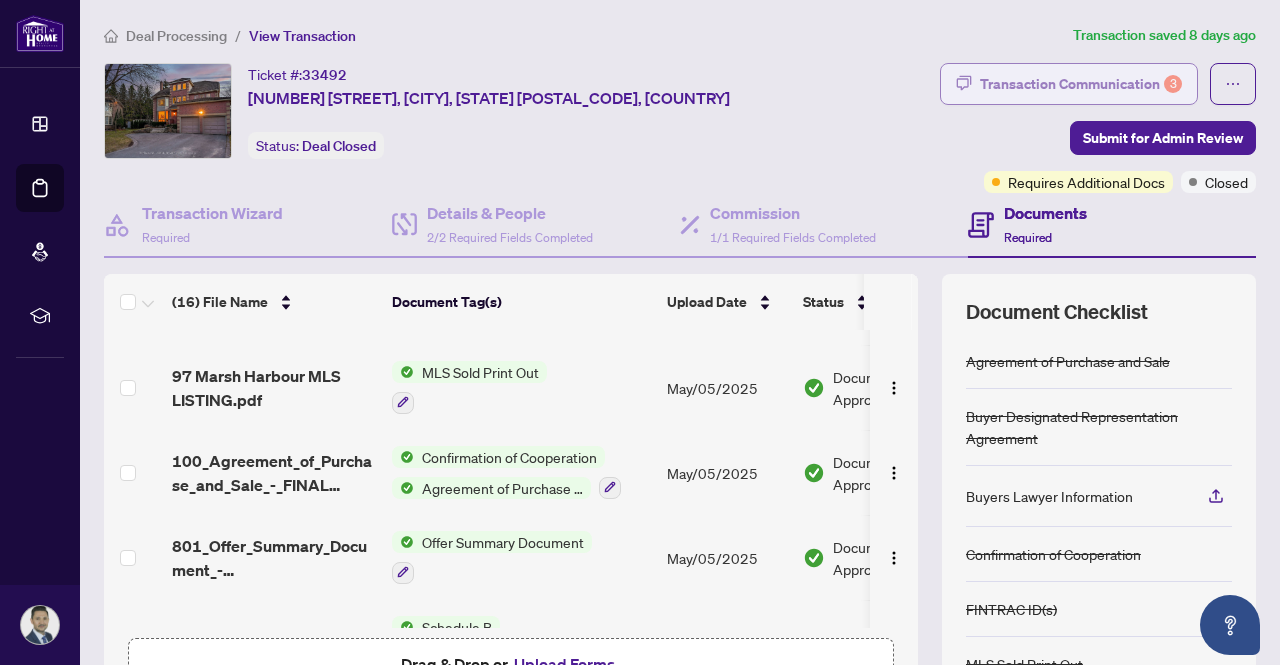 click on "Transaction Communication 3" at bounding box center (1081, 84) 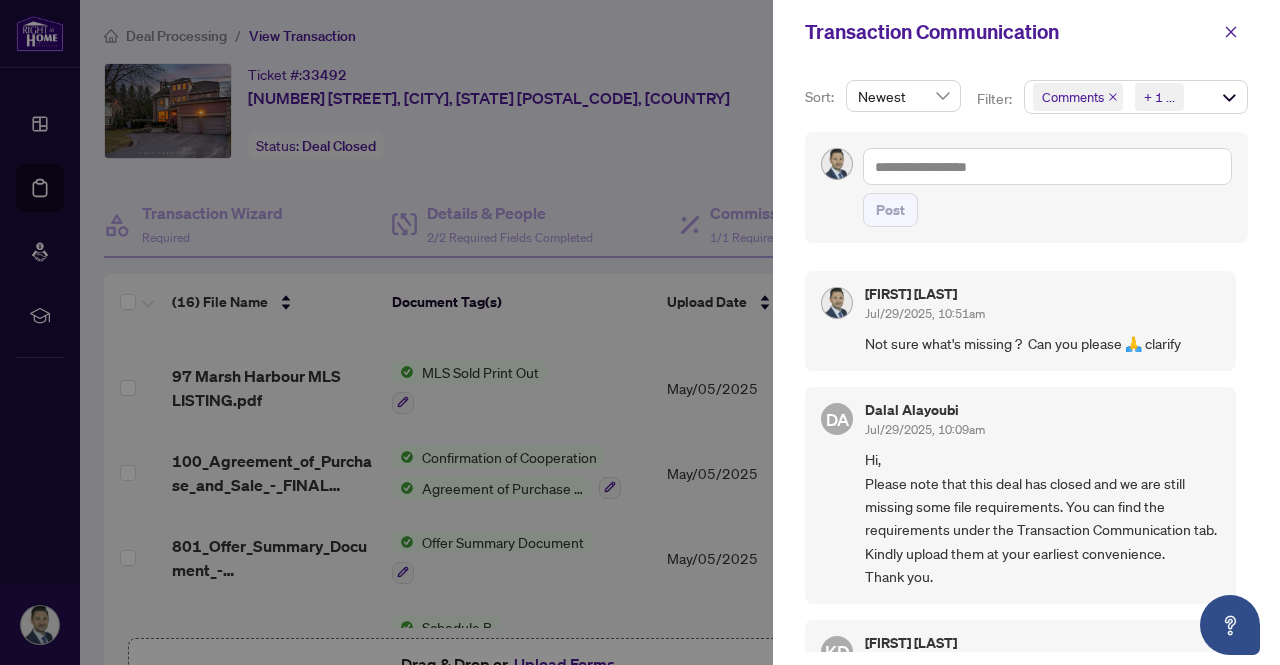 scroll, scrollTop: 0, scrollLeft: 0, axis: both 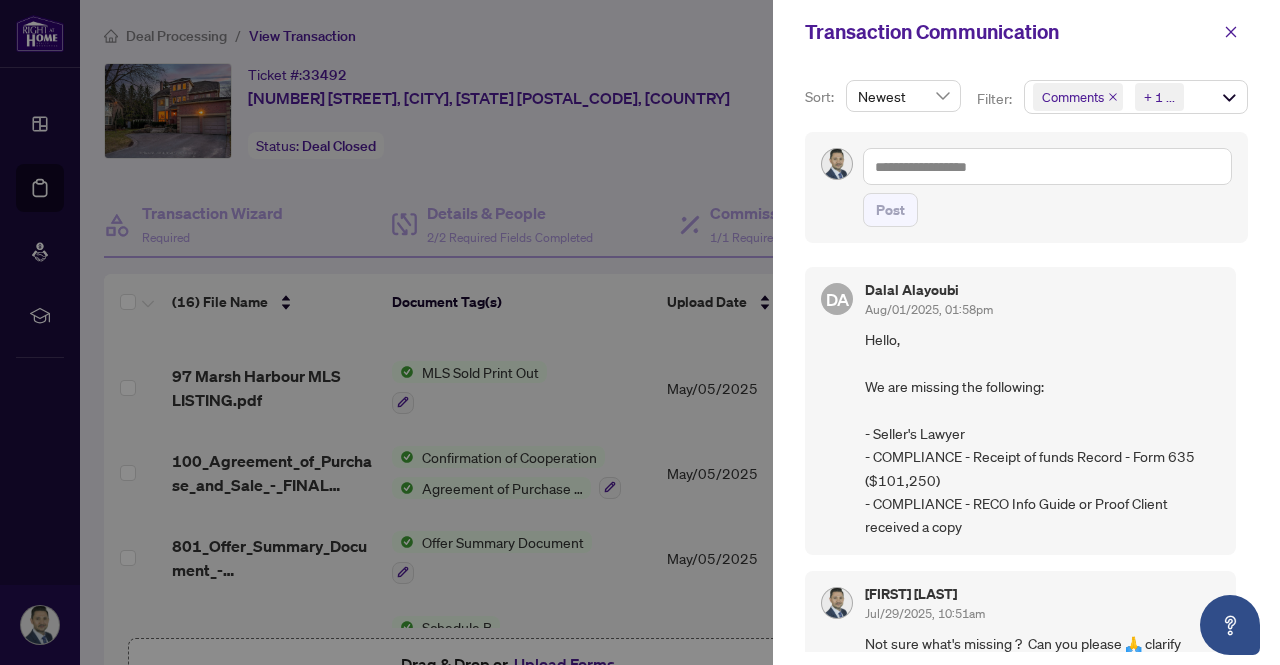 click at bounding box center (640, 332) 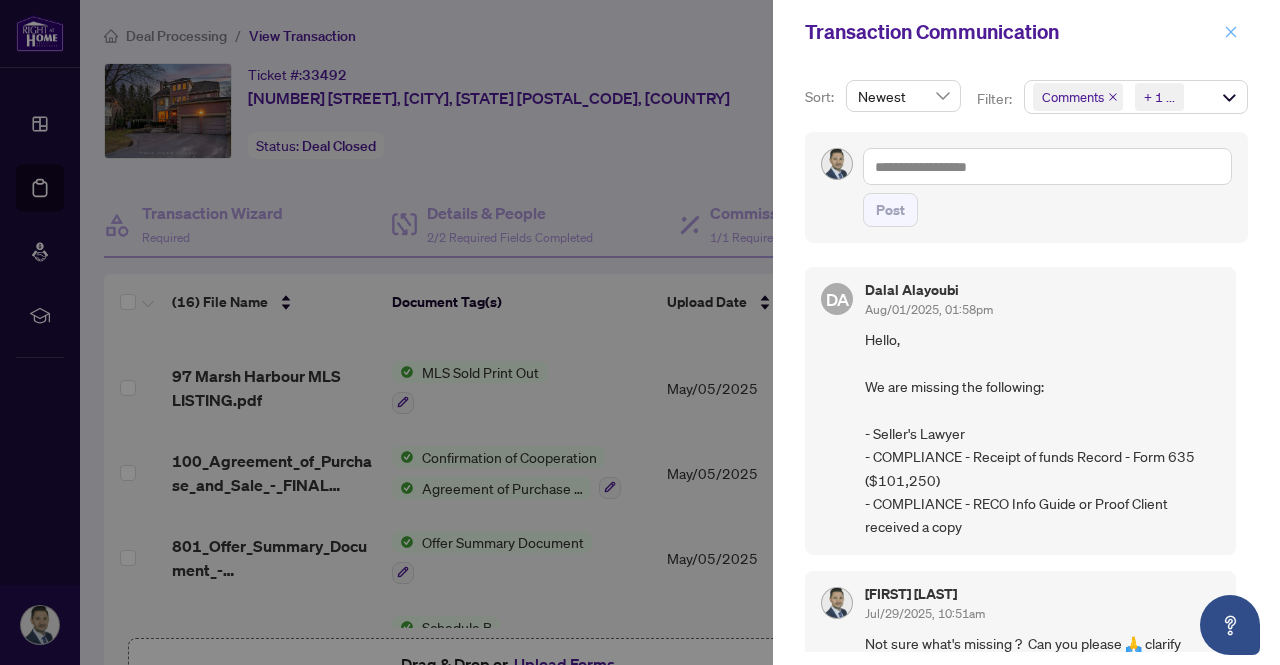 click 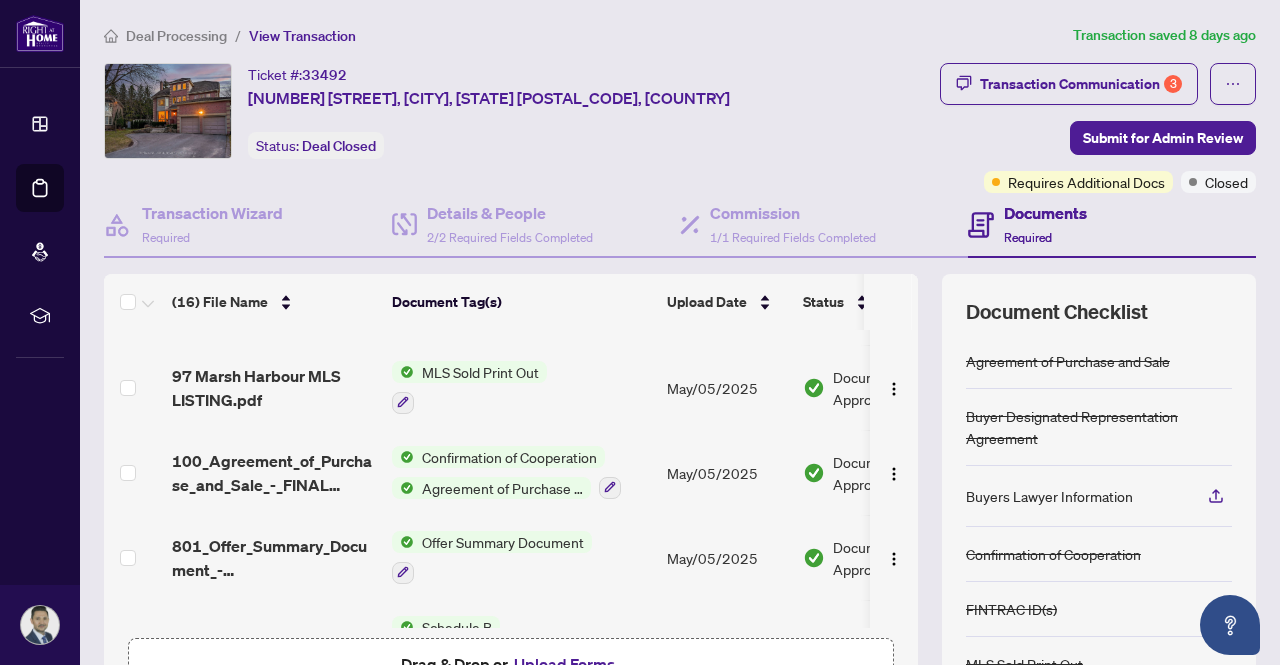 scroll, scrollTop: 1054, scrollLeft: 0, axis: vertical 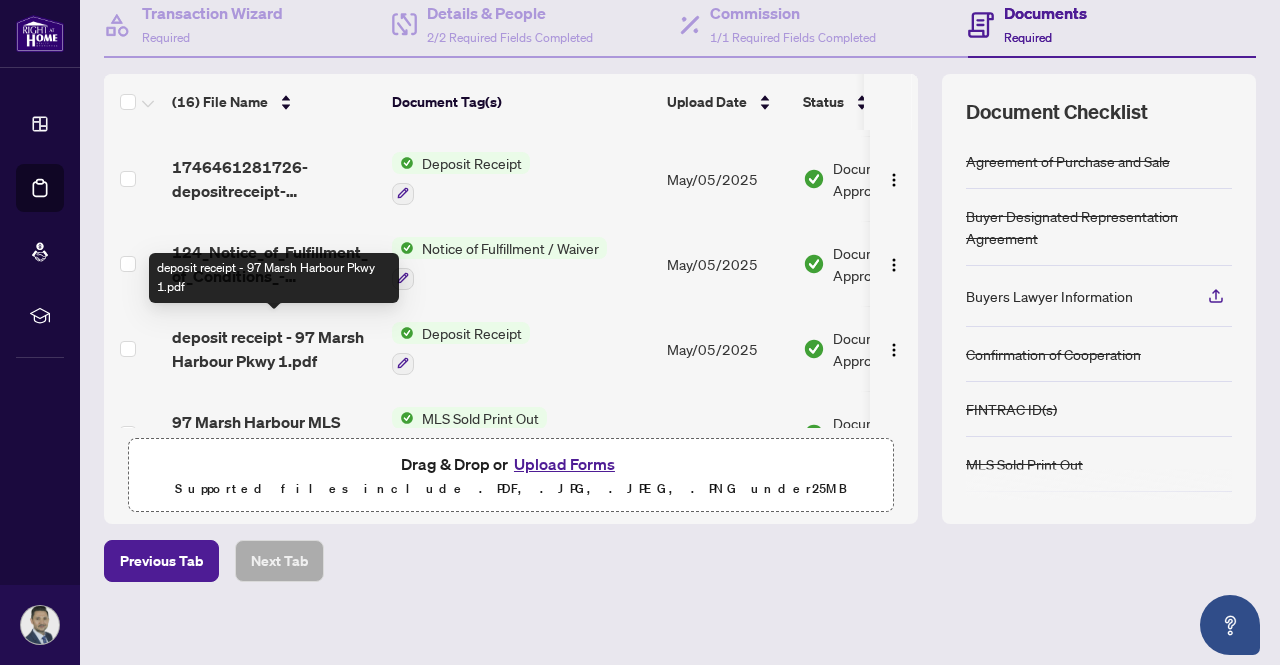 click on "deposit receipt - 97 Marsh Harbour Pkwy 1.pdf" at bounding box center (274, 349) 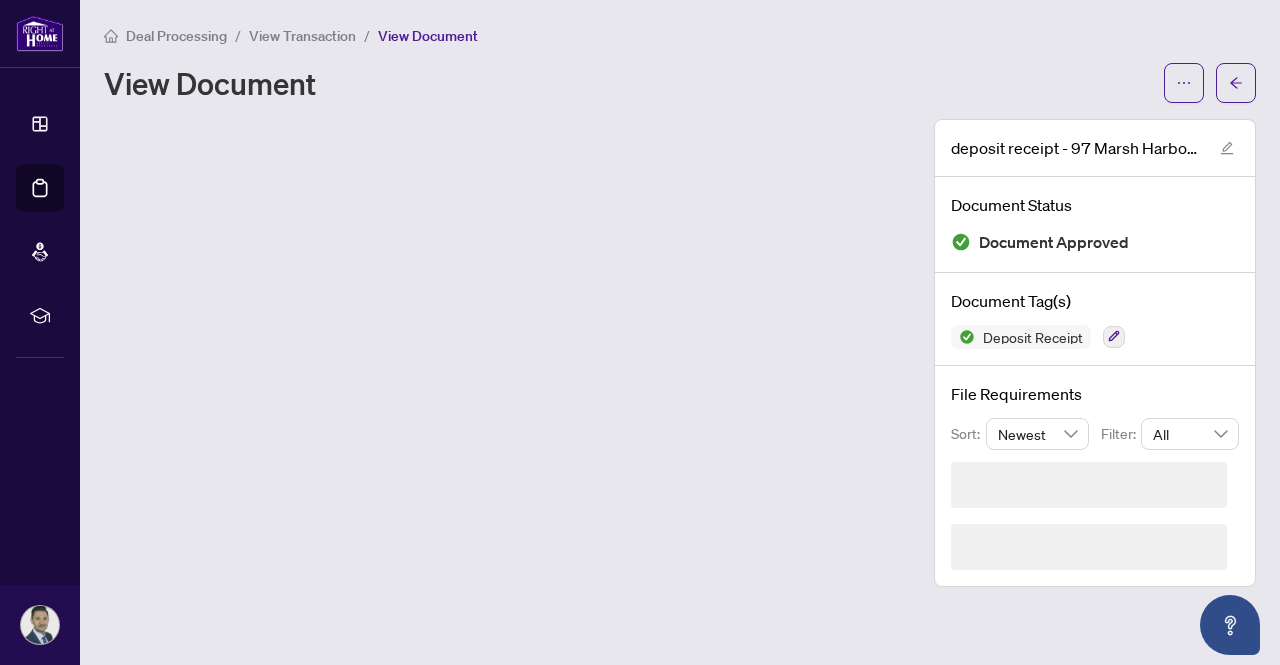 scroll, scrollTop: 0, scrollLeft: 0, axis: both 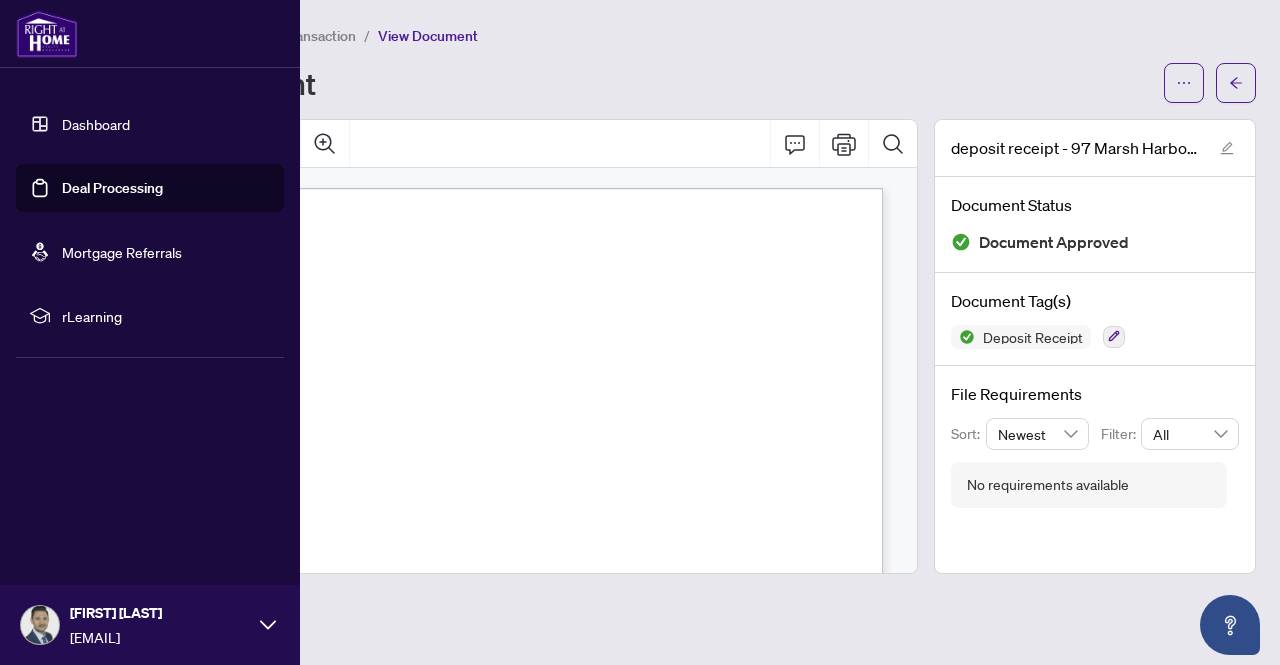 click on "Deal Processing" at bounding box center [112, 188] 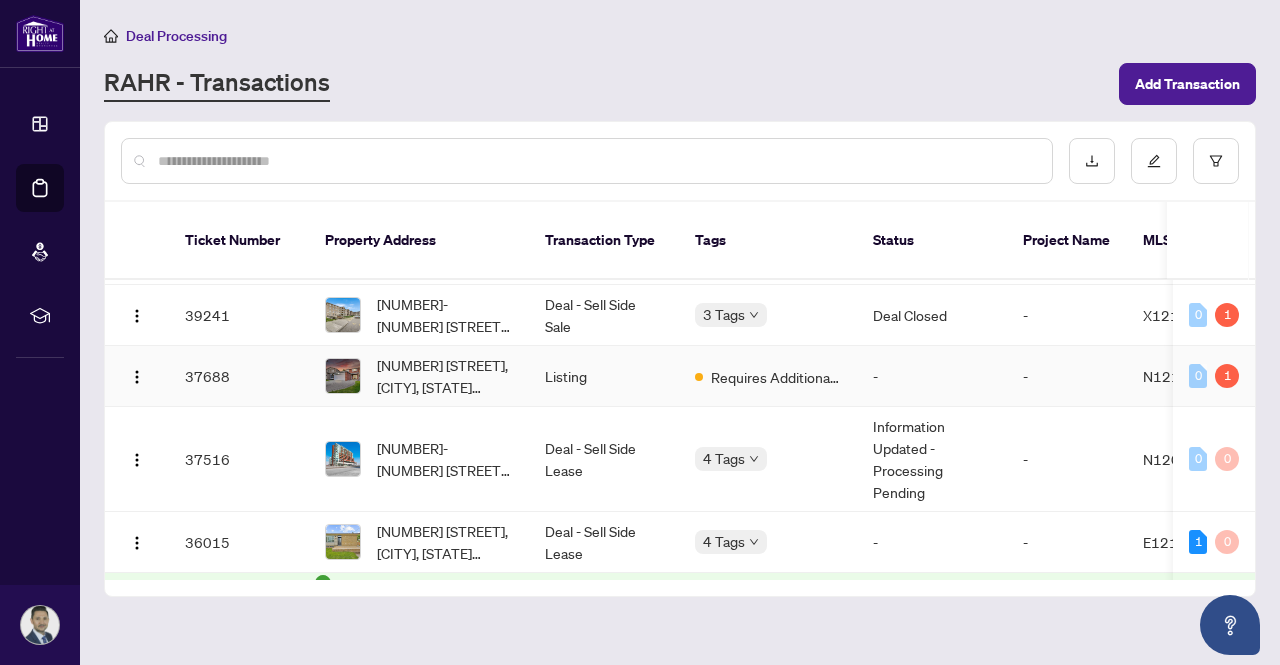 scroll, scrollTop: 0, scrollLeft: 0, axis: both 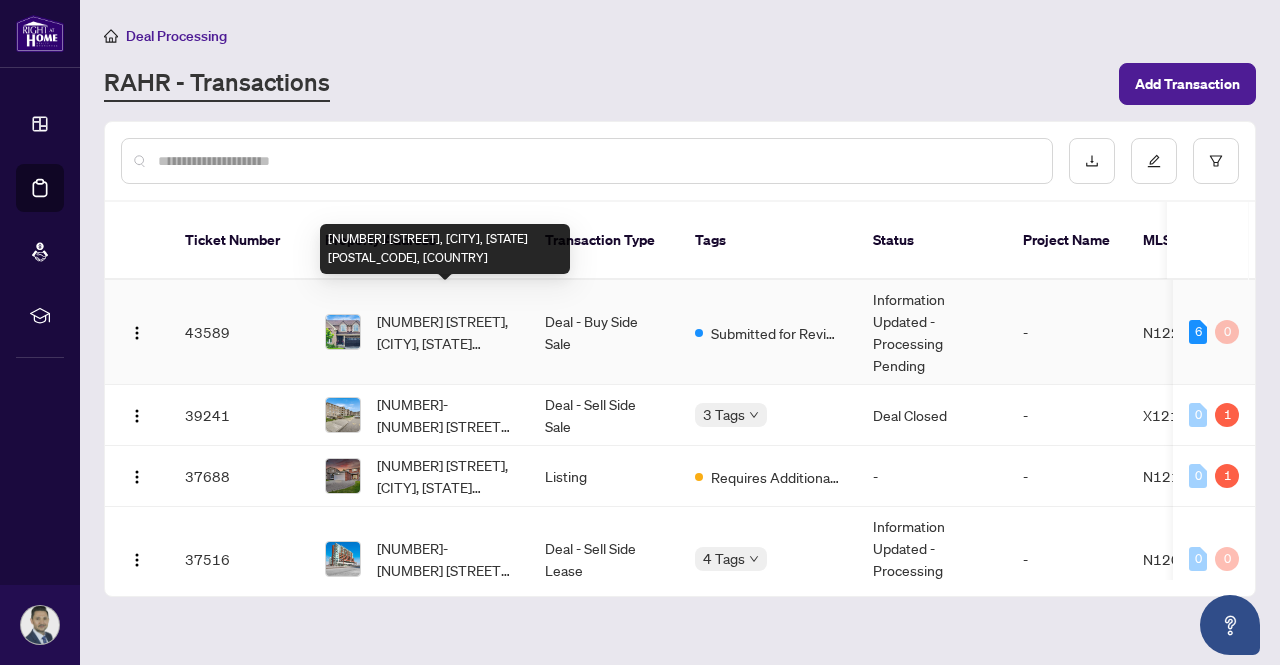 click on "[NUMBER] [STREET], [CITY], [STATE] [POSTAL_CODE], [COUNTRY]" at bounding box center [445, 332] 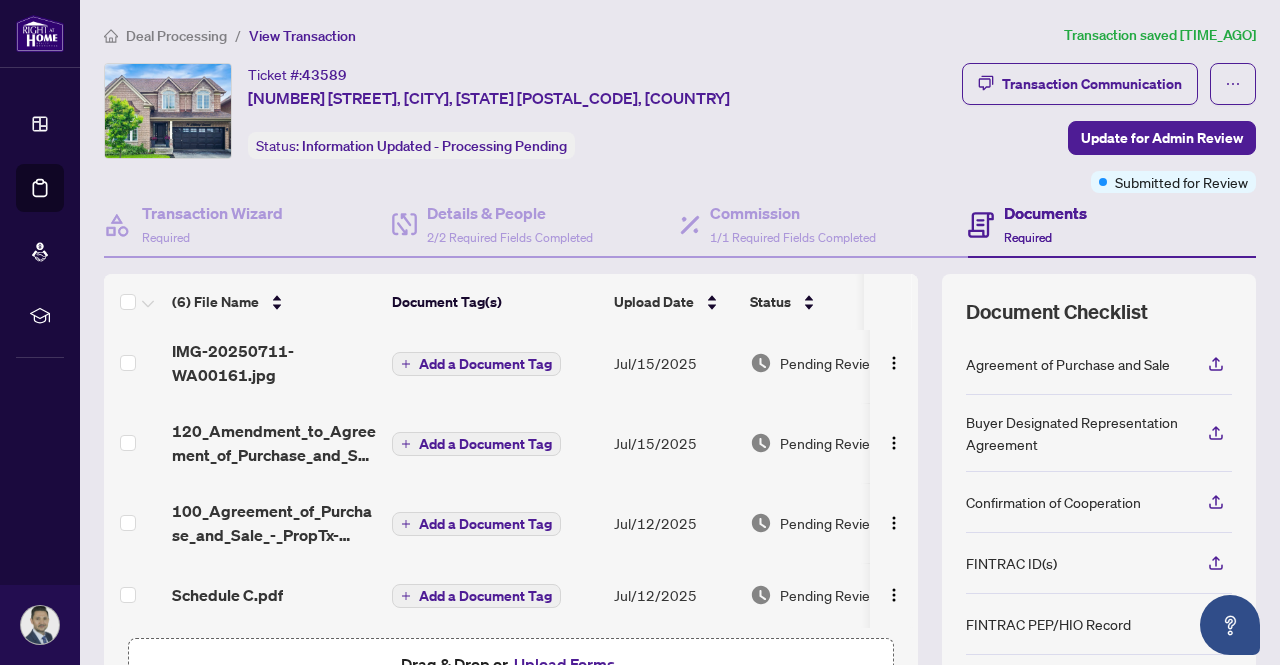 scroll, scrollTop: 173, scrollLeft: 0, axis: vertical 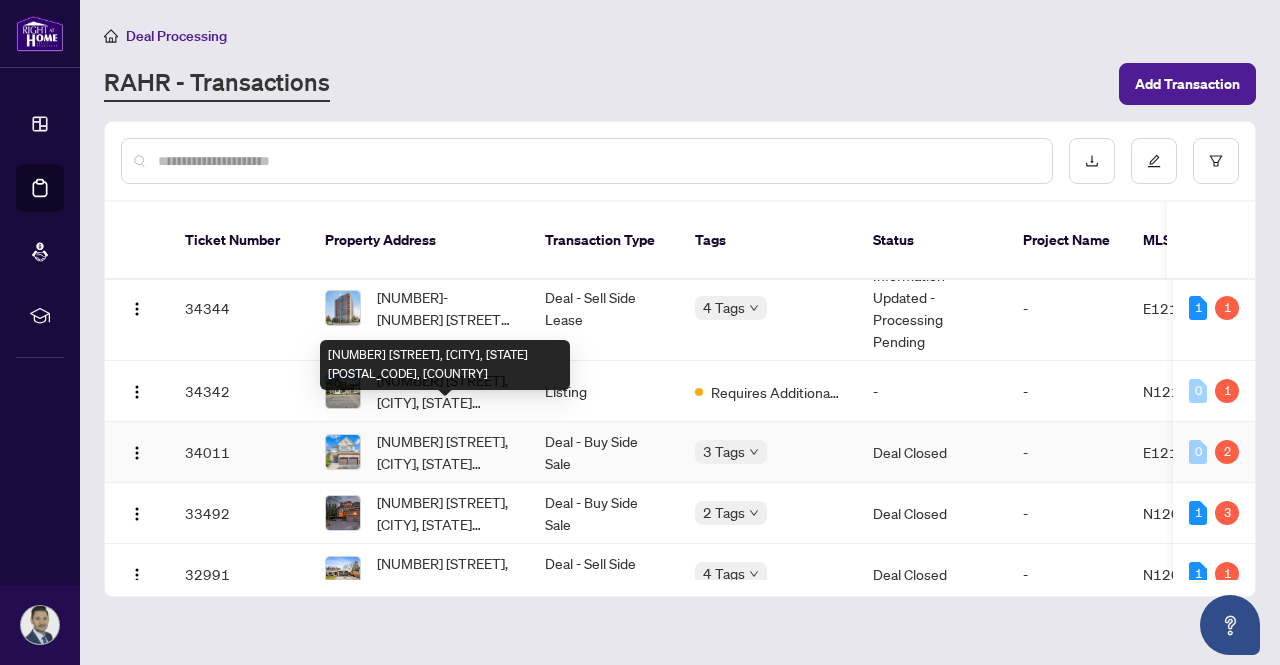 click on "[NUMBER] [STREET], [CITY], [STATE] [POSTAL_CODE], [COUNTRY]" at bounding box center [445, 452] 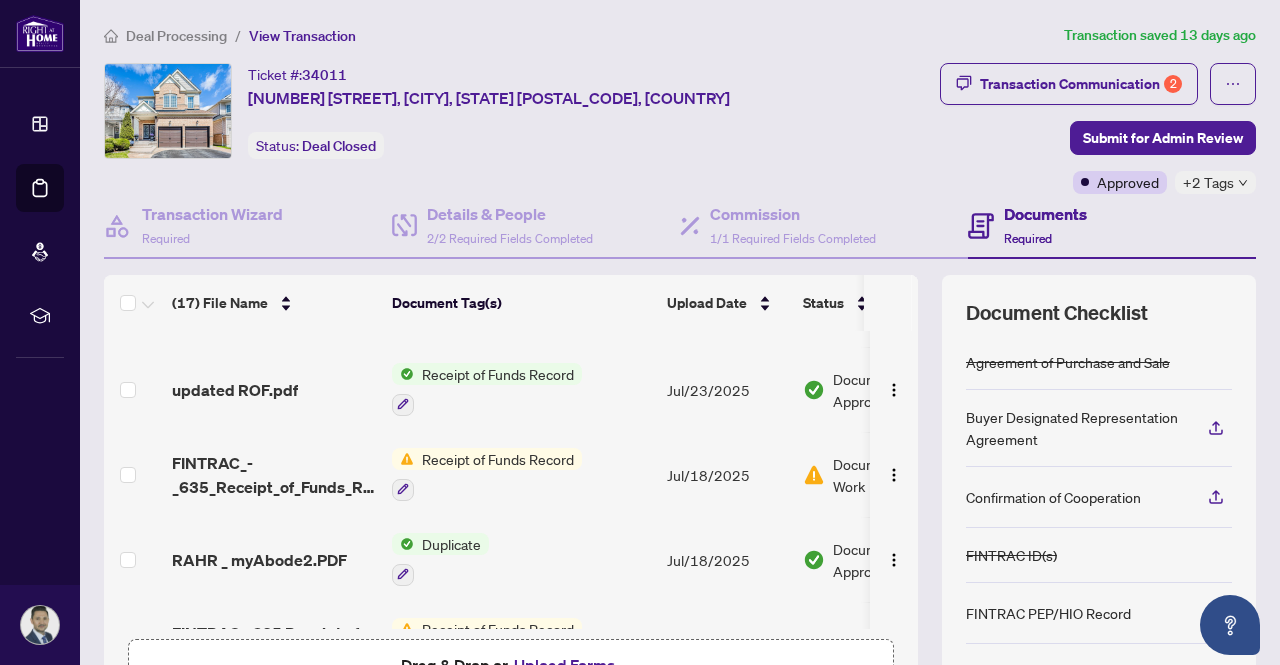 scroll, scrollTop: 100, scrollLeft: 0, axis: vertical 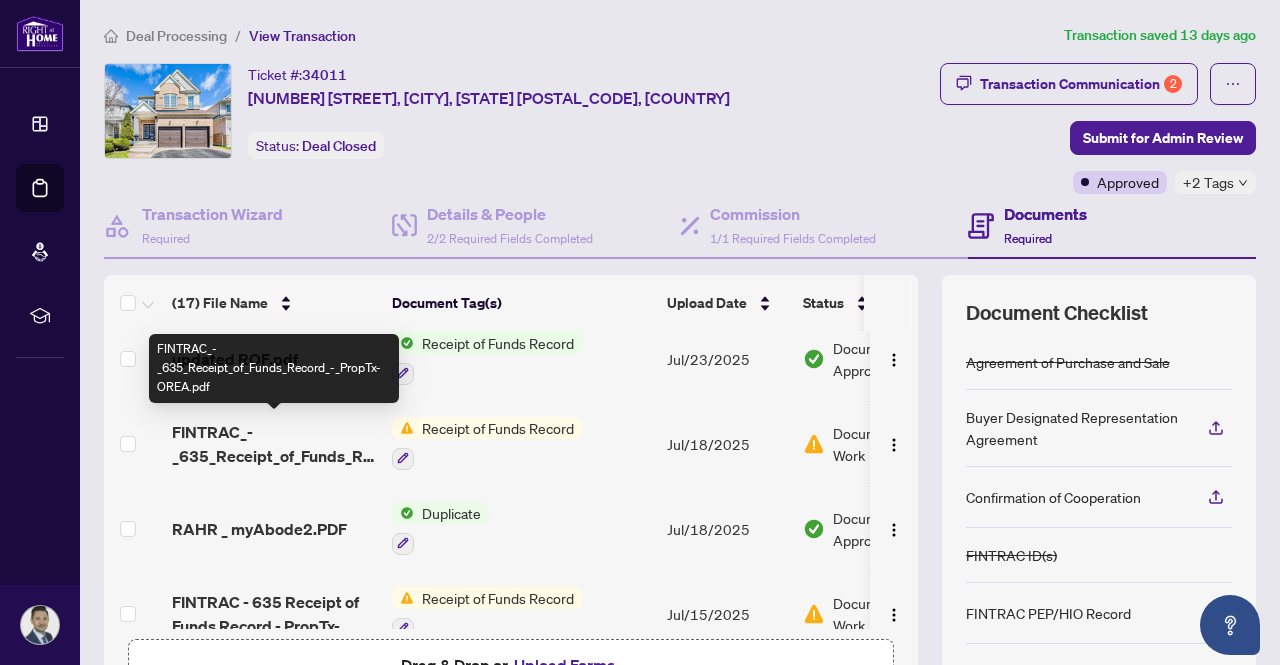 click on "FINTRAC_-_635_Receipt_of_Funds_Record_-_PropTx-OREA.pdf" at bounding box center [274, 444] 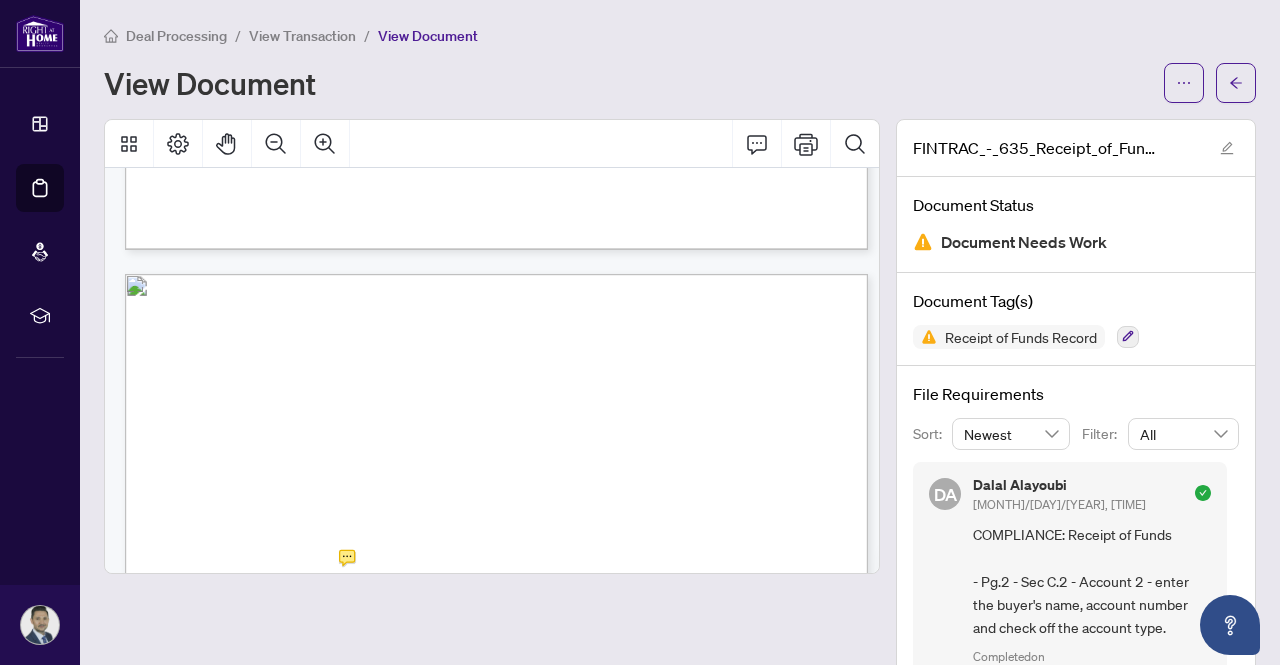 scroll, scrollTop: 1000, scrollLeft: 0, axis: vertical 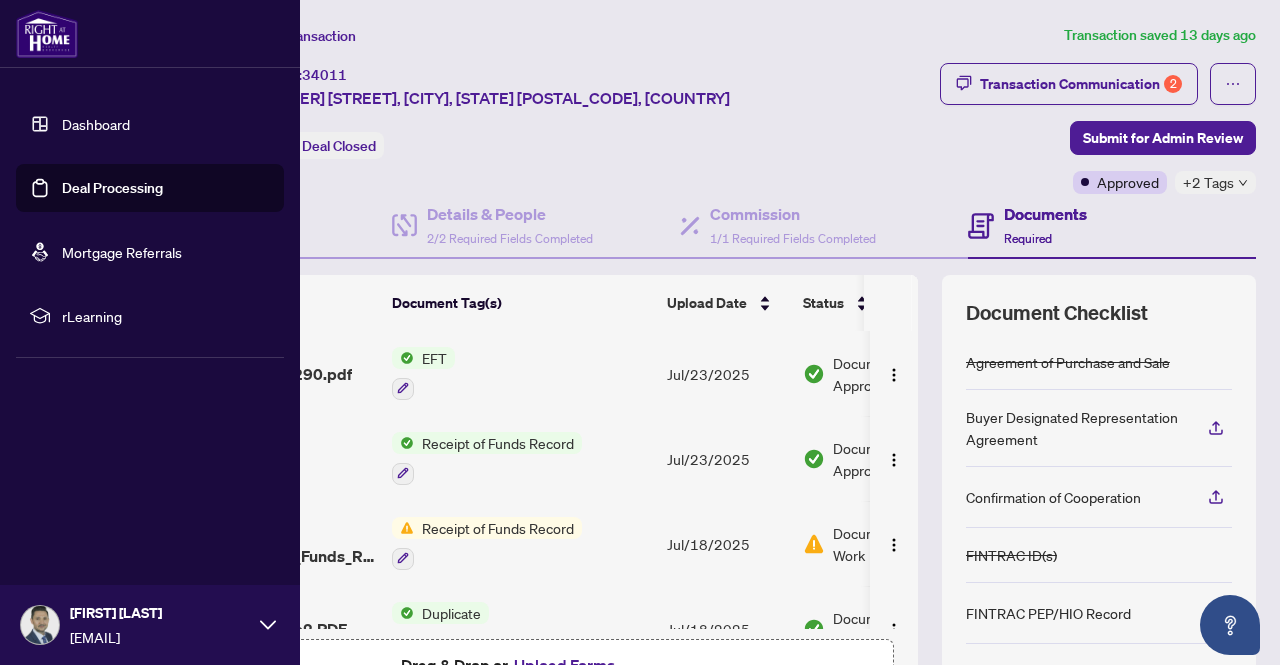 click on "Dashboard" at bounding box center (96, 124) 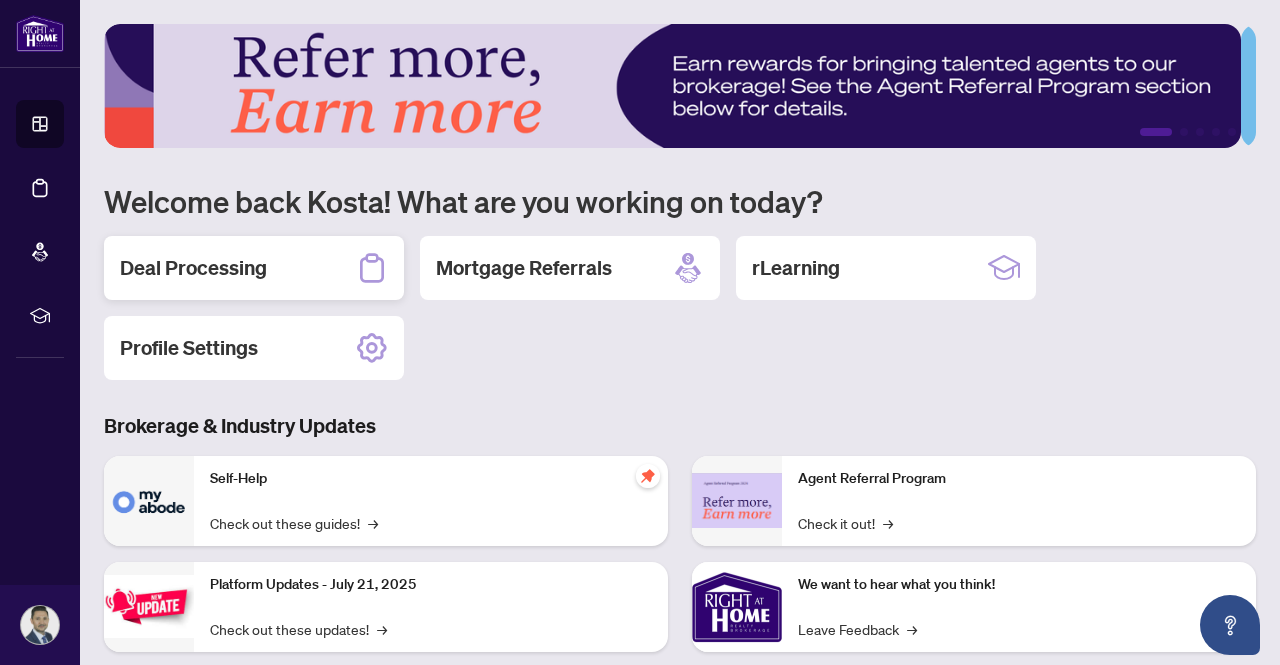 click on "Deal Processing" at bounding box center [254, 268] 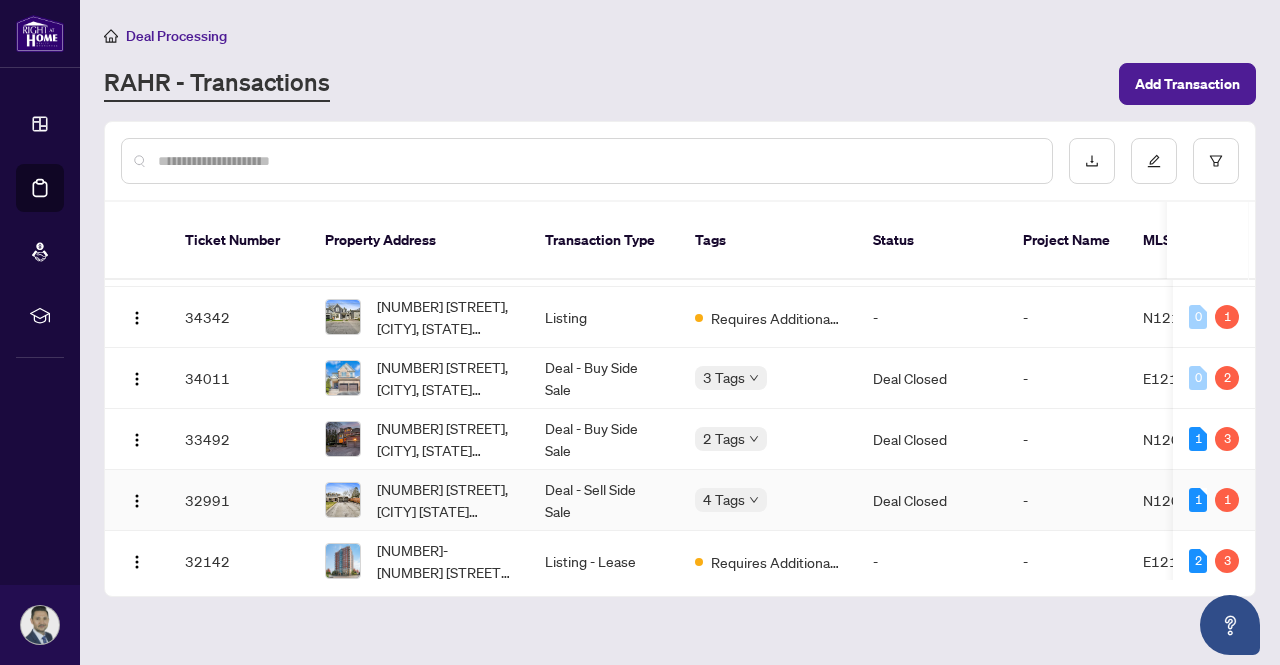 scroll, scrollTop: 700, scrollLeft: 0, axis: vertical 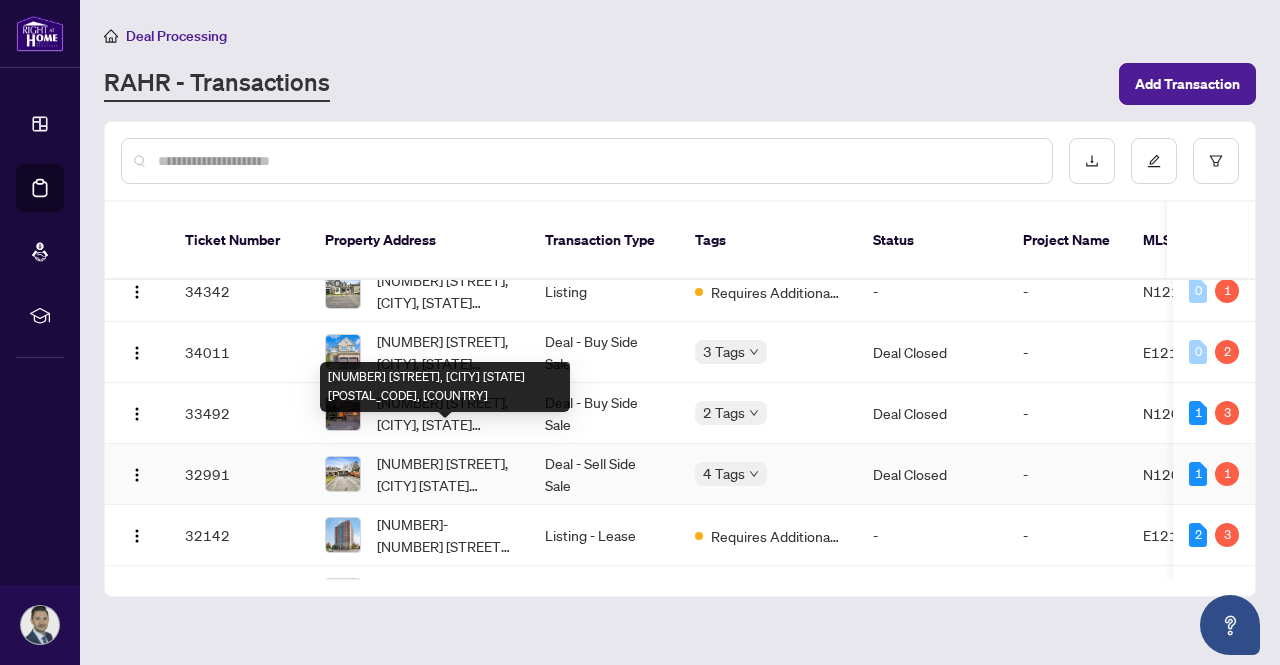 click on "[NUMBER] [STREET], [CITY] [STATE] [POSTAL_CODE], [COUNTRY]" at bounding box center [445, 474] 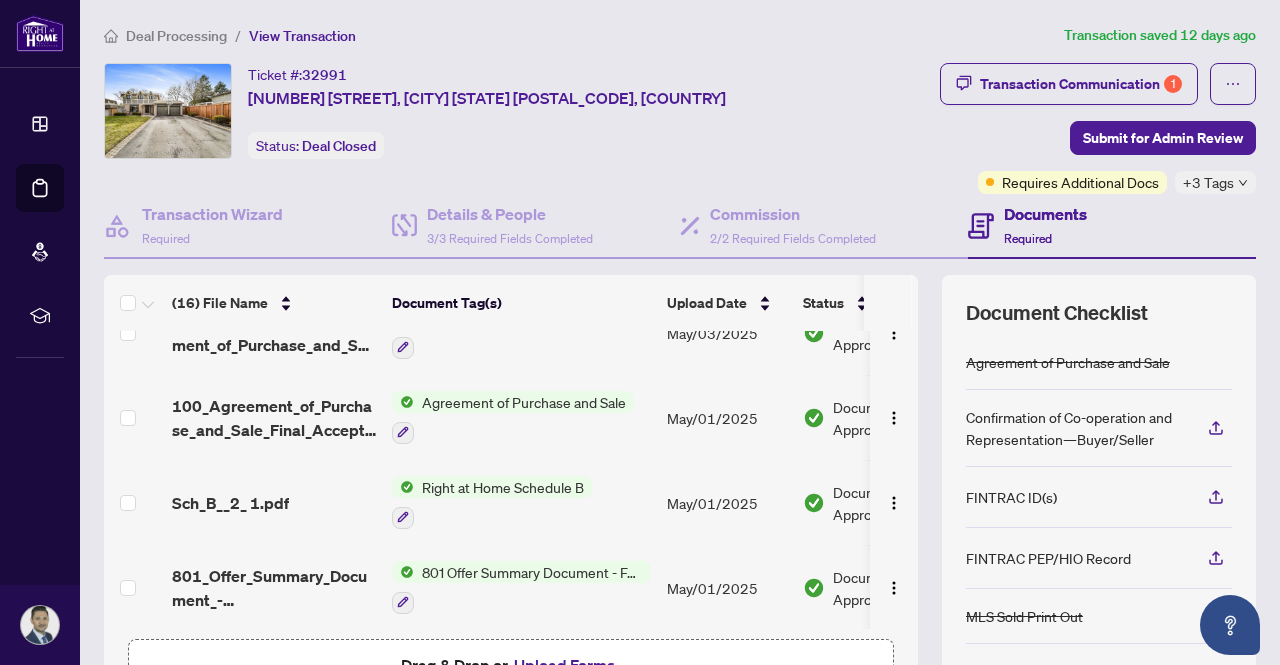 scroll, scrollTop: 988, scrollLeft: 0, axis: vertical 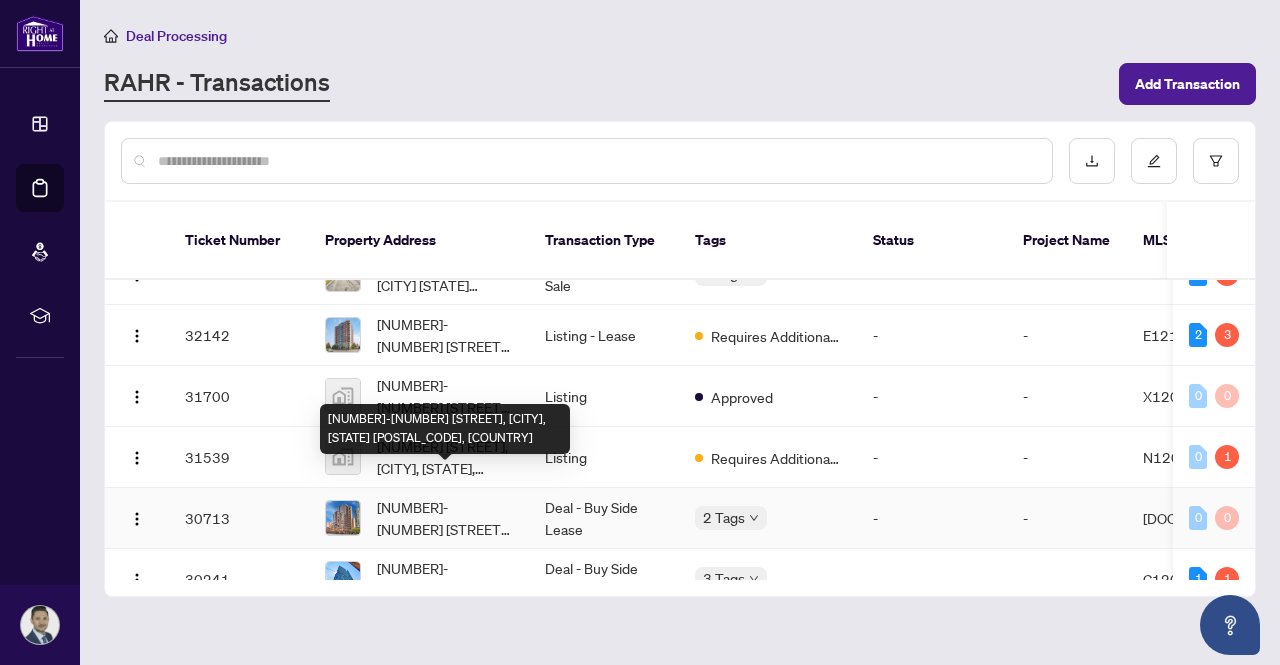 click on "[NUMBER]-[NUMBER] [STREET], [CITY], [STATE] [POSTAL_CODE], [COUNTRY]" at bounding box center [445, 429] 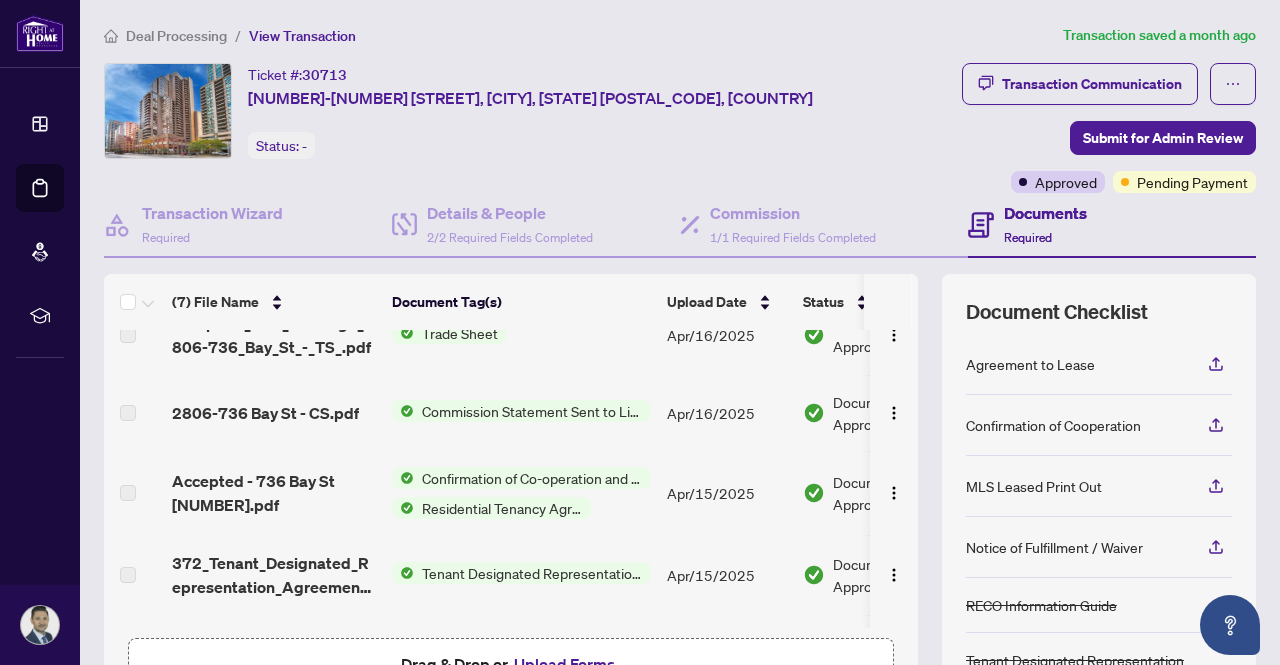 scroll, scrollTop: 273, scrollLeft: 0, axis: vertical 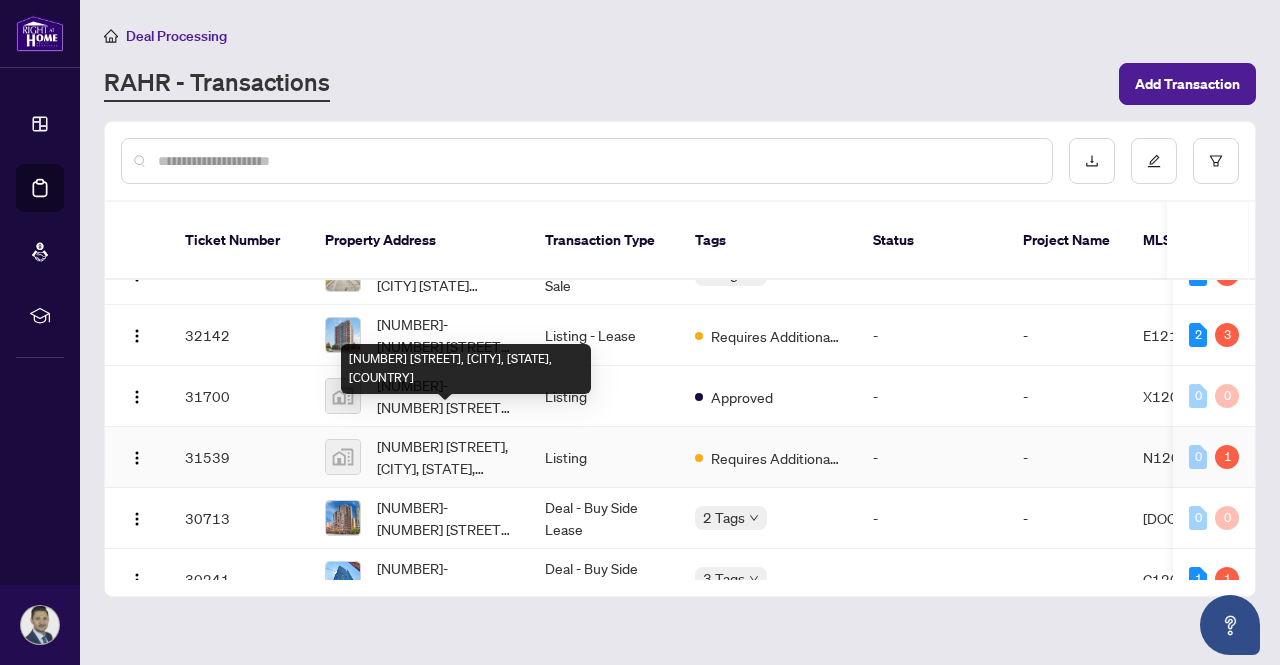 click on "[NUMBER] [STREET], [CITY], [STATE], [COUNTRY]" at bounding box center (445, 457) 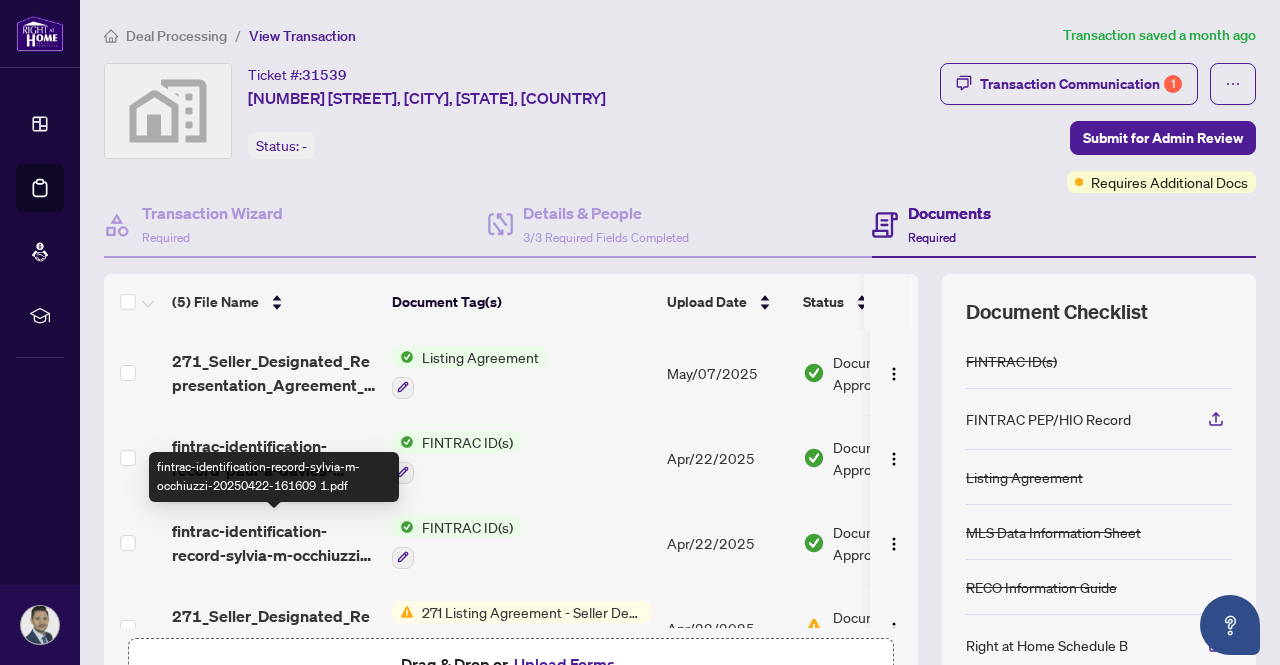 click on "fintrac-identification-record-sylvia-m-occhiuzzi-20250422-161609 1.pdf" at bounding box center [274, 543] 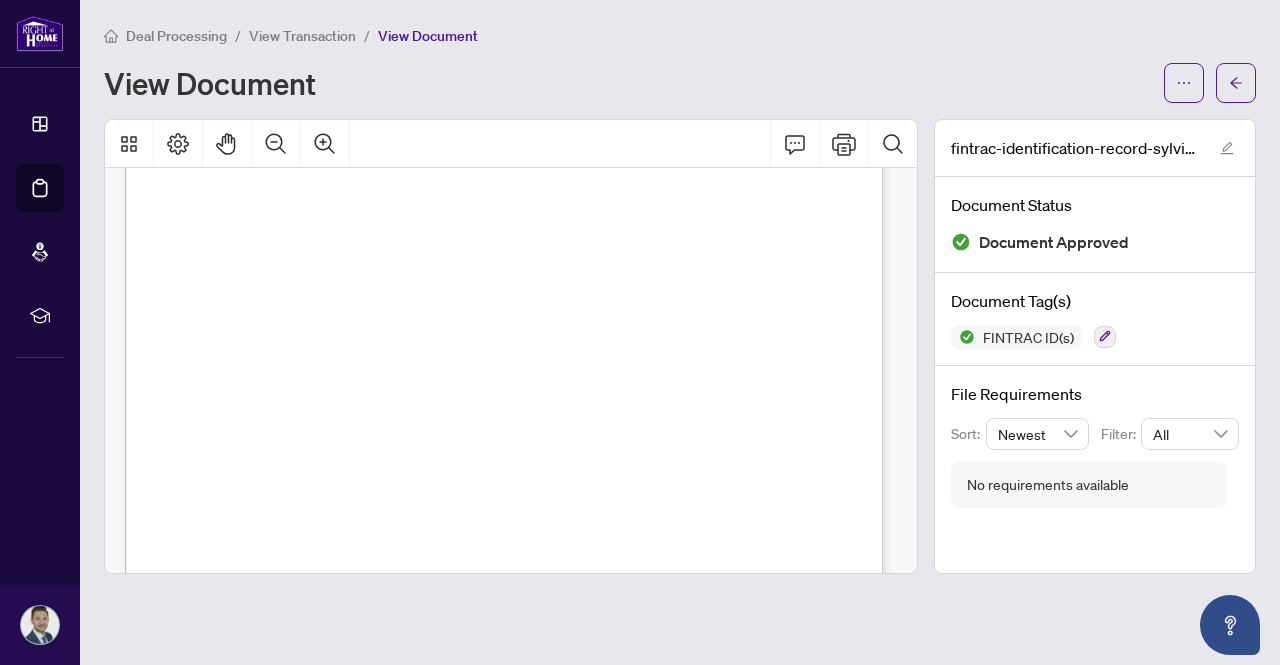 scroll, scrollTop: 100, scrollLeft: 0, axis: vertical 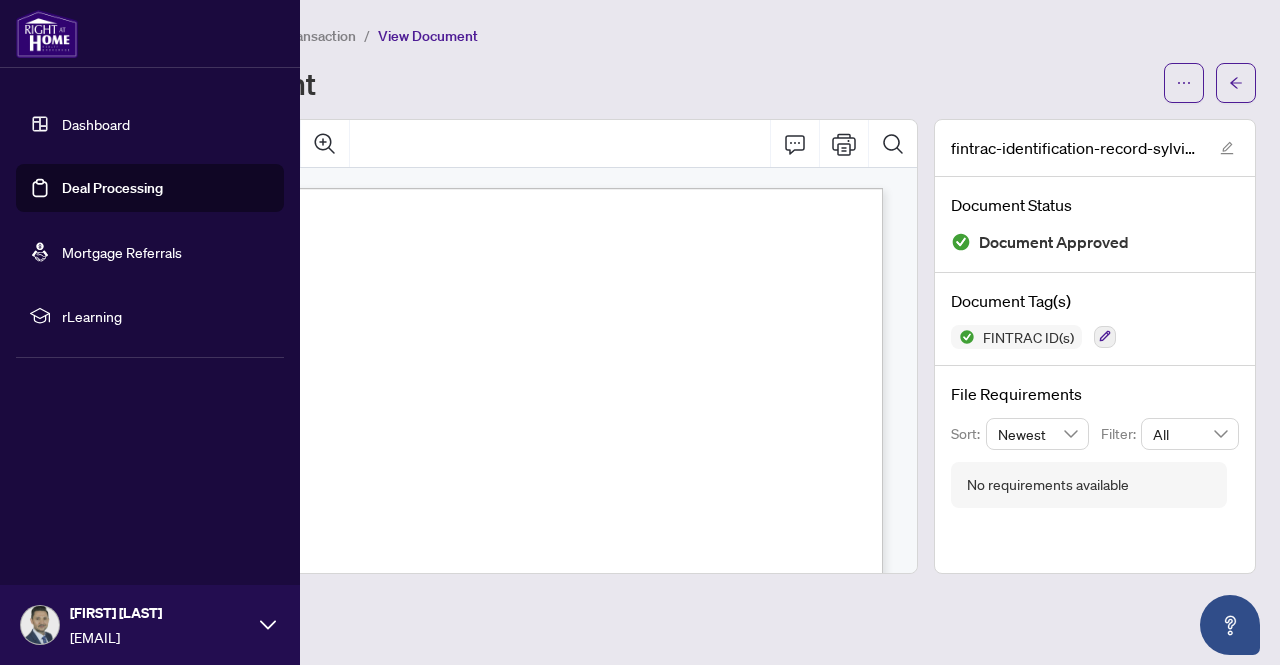 click on "Dashboard" at bounding box center (96, 124) 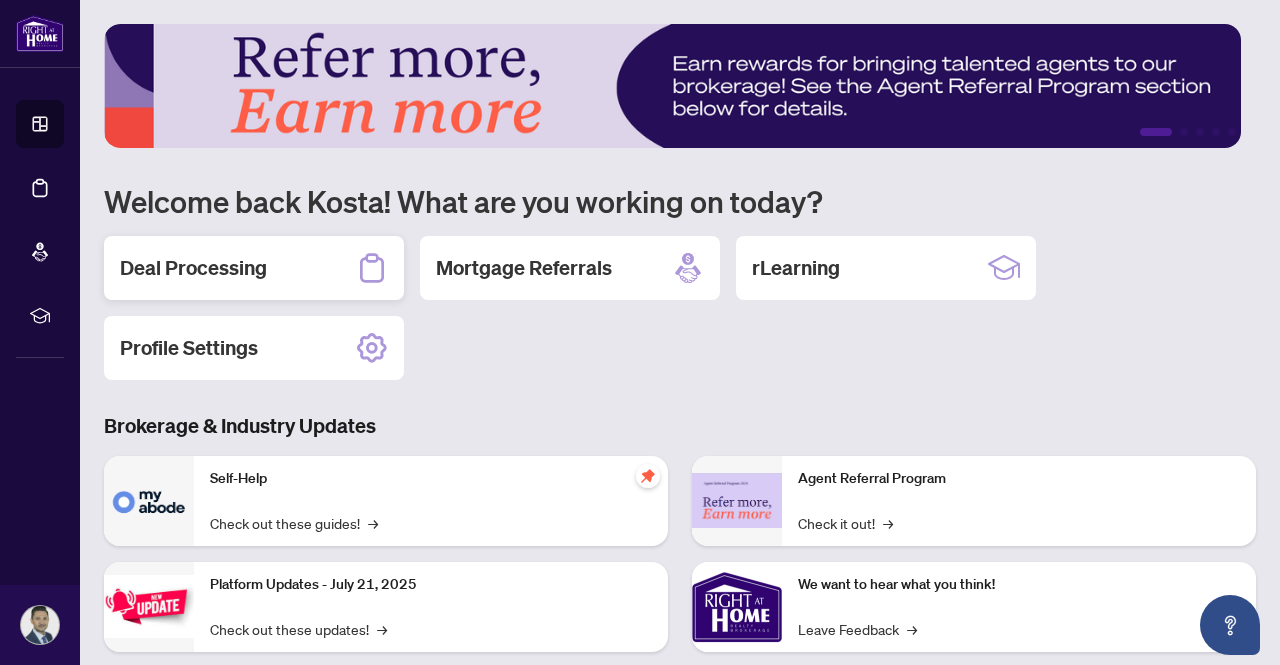 click on "Deal Processing" at bounding box center [193, 268] 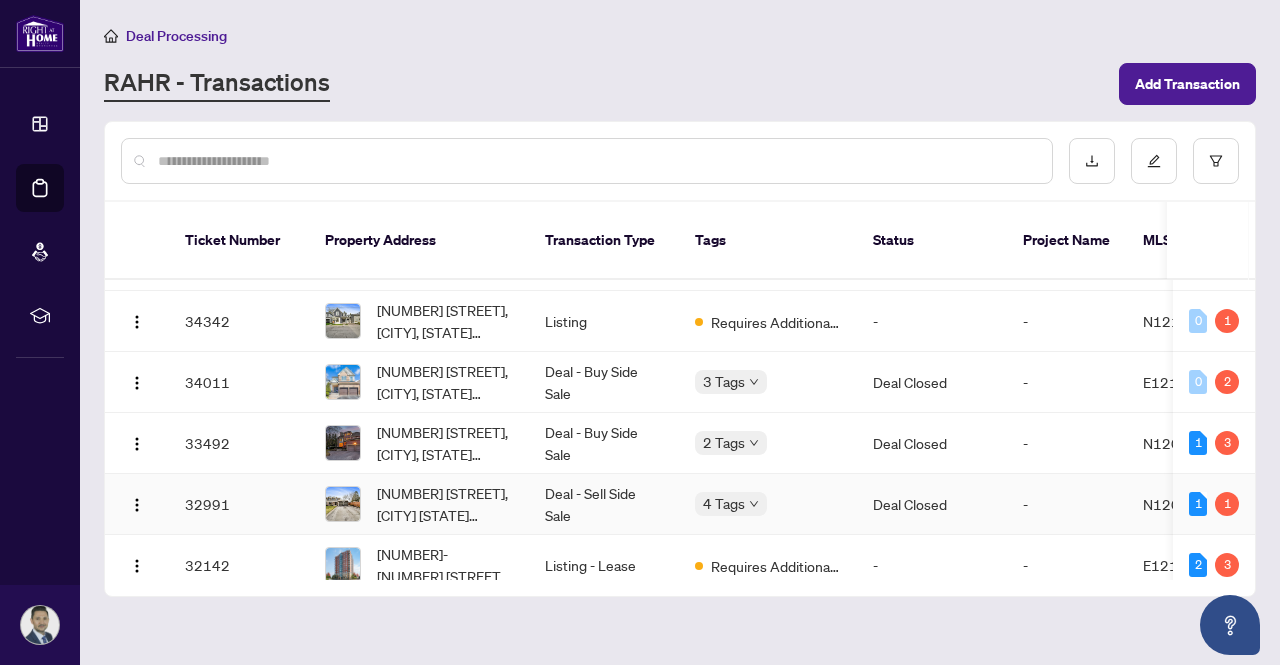 scroll, scrollTop: 700, scrollLeft: 0, axis: vertical 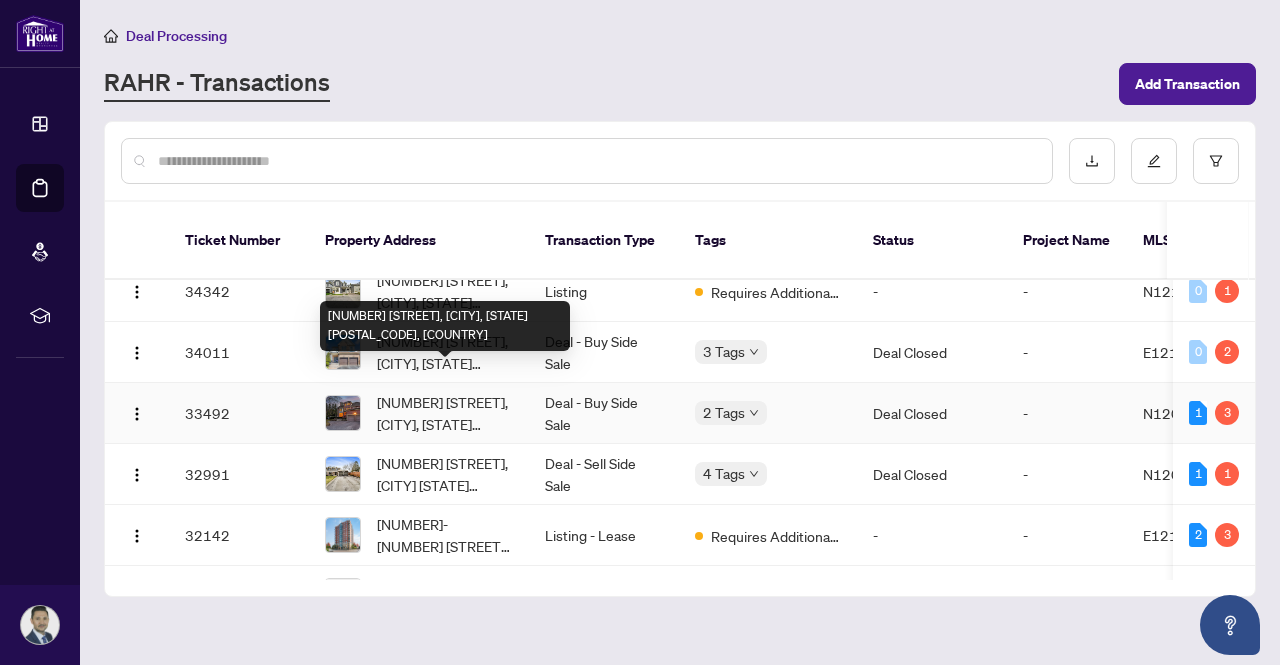 click on "[NUMBER] [STREET], [CITY], [STATE] [POSTAL_CODE], [COUNTRY]" at bounding box center (445, 413) 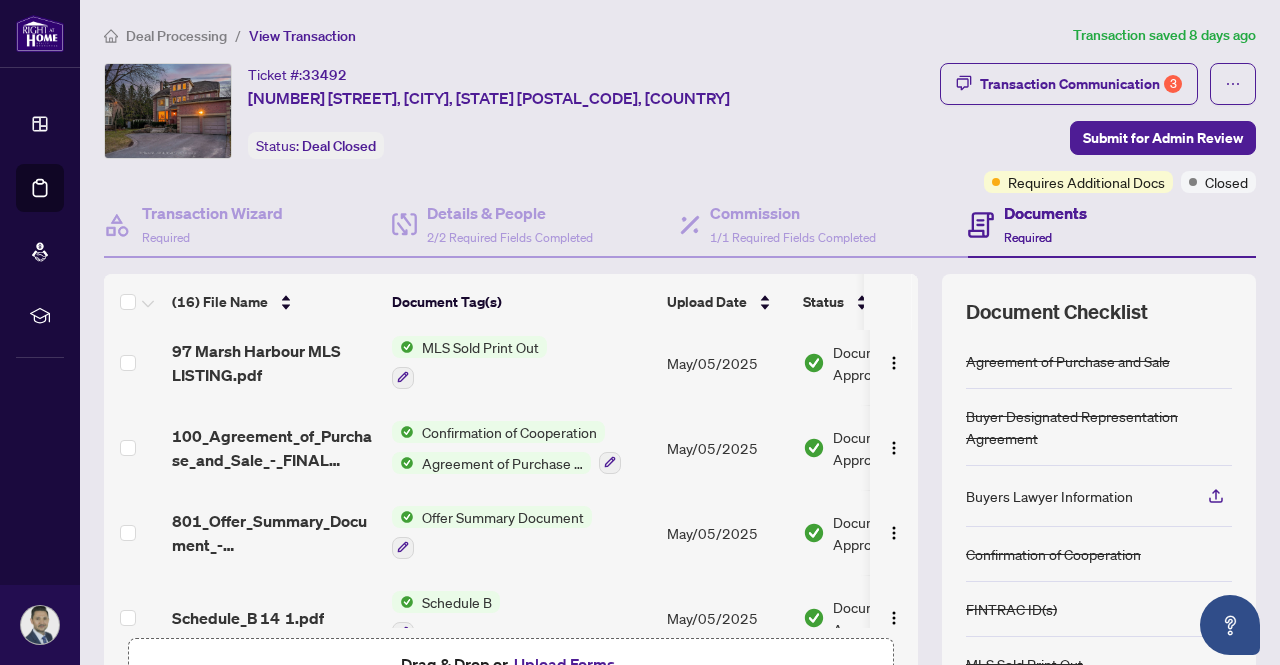 scroll, scrollTop: 1054, scrollLeft: 0, axis: vertical 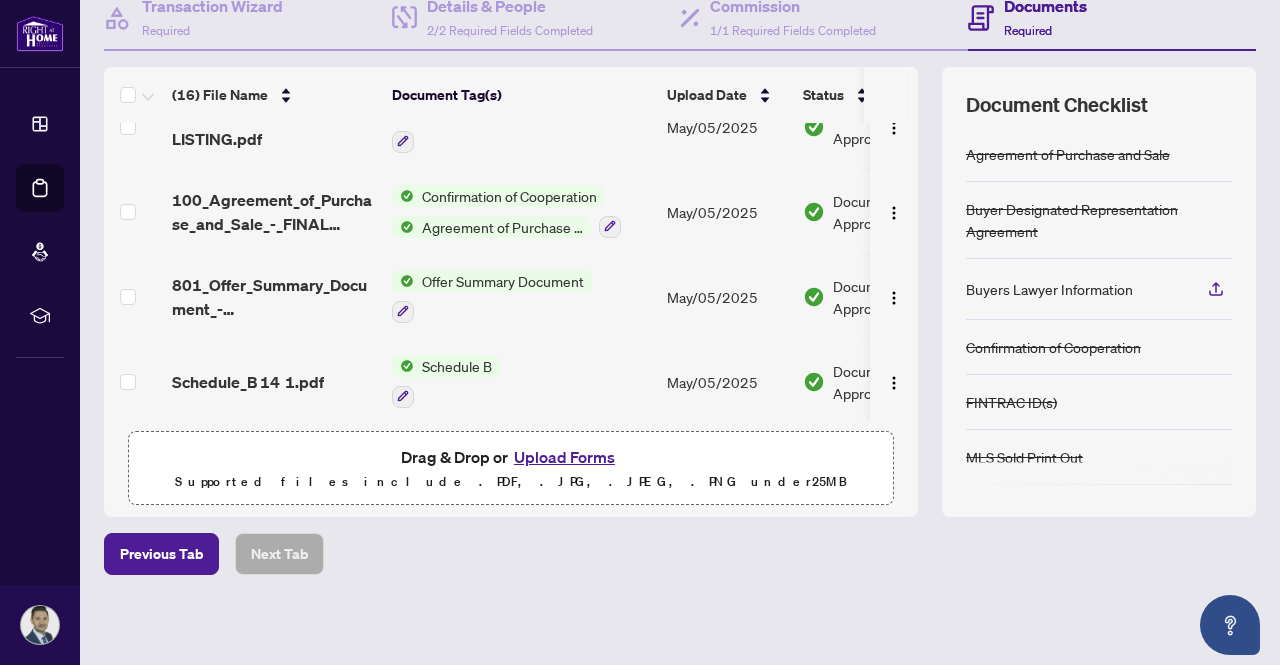 click on "Upload Forms" at bounding box center (564, 457) 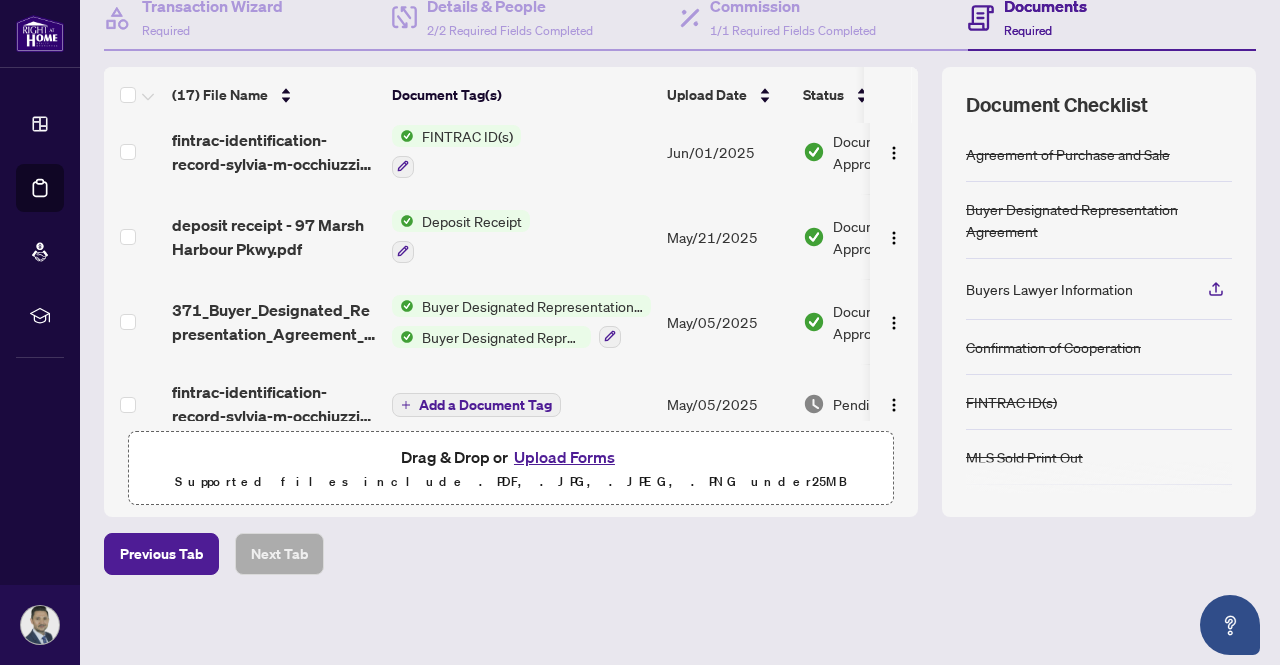scroll, scrollTop: 0, scrollLeft: 0, axis: both 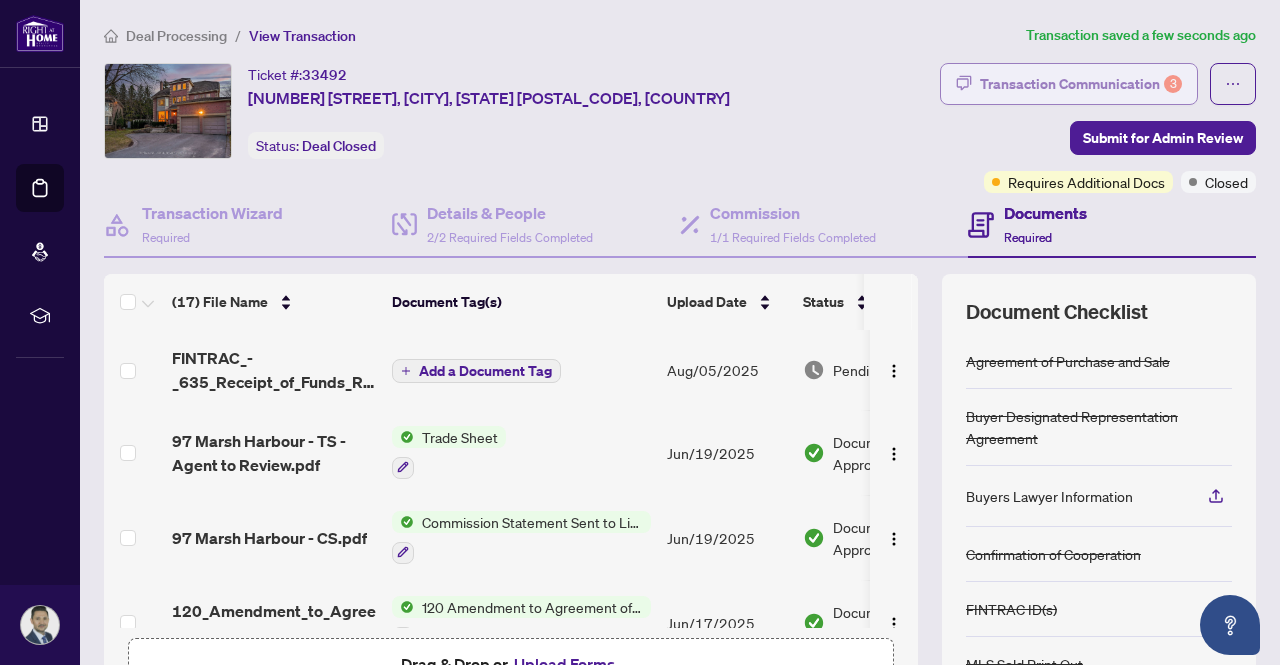 click on "Transaction Communication 3" at bounding box center (1081, 84) 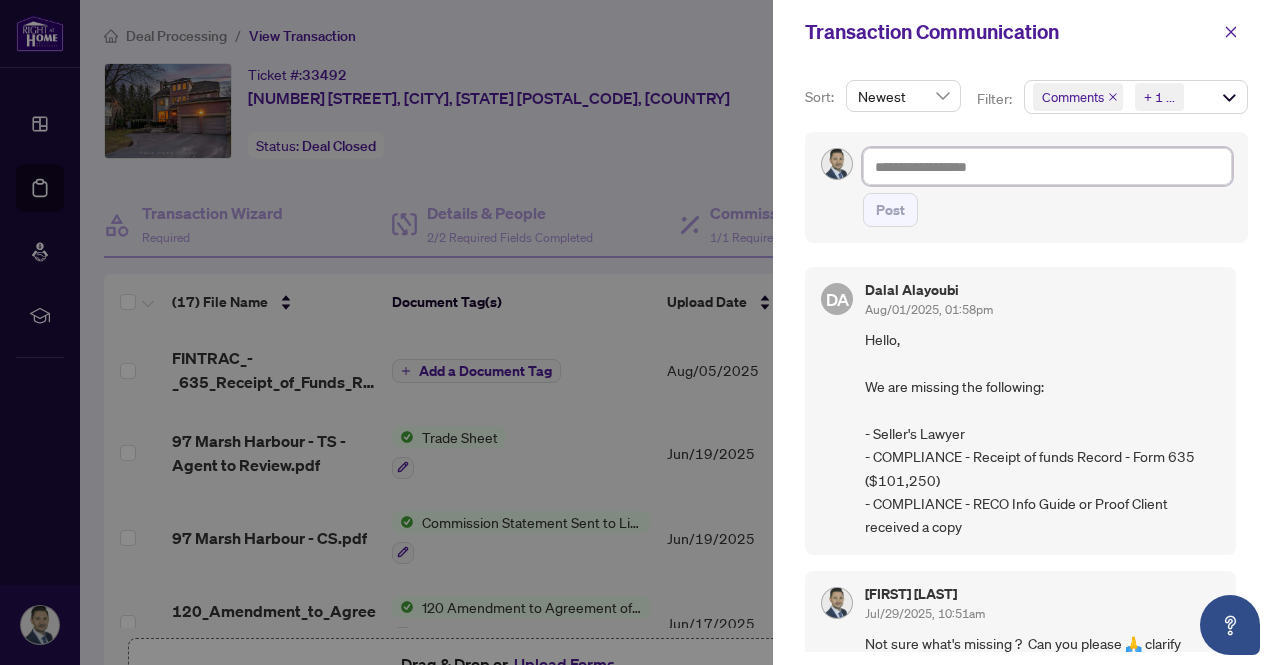 click at bounding box center (1047, 166) 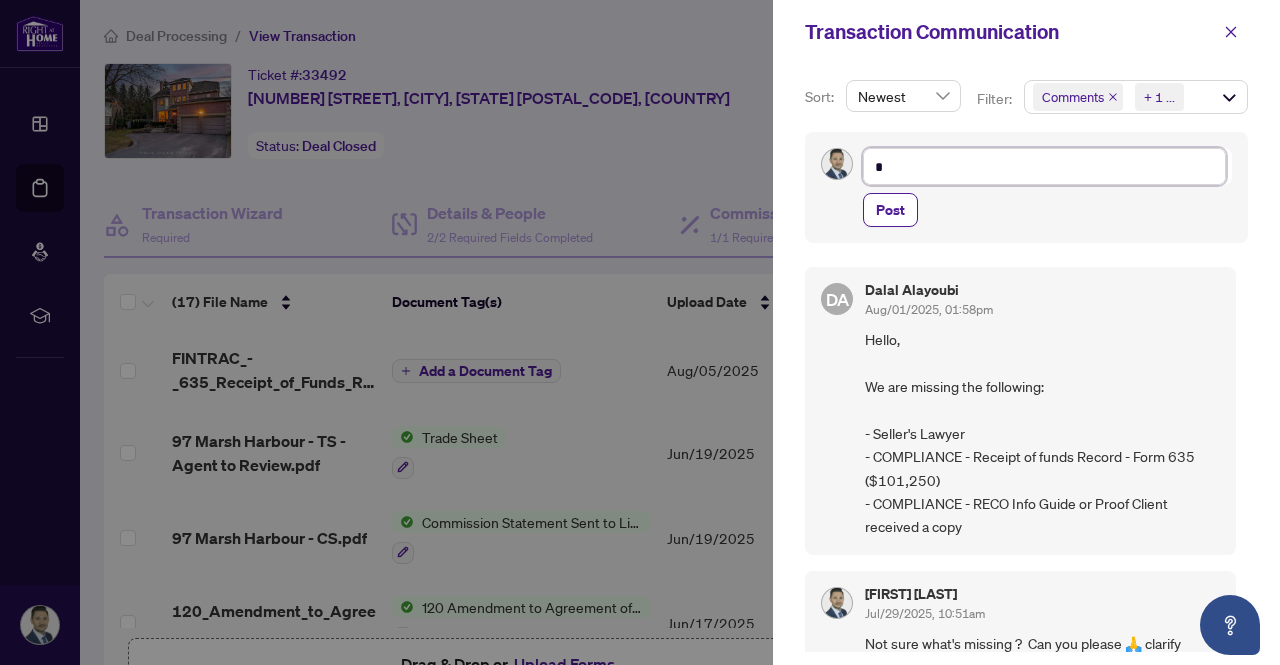 type on "**" 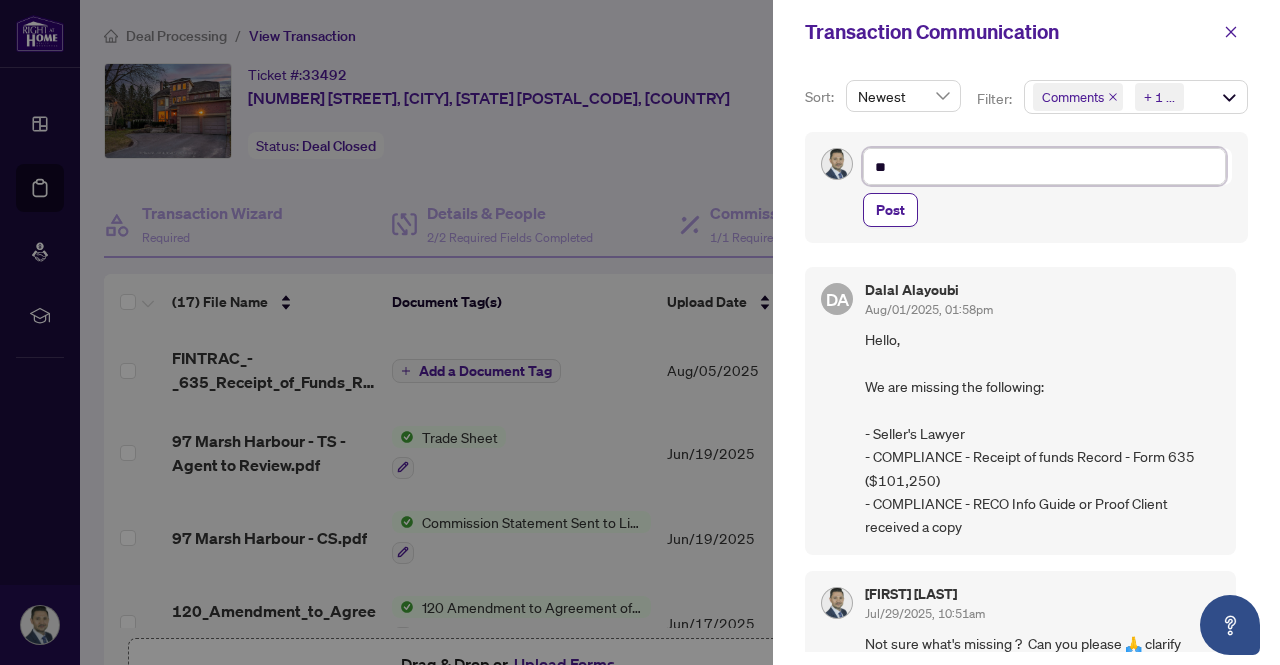 type on "***" 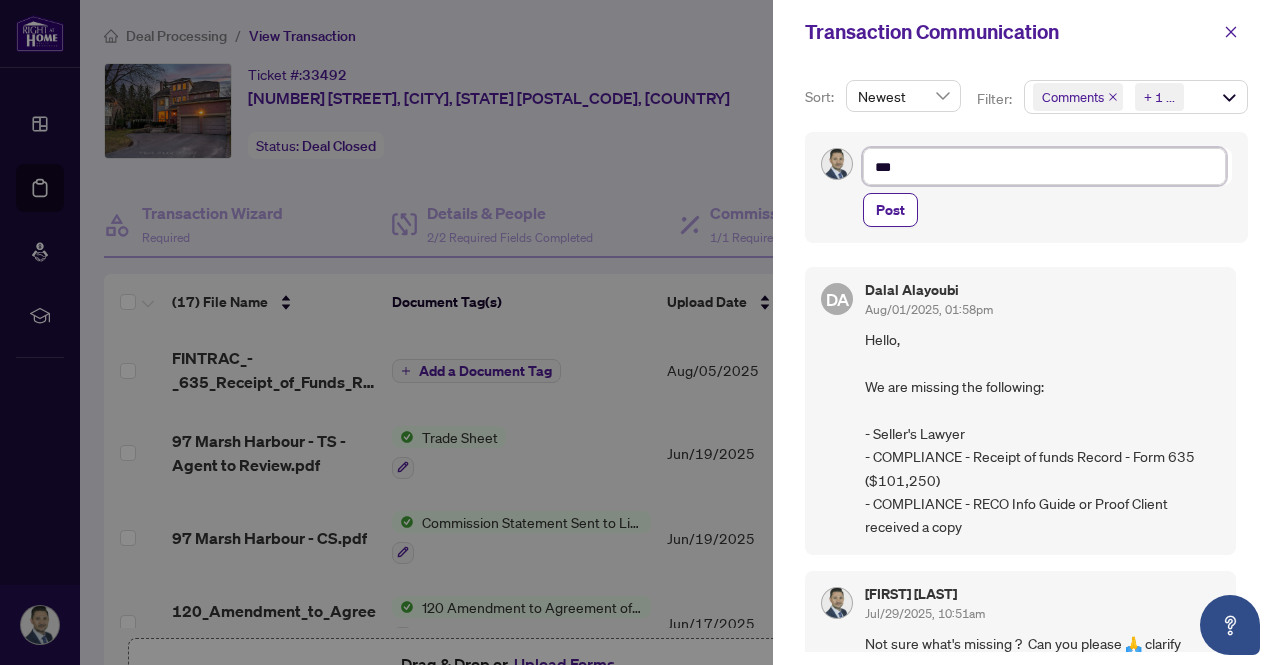 type on "****" 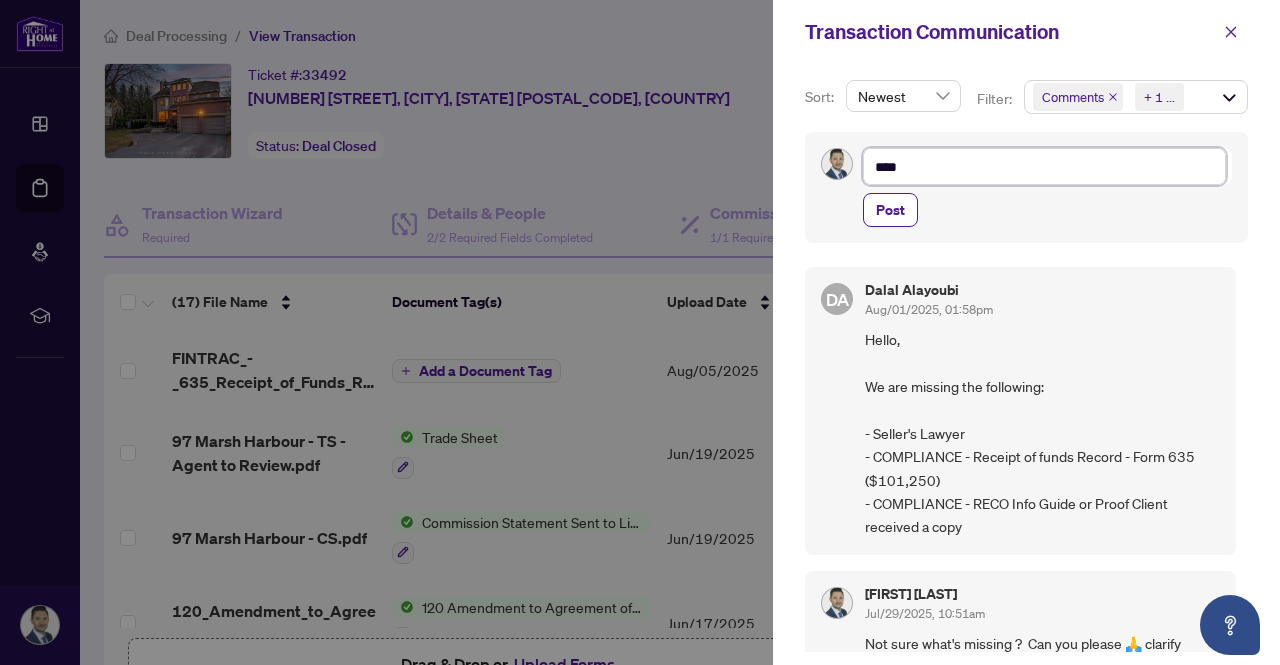 type on "*****" 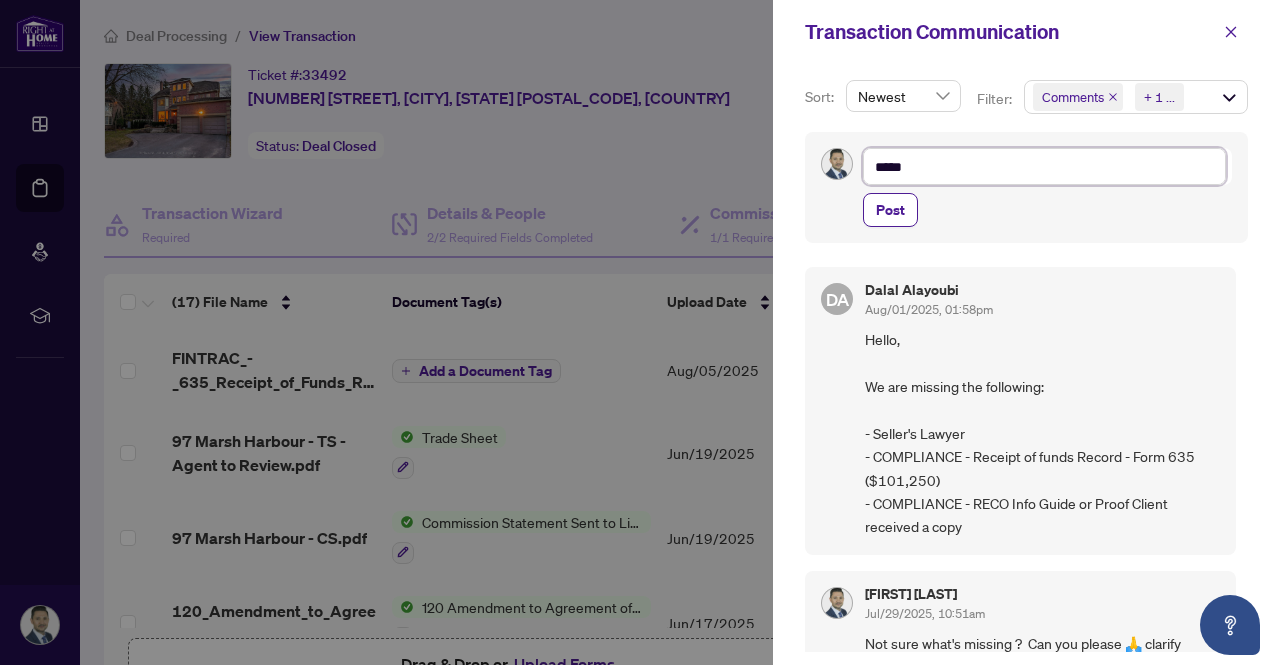 type on "******" 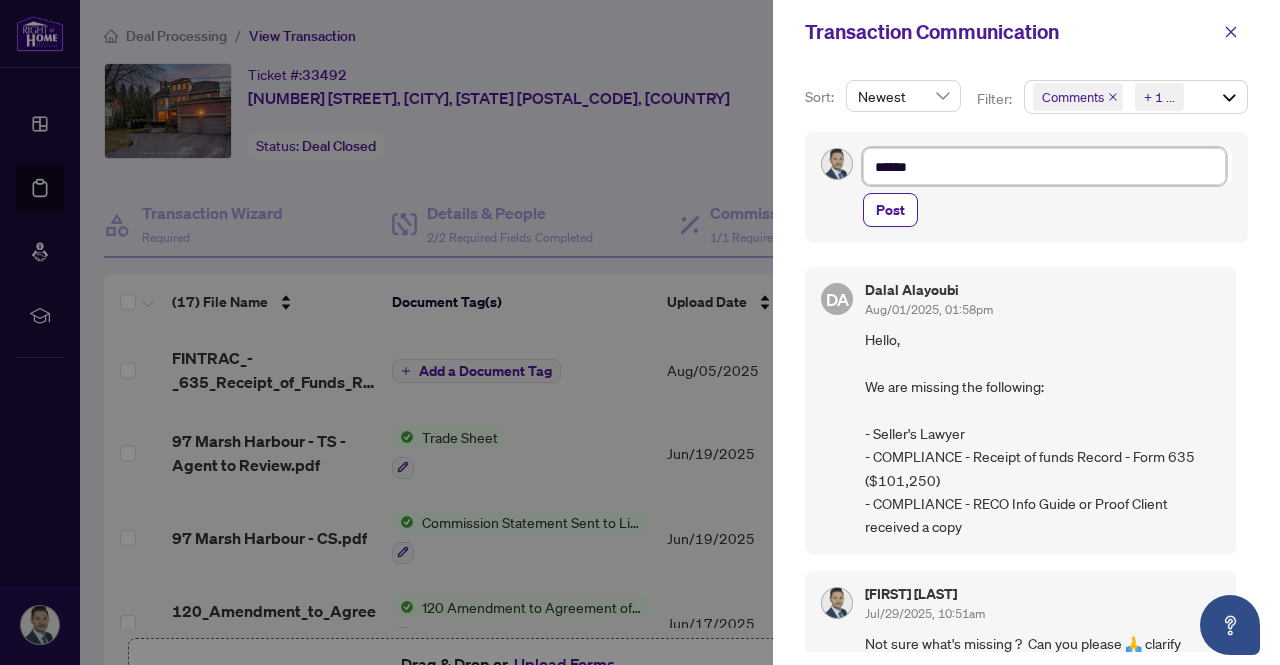 type on "*******" 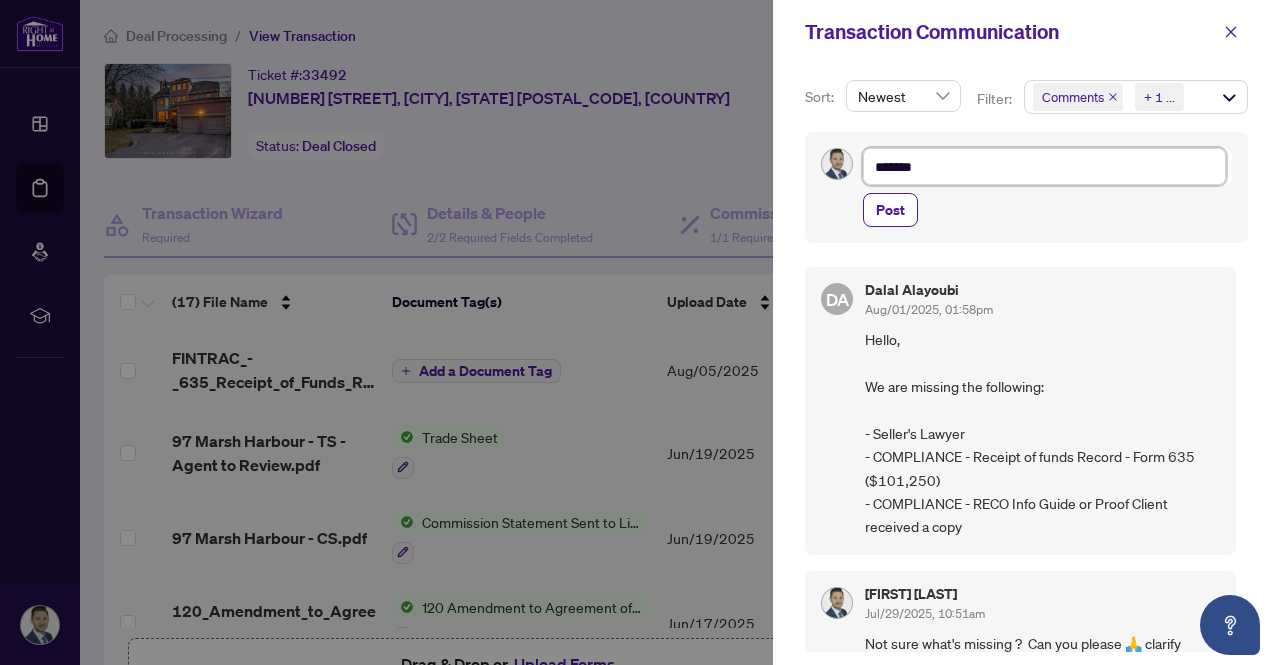 type on "*******" 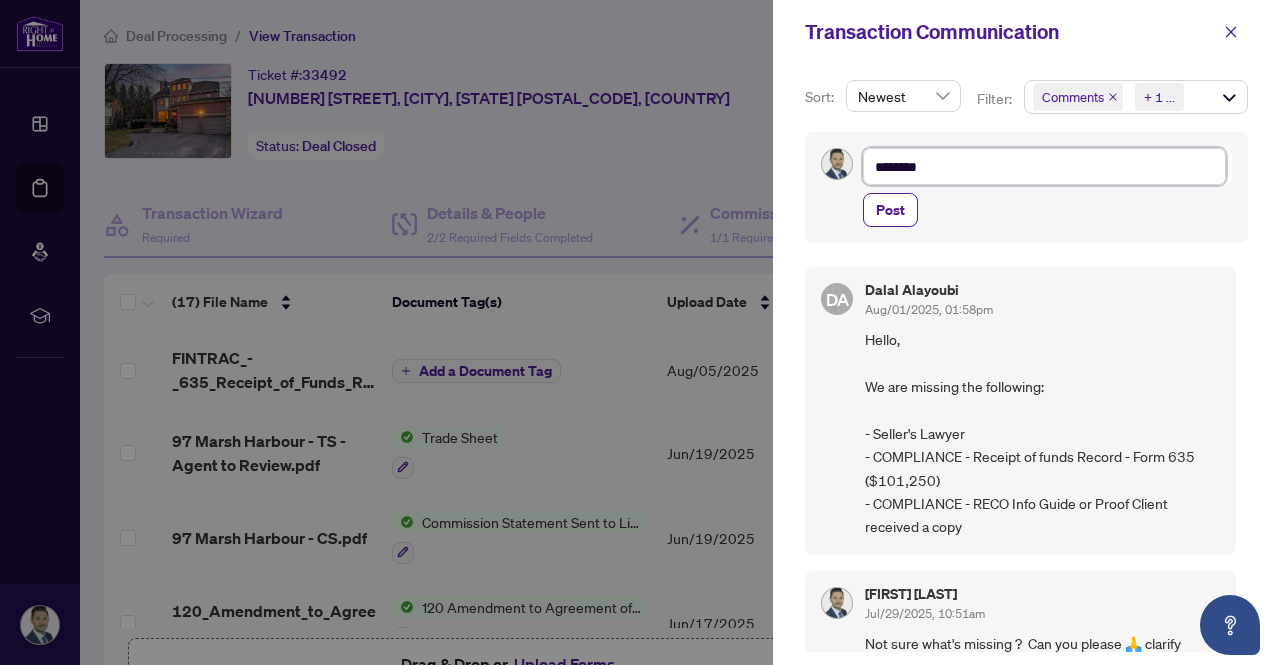 type on "********" 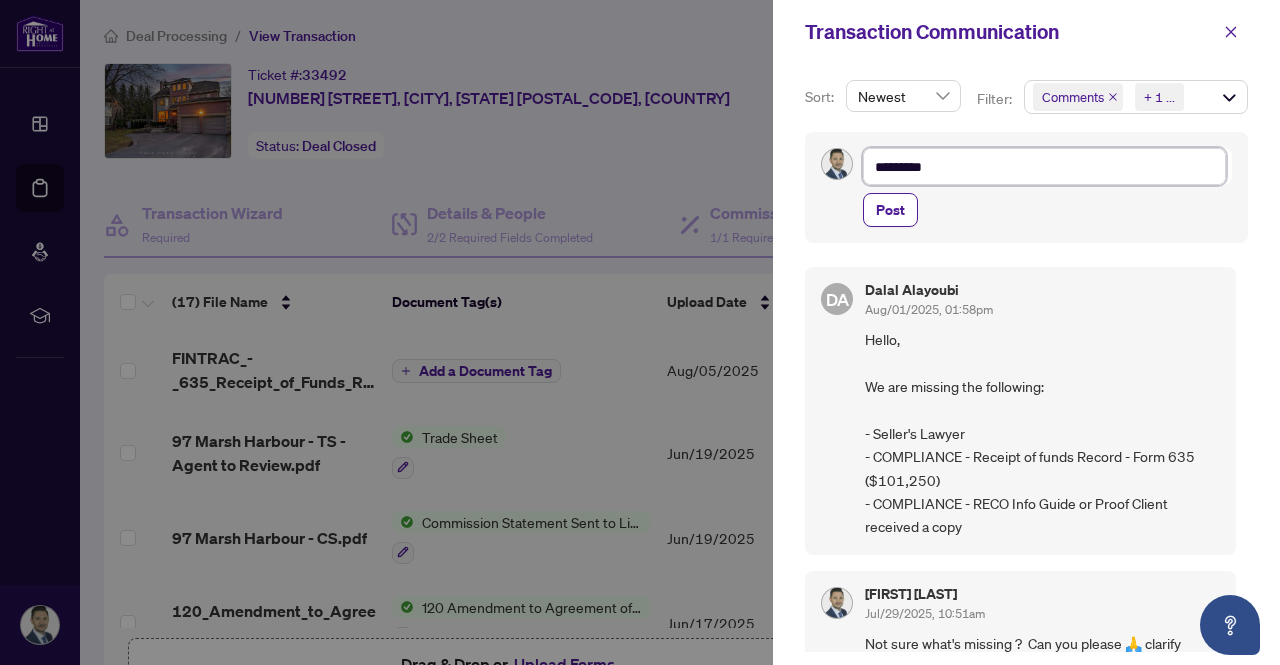 type on "**********" 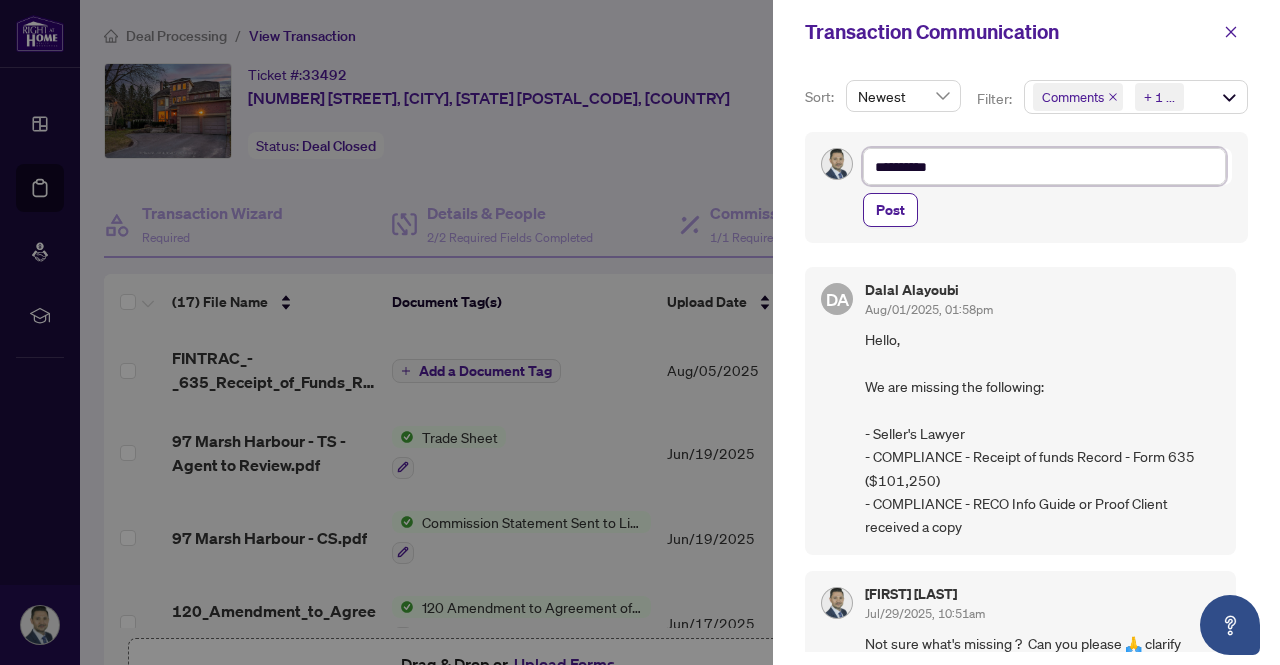 type on "**********" 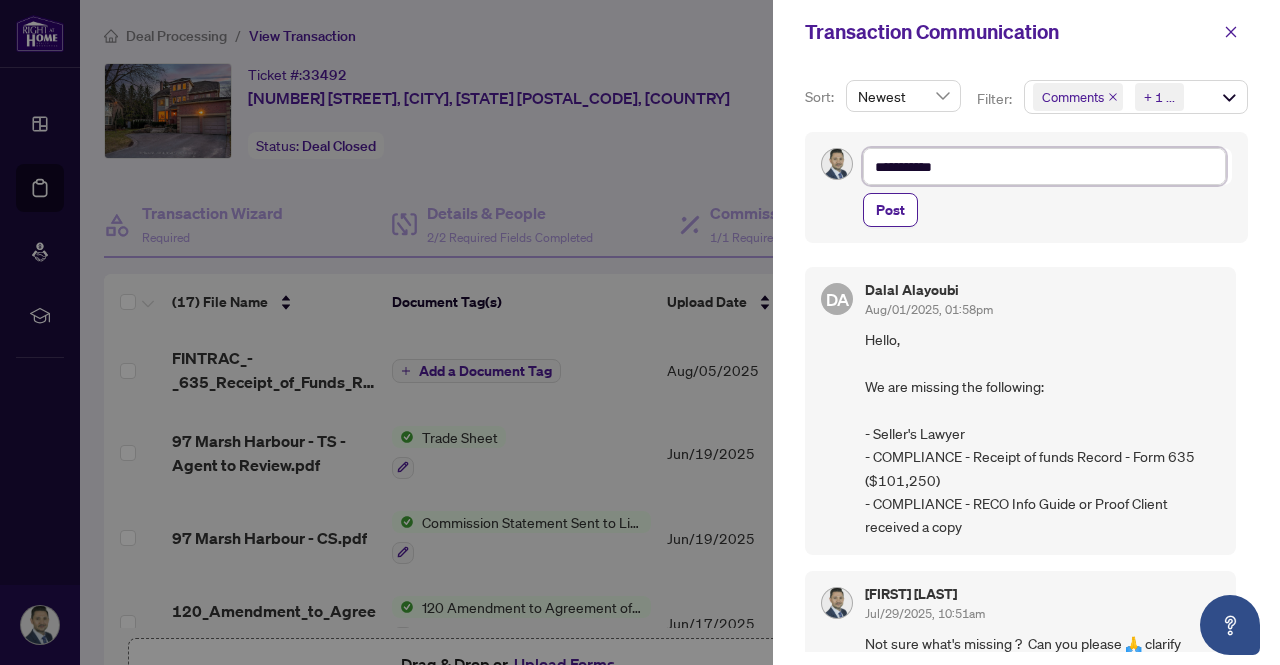 type on "**********" 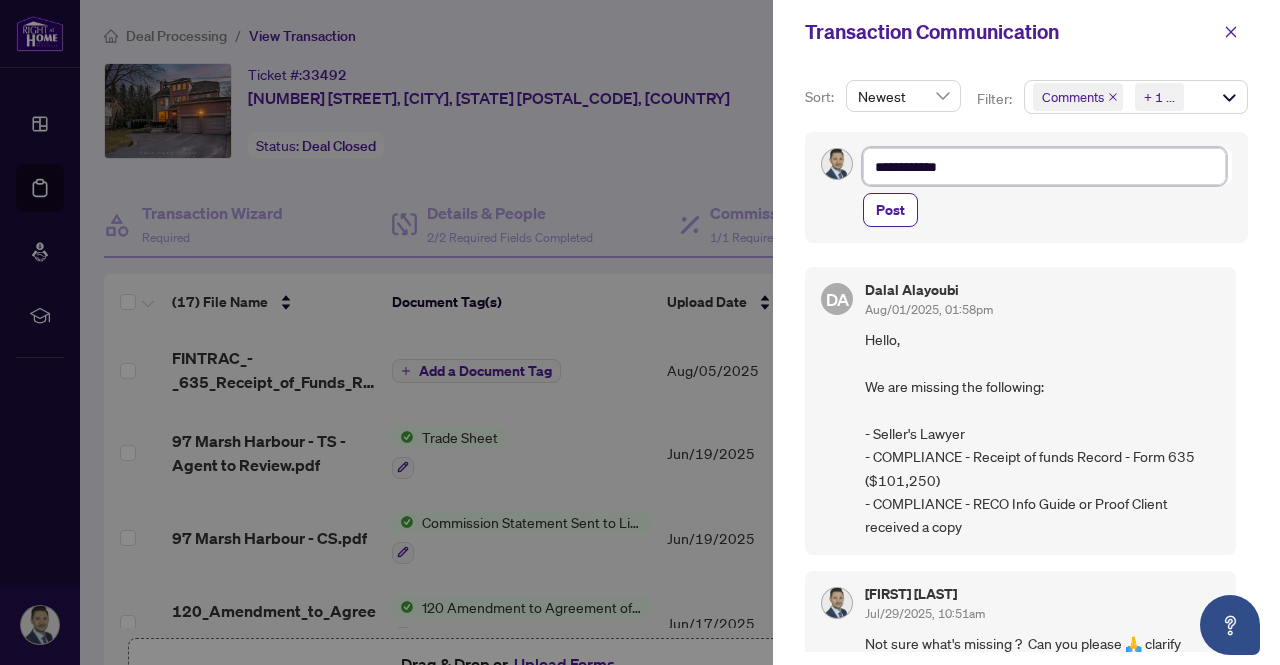 type on "**********" 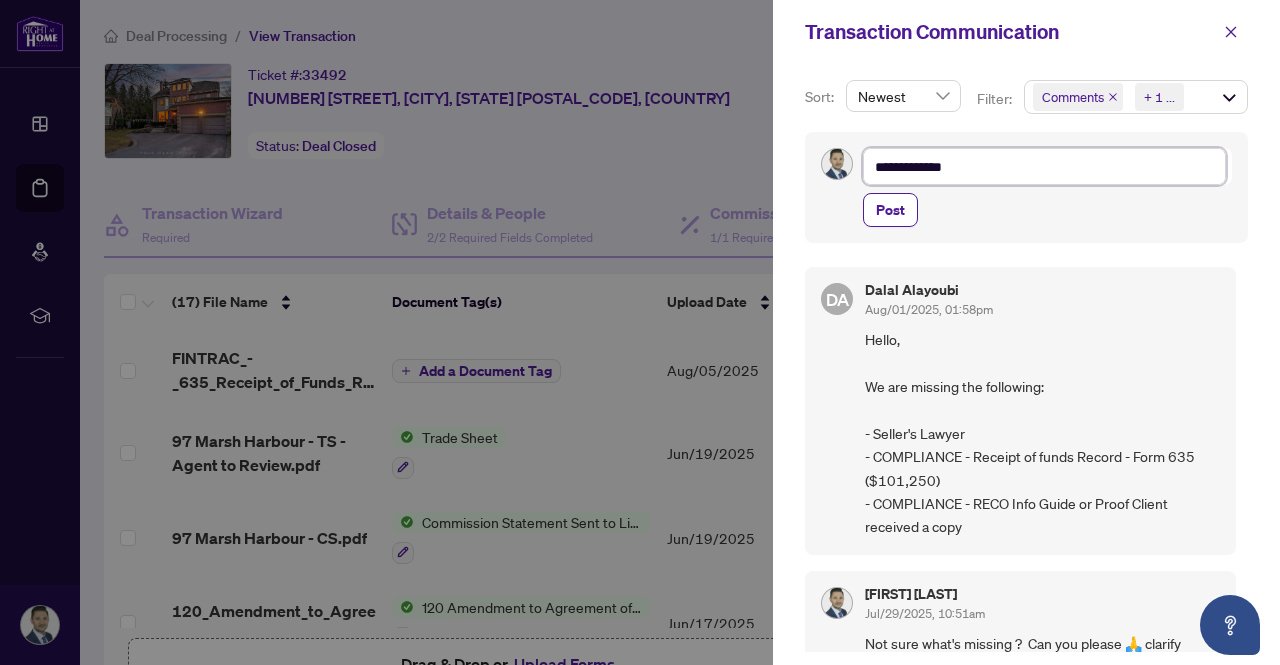 type on "**********" 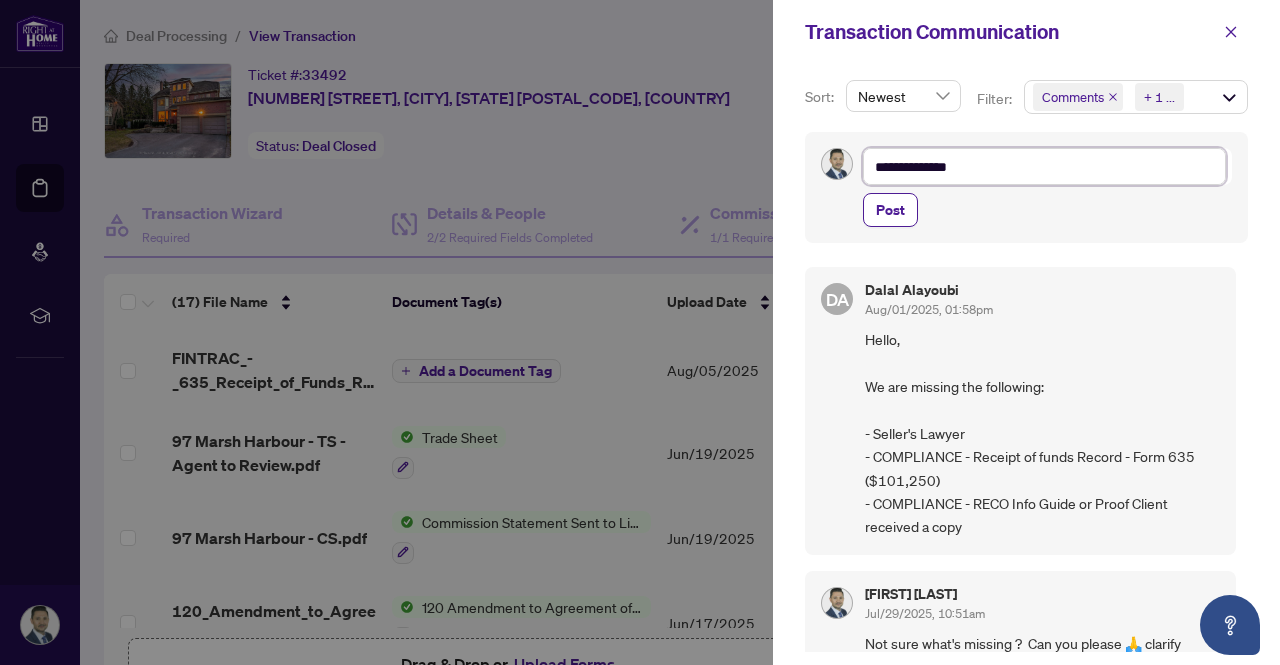 type on "**********" 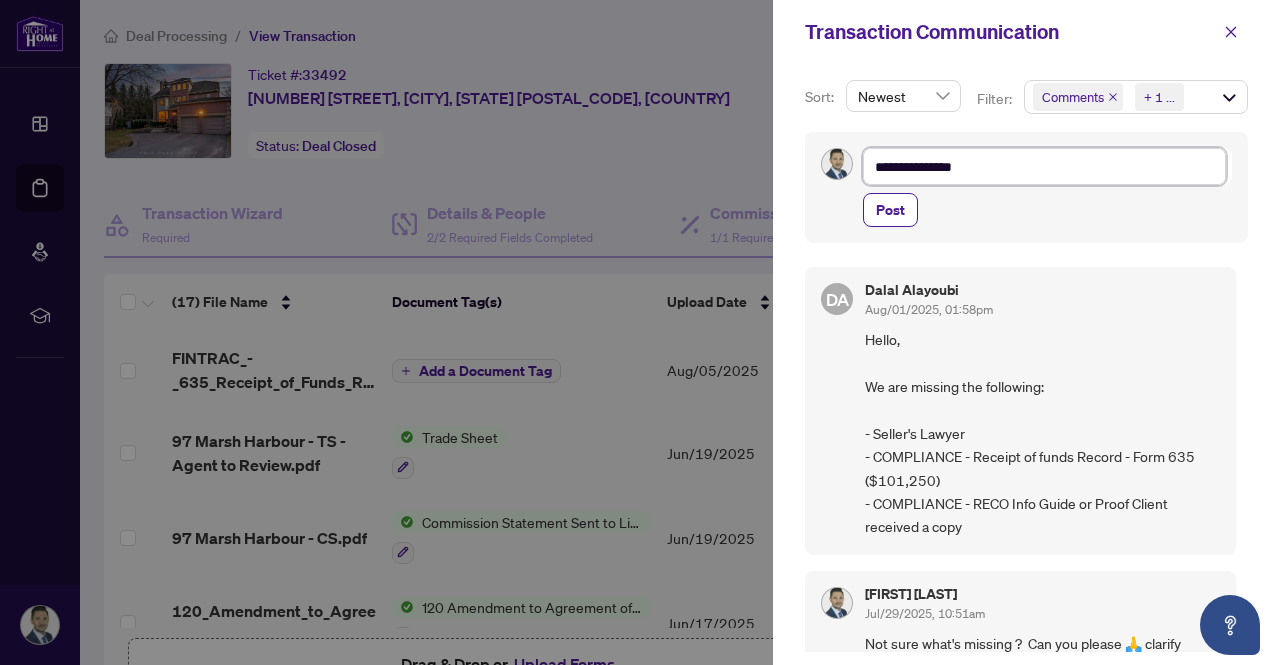 type on "**********" 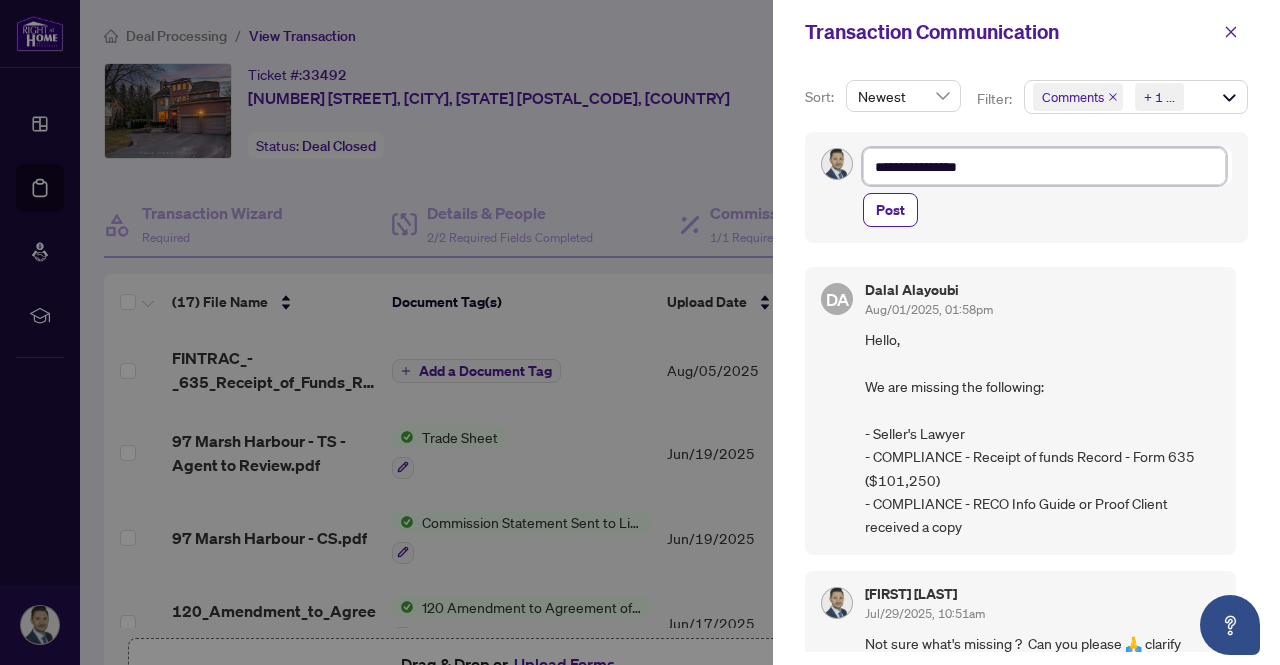 type on "**********" 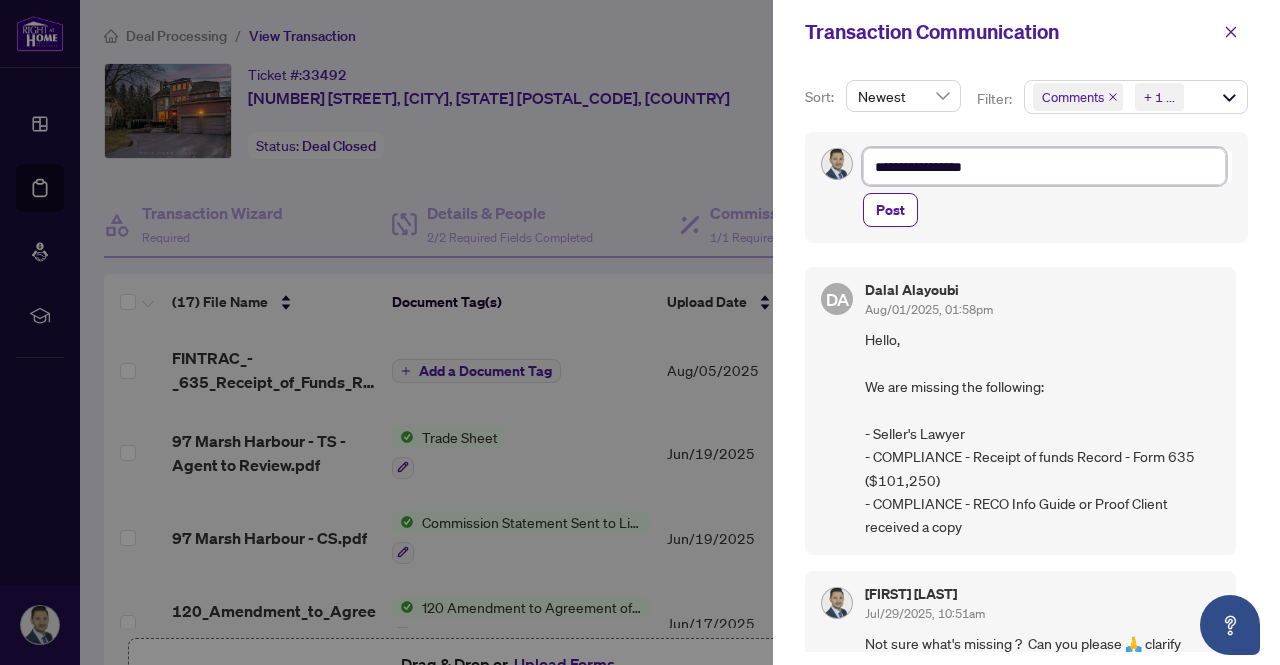 type on "**********" 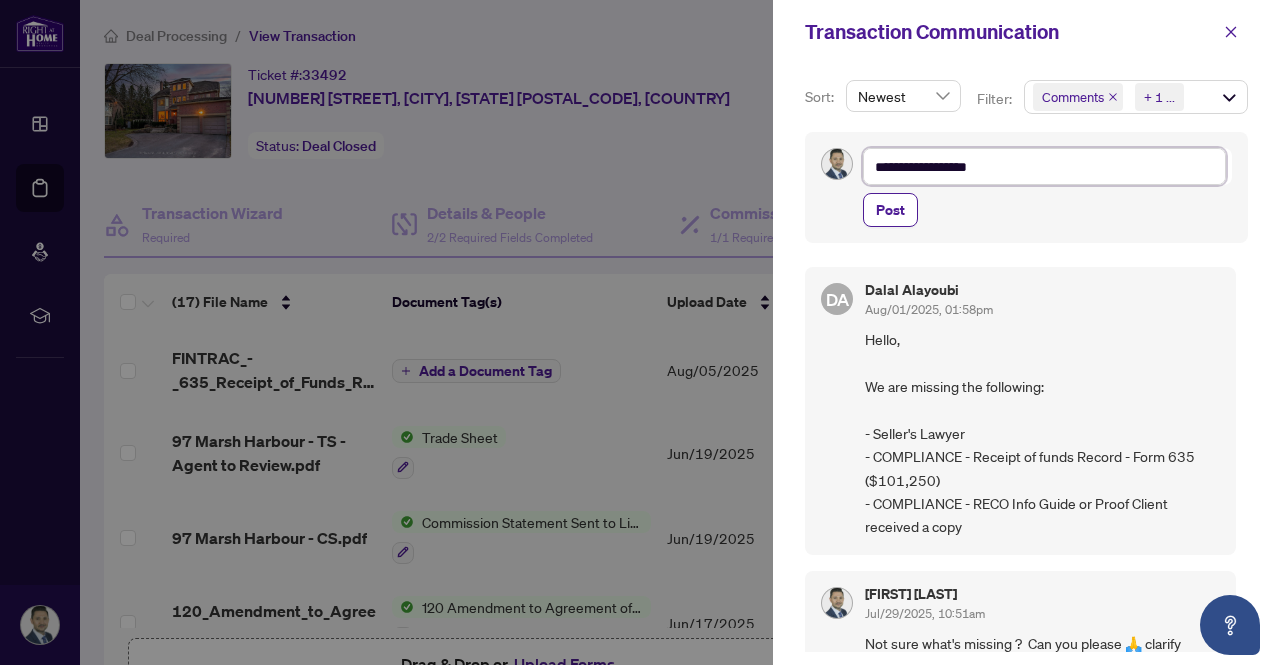 type on "**********" 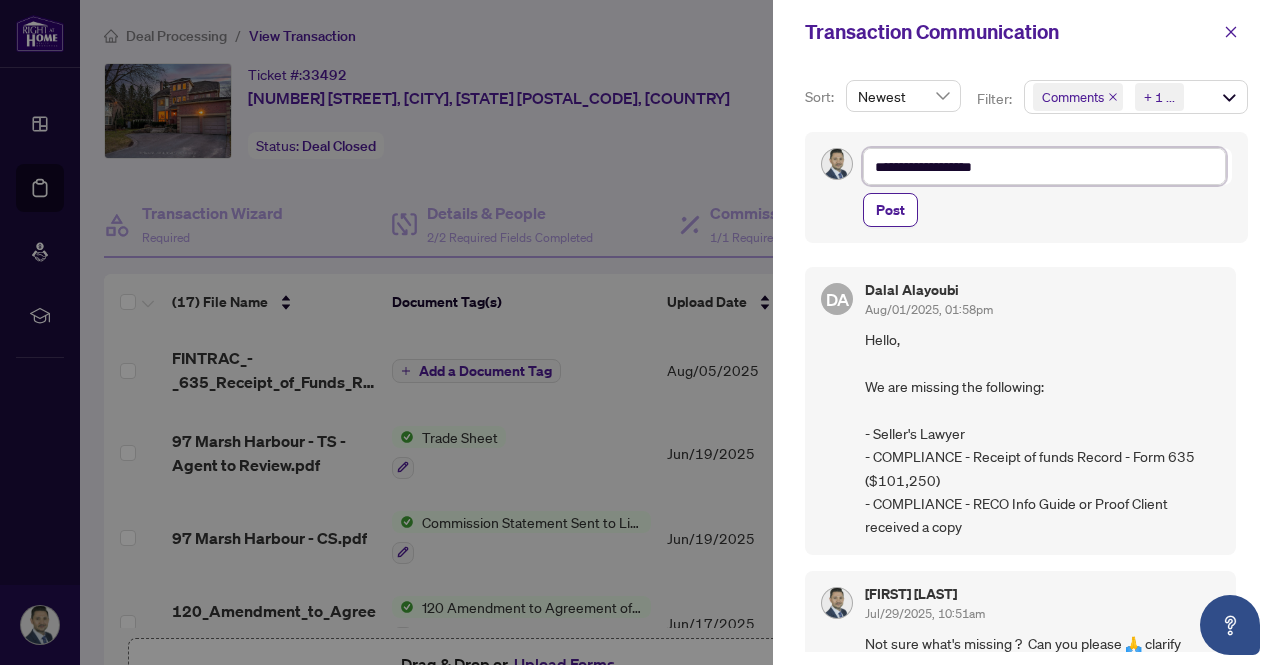 type on "**********" 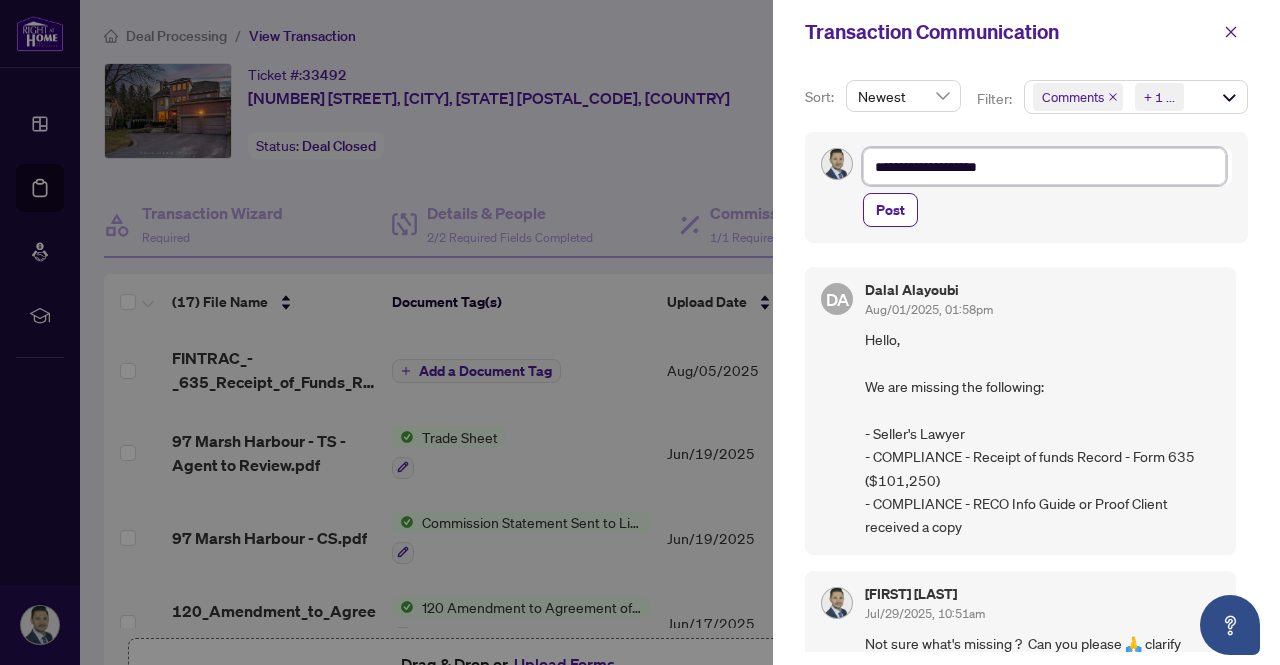 type on "**********" 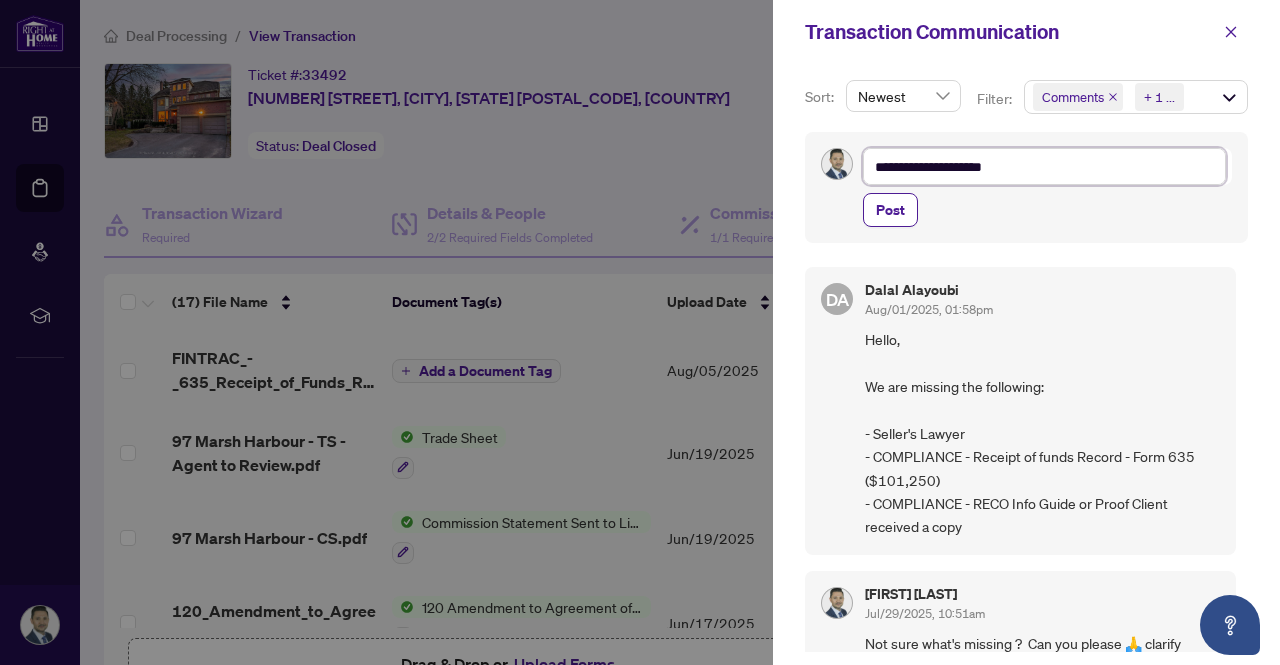 type on "**********" 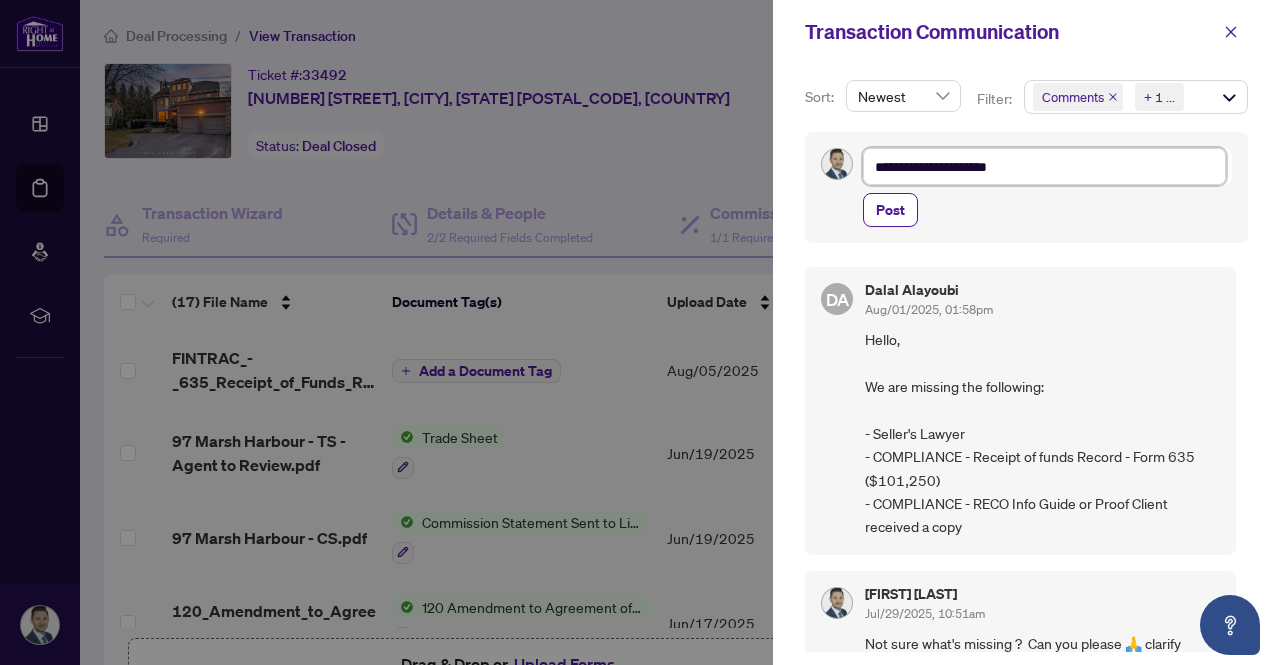 type on "**********" 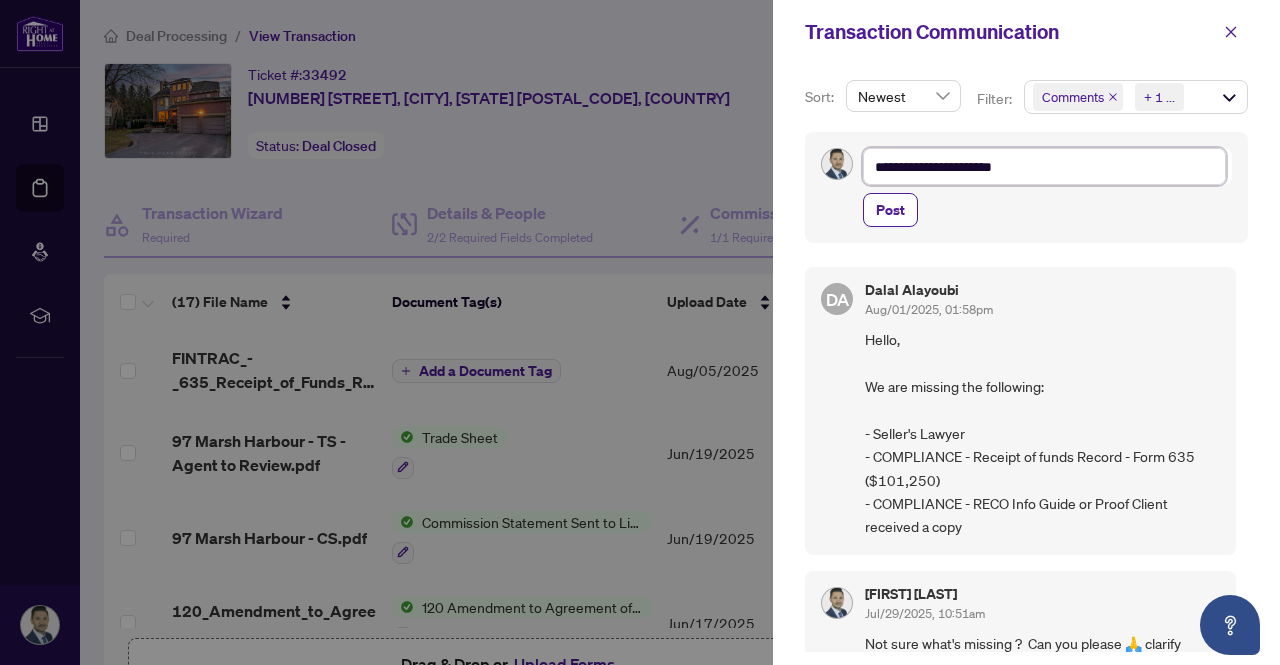 type on "**********" 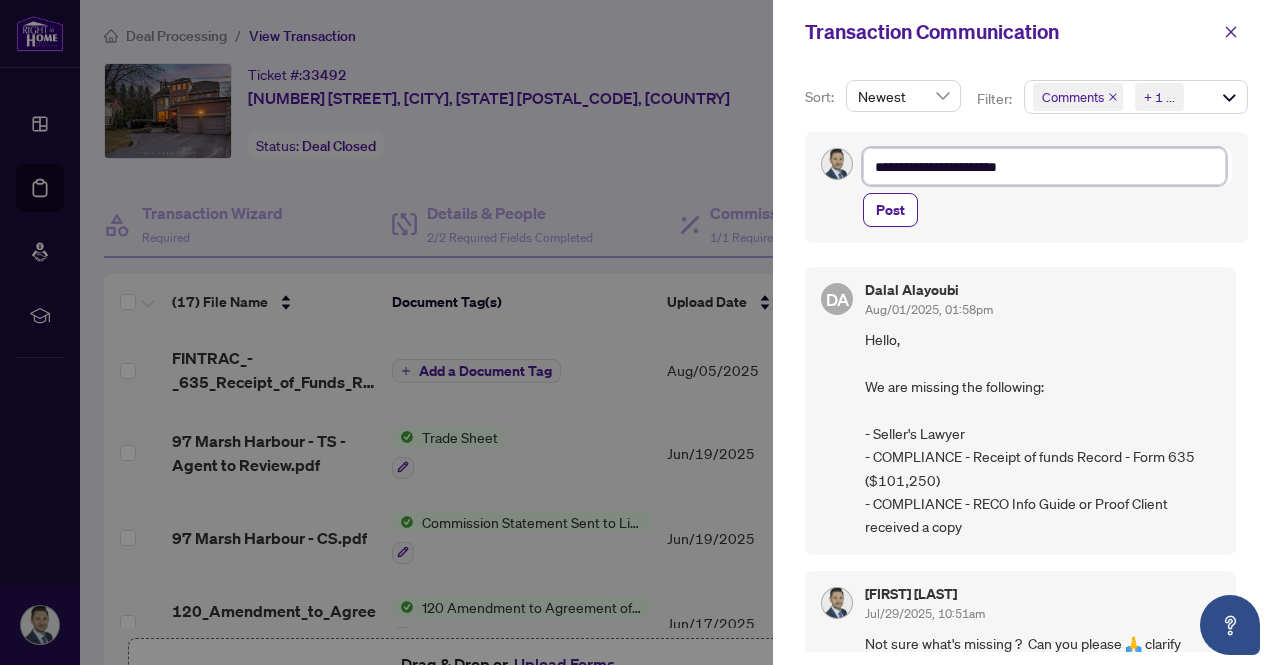 type on "**********" 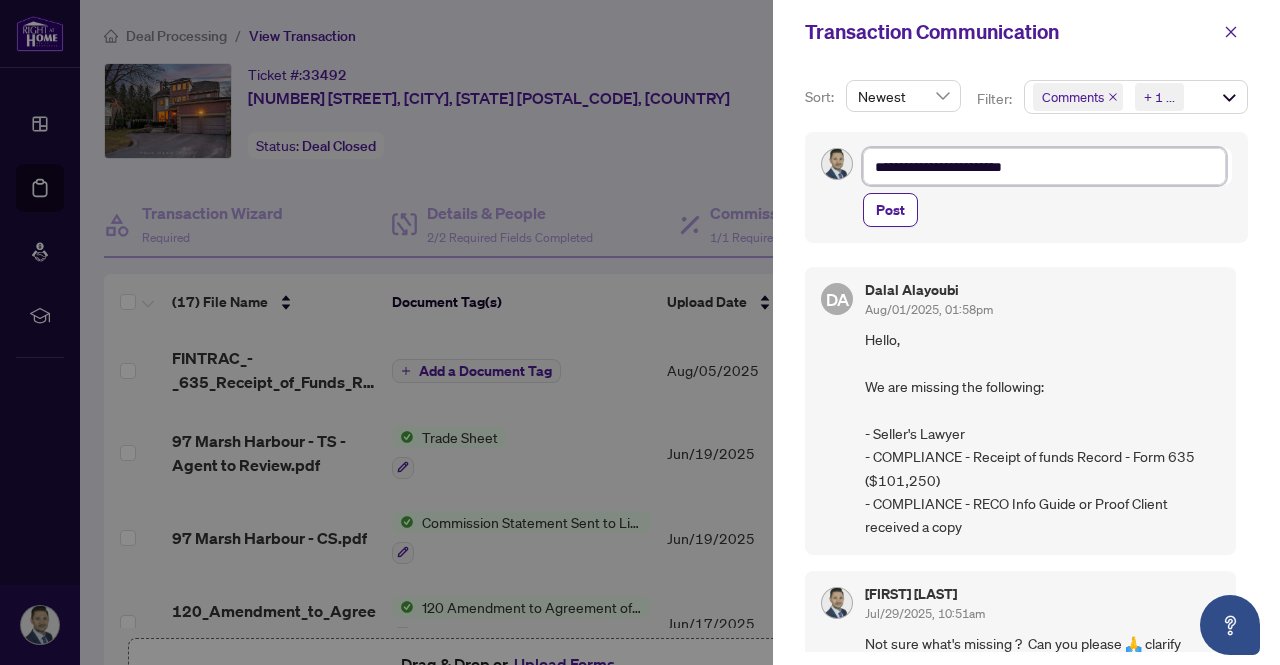 type on "**********" 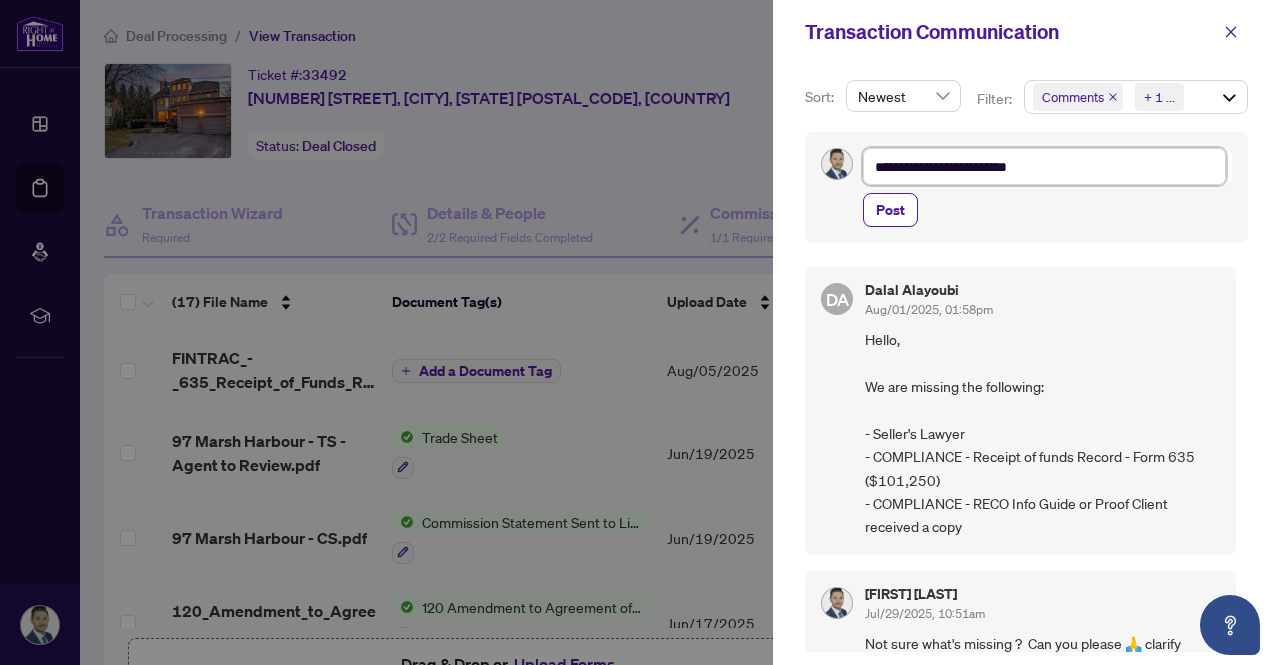 type on "**********" 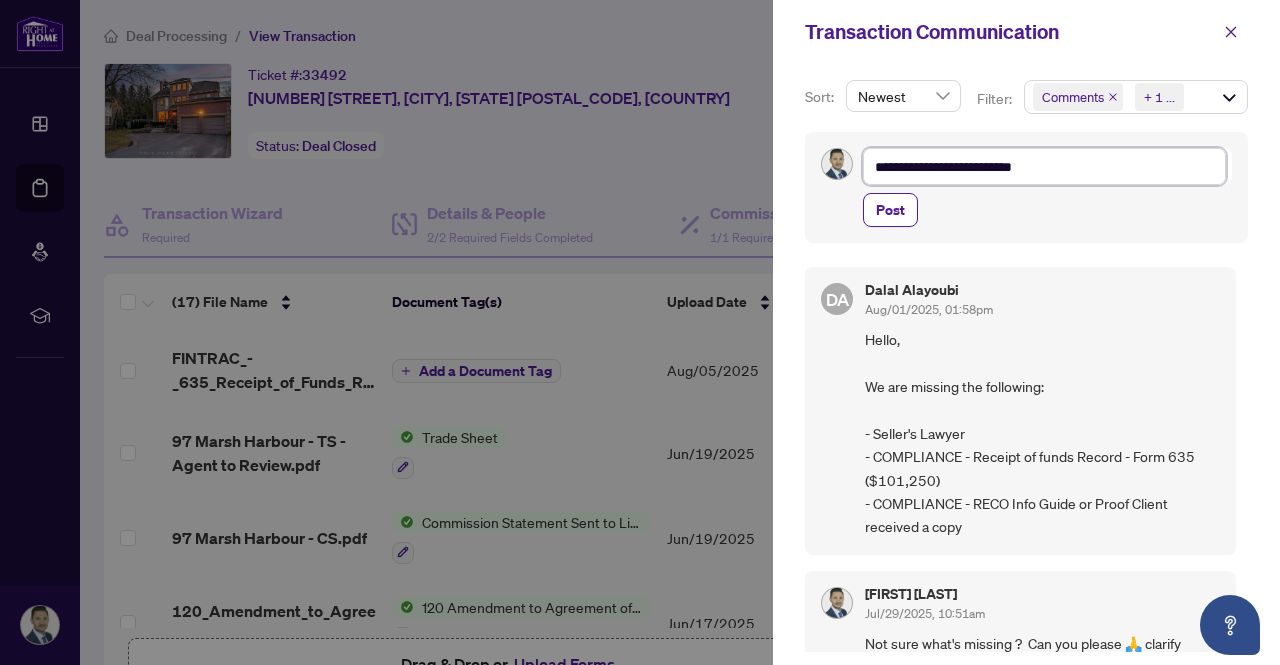 type on "**********" 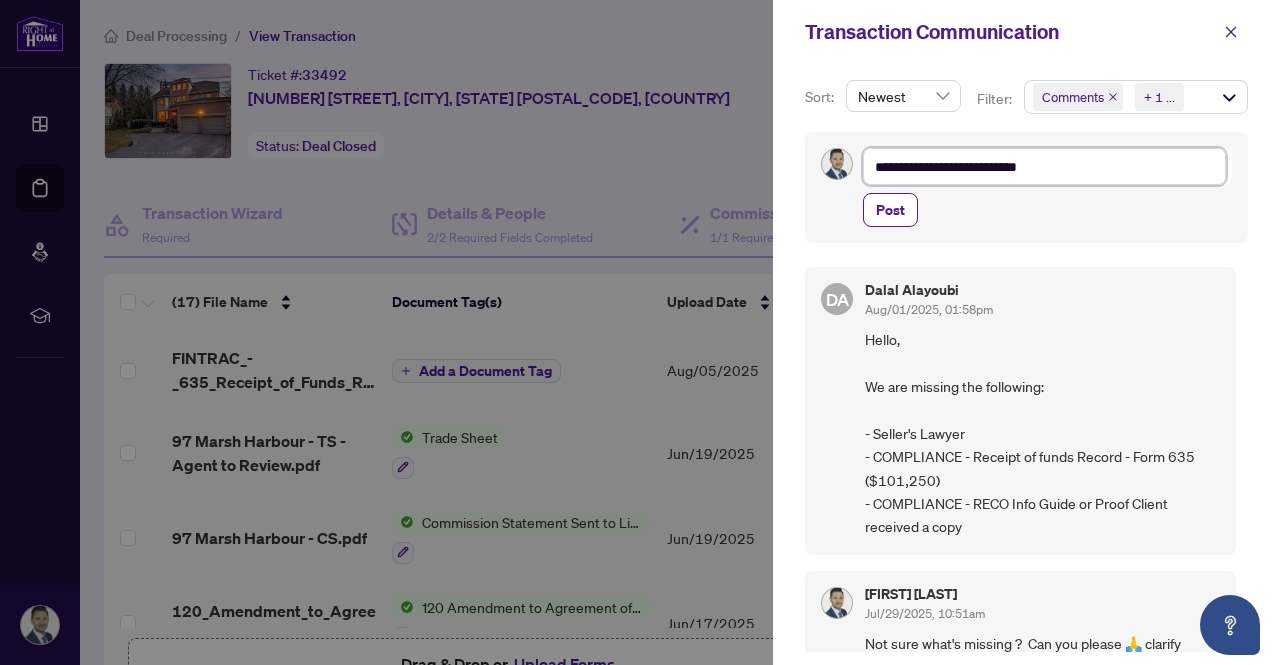 type on "**********" 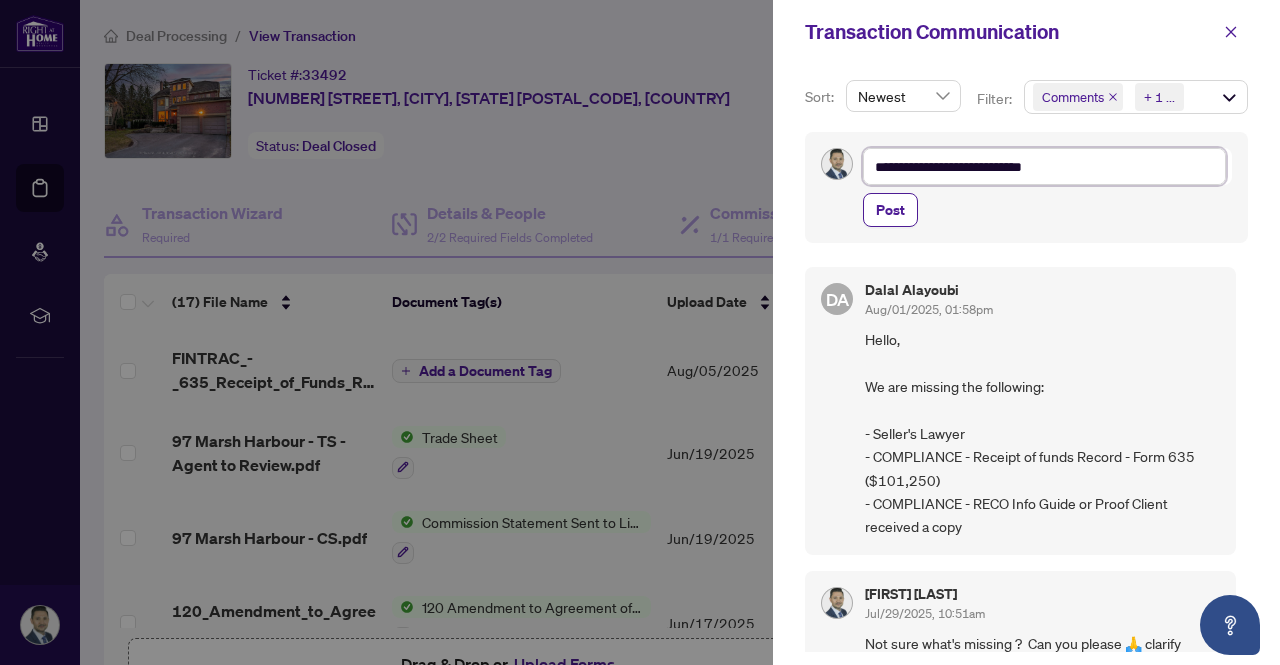 type on "**********" 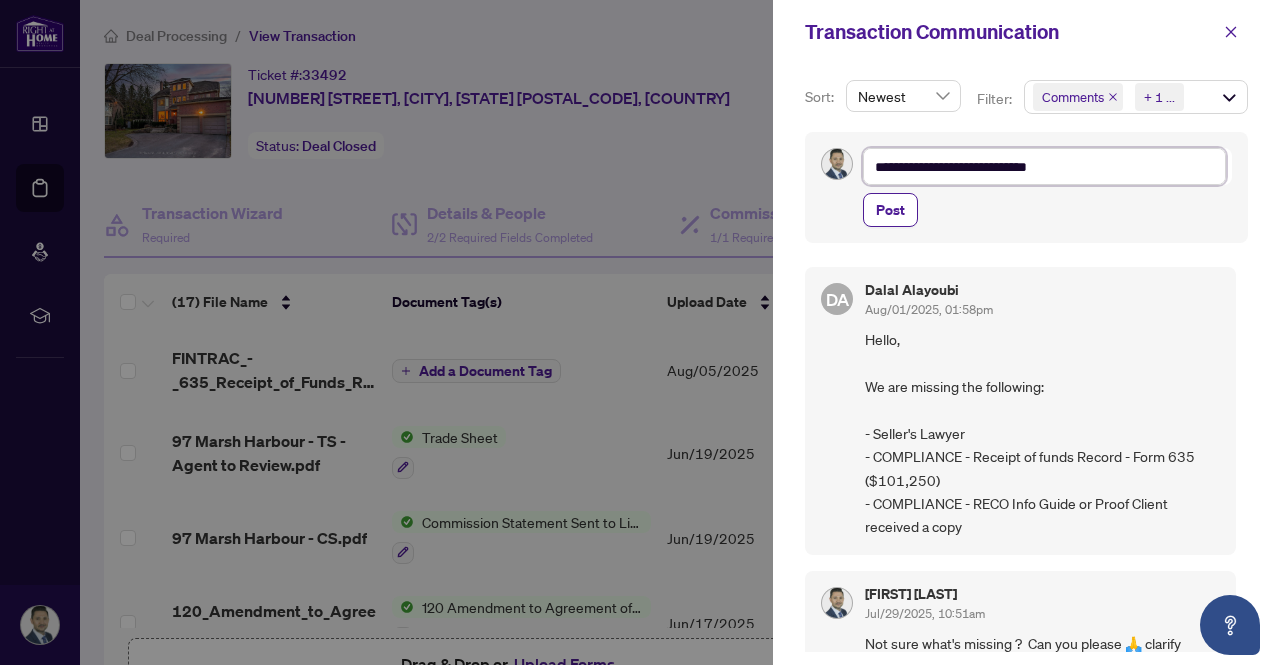 type on "**********" 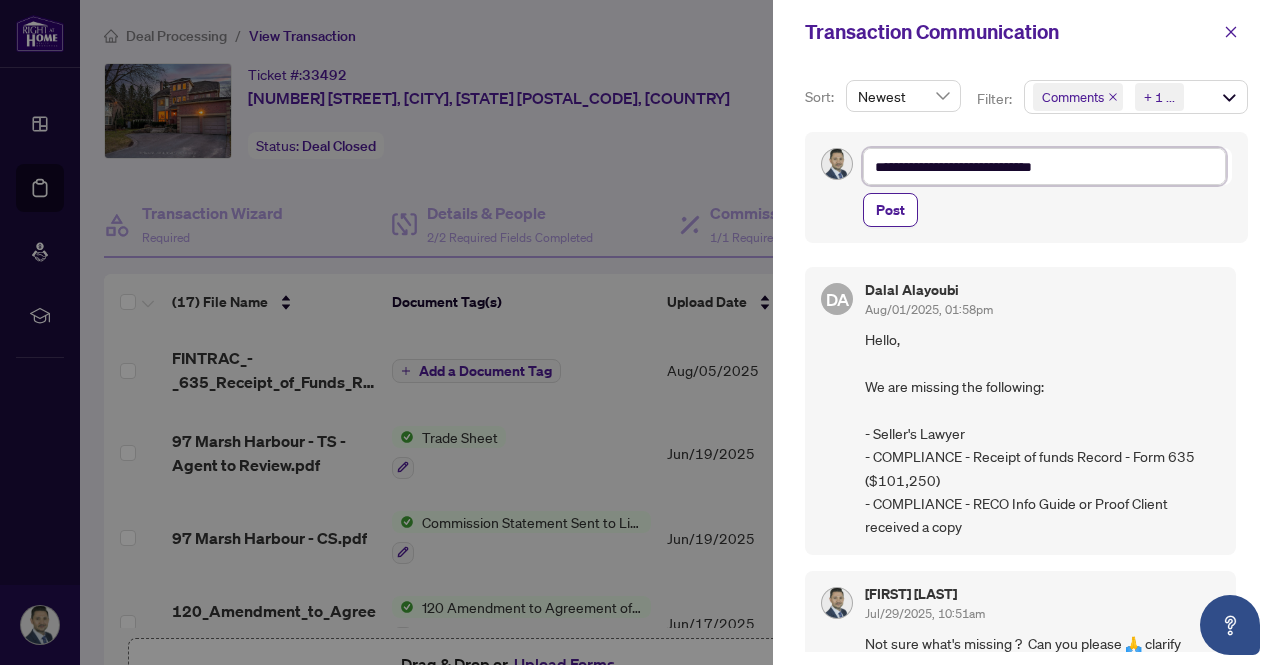 type on "**********" 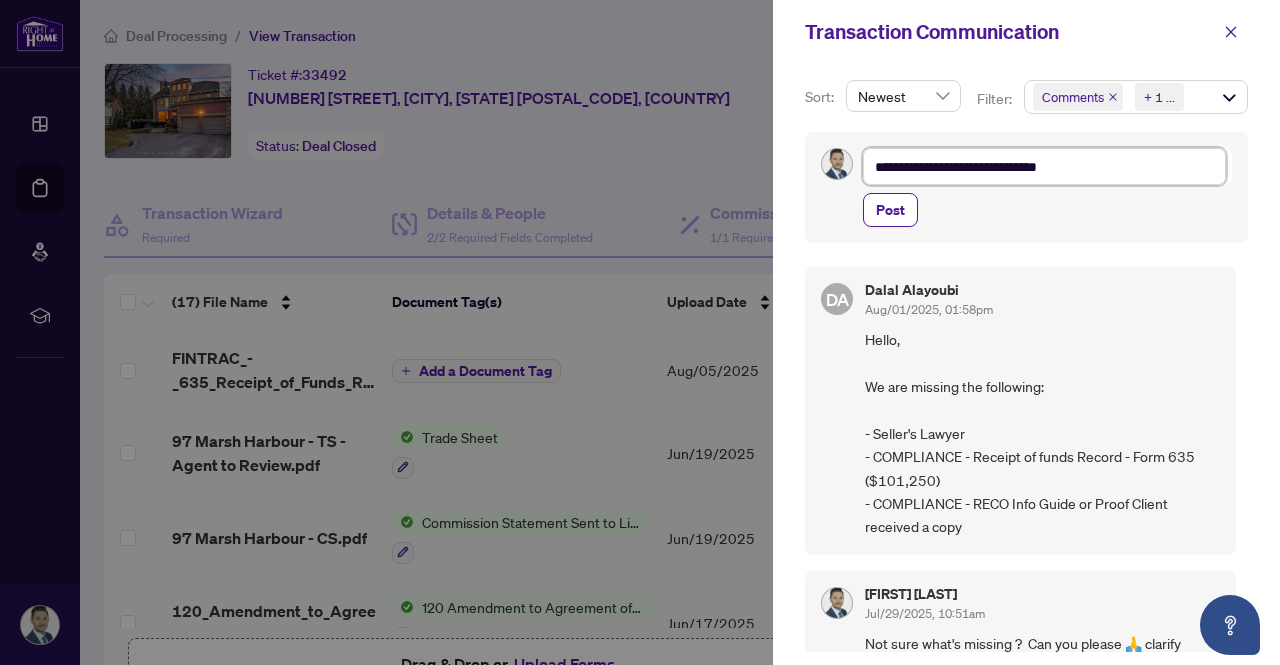 type on "**********" 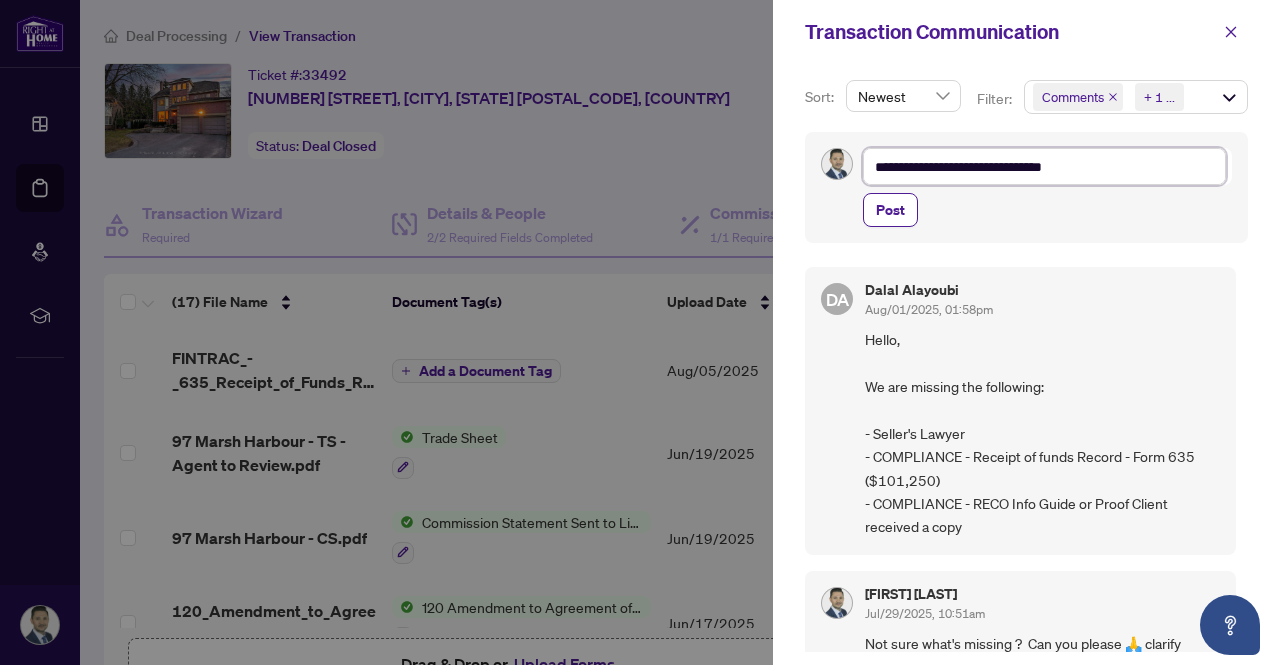 type on "**********" 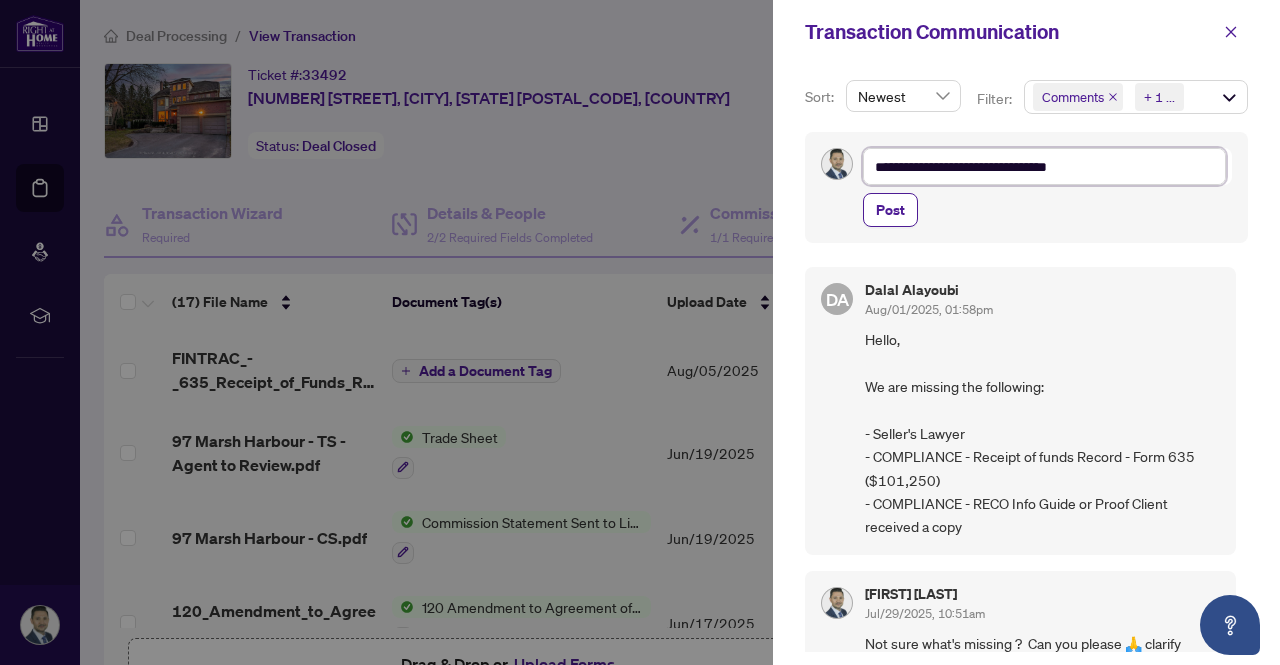 type on "**********" 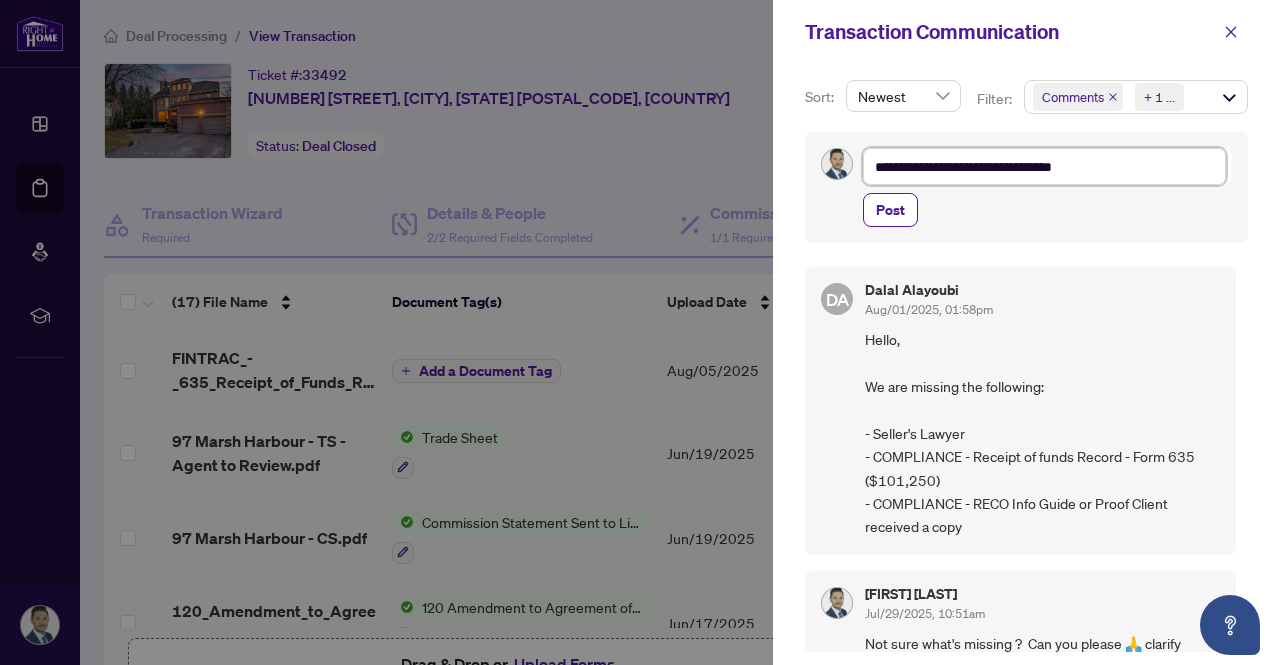 type on "**********" 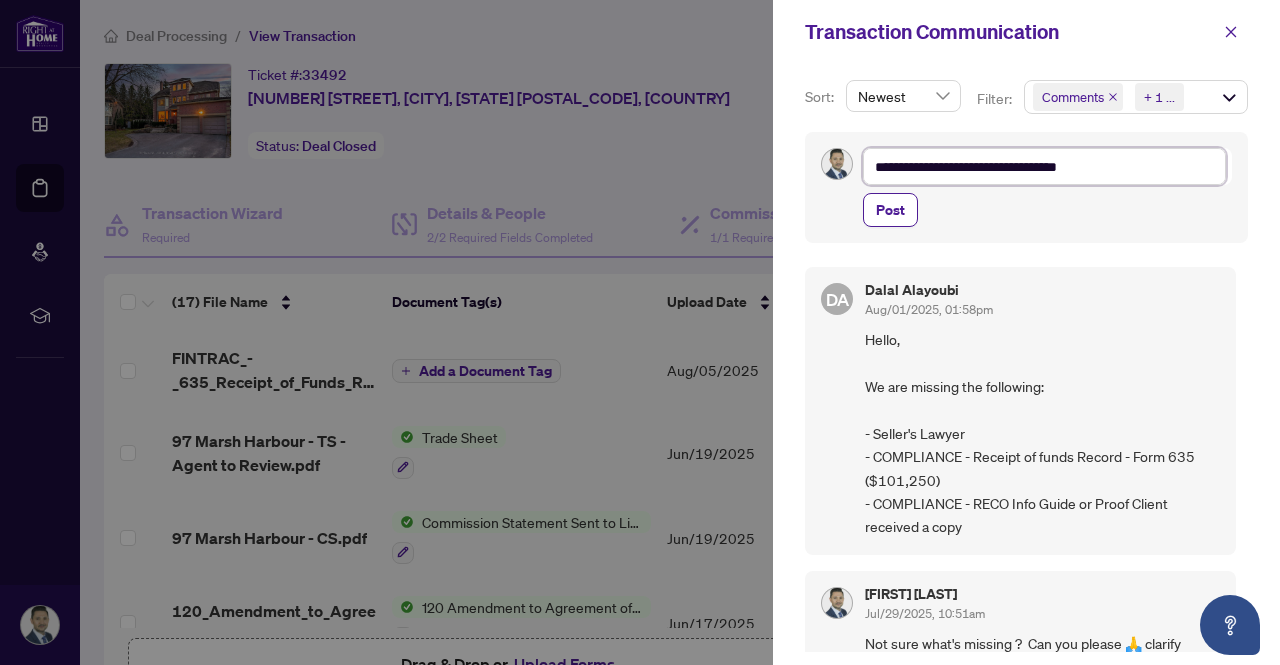 type on "**********" 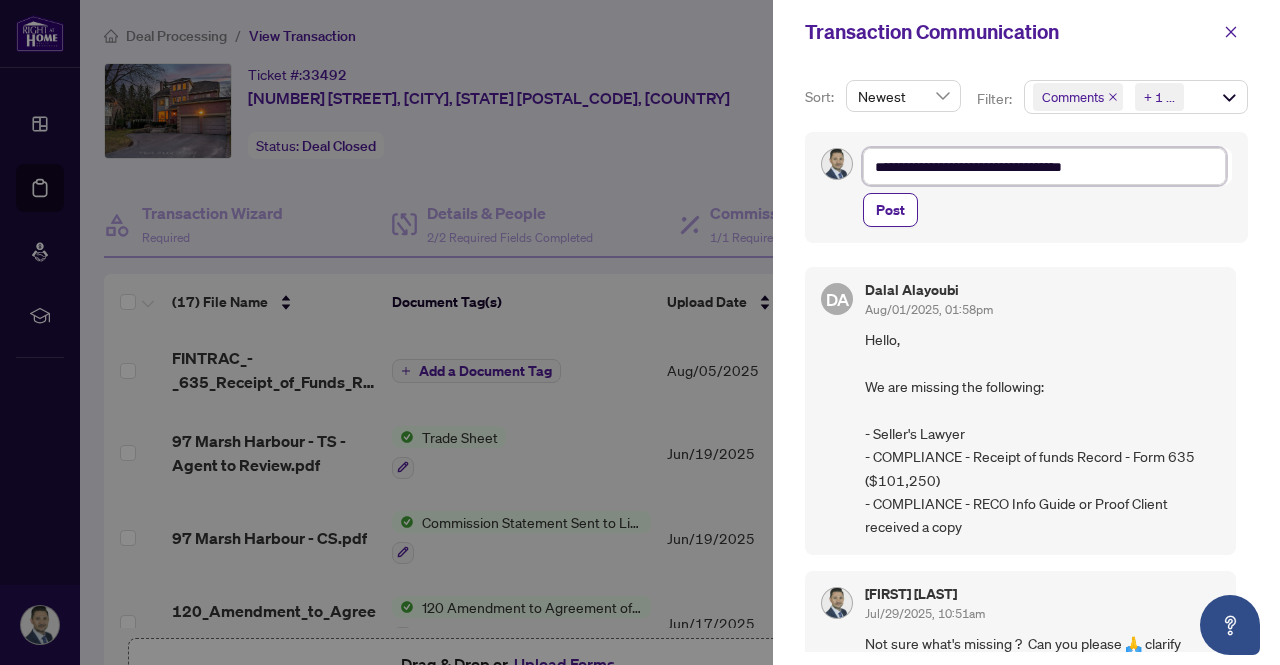 type on "**********" 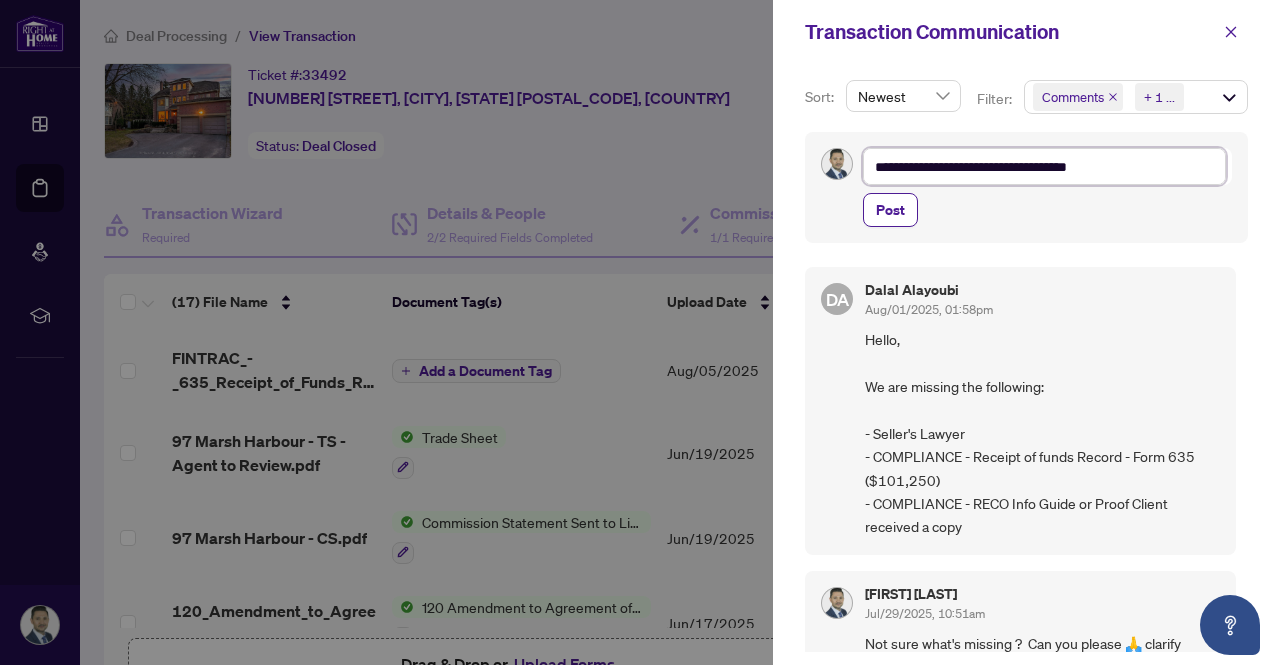 type on "**********" 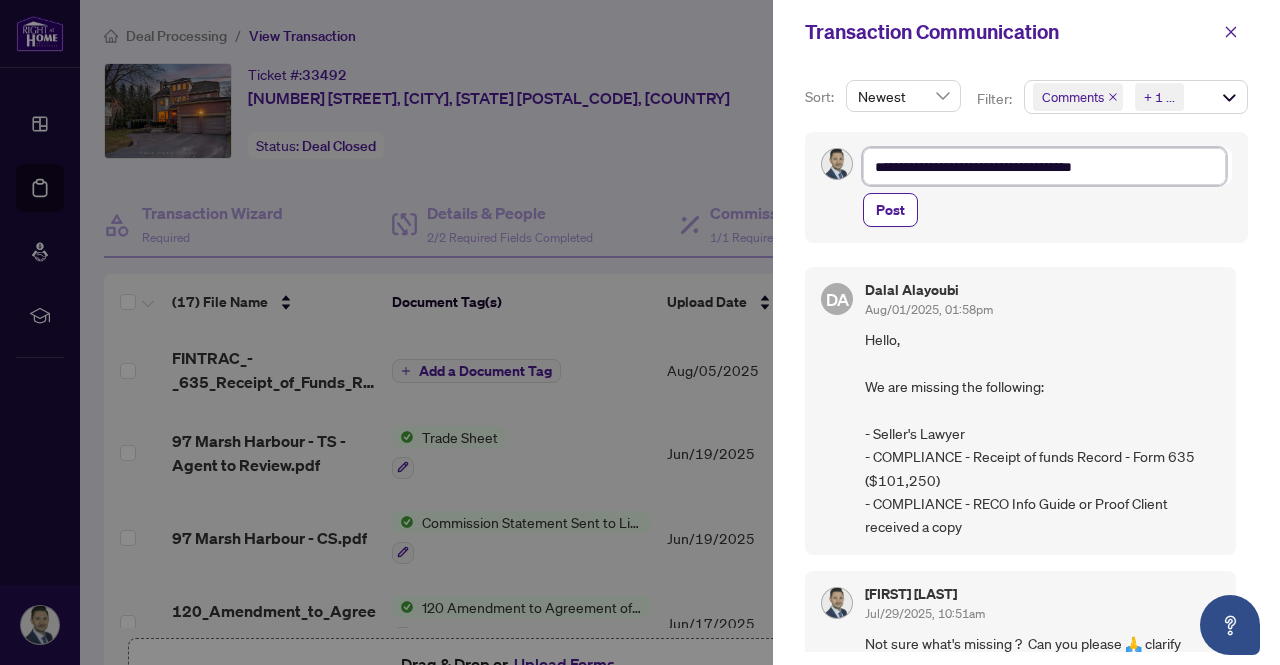 type on "**********" 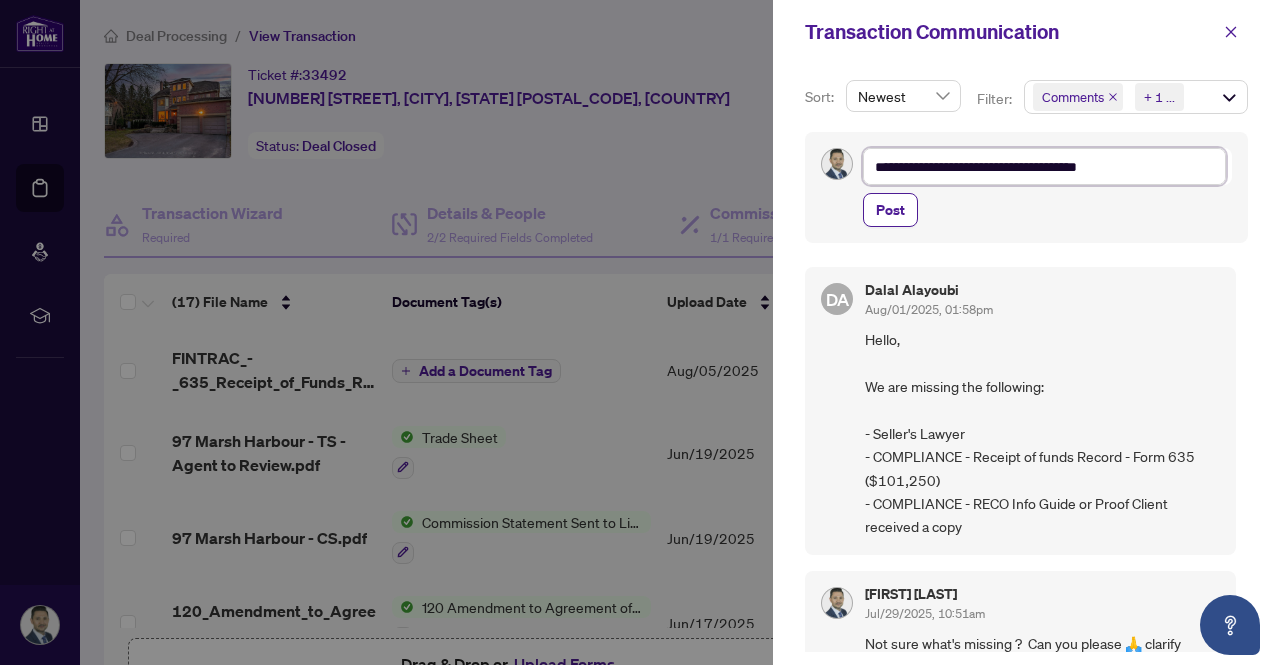 type on "**********" 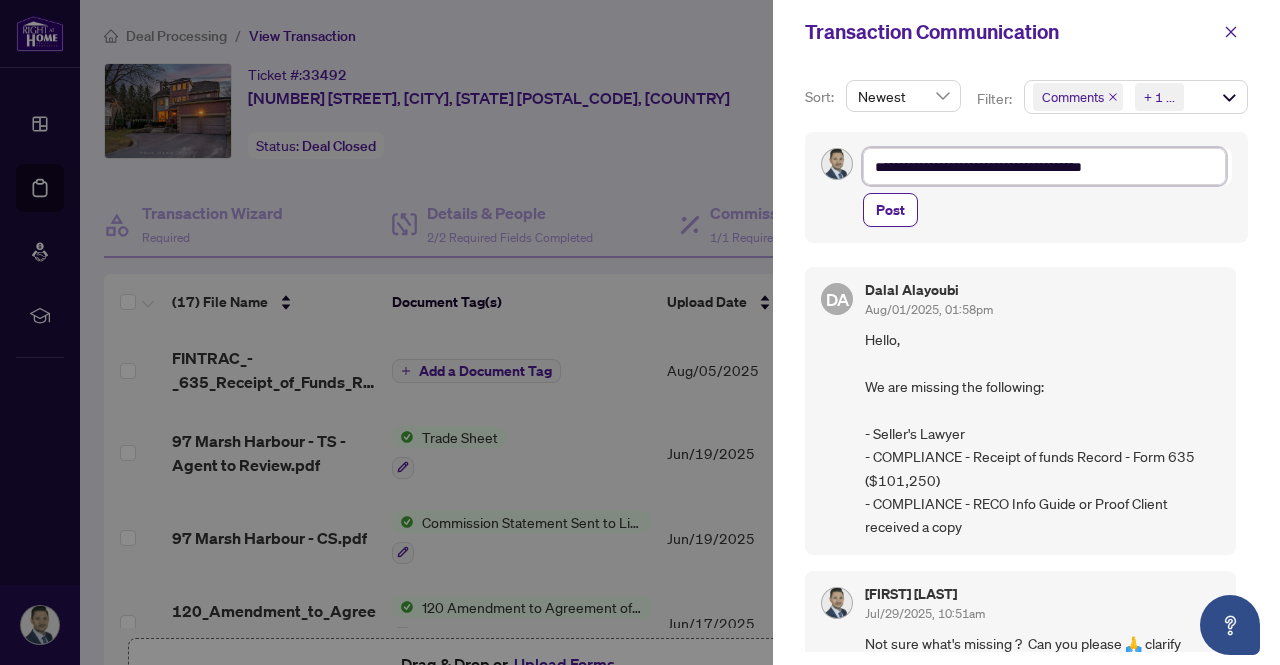 type on "**********" 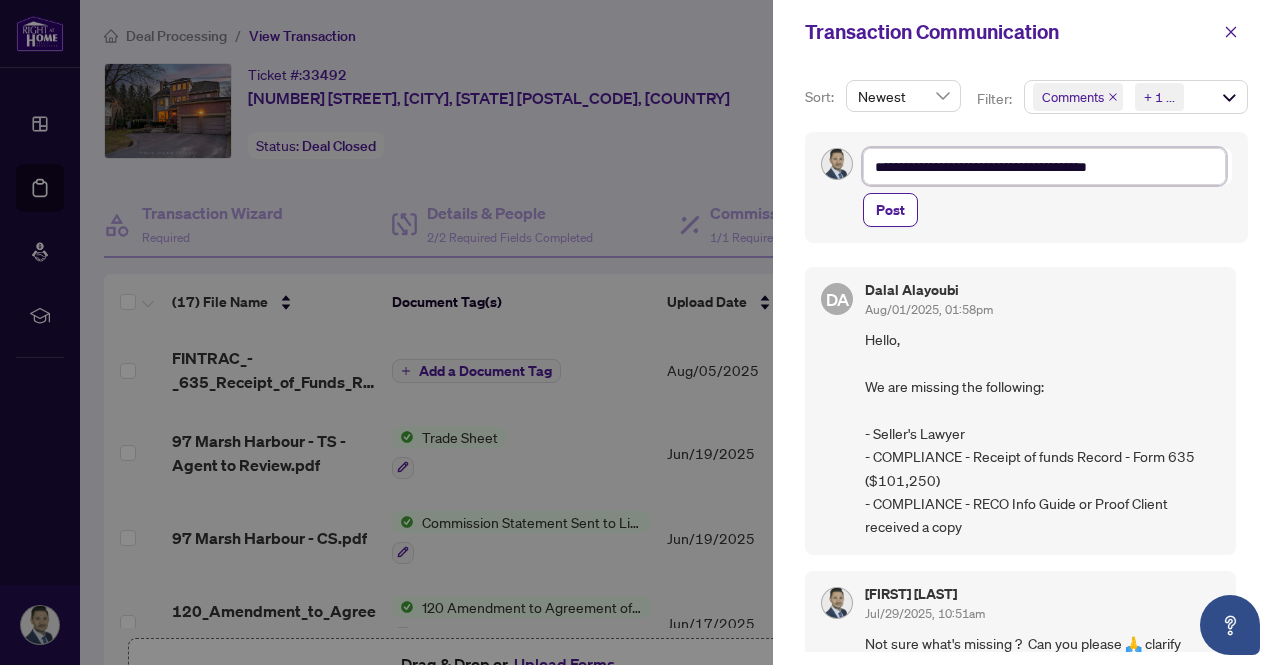 type on "**********" 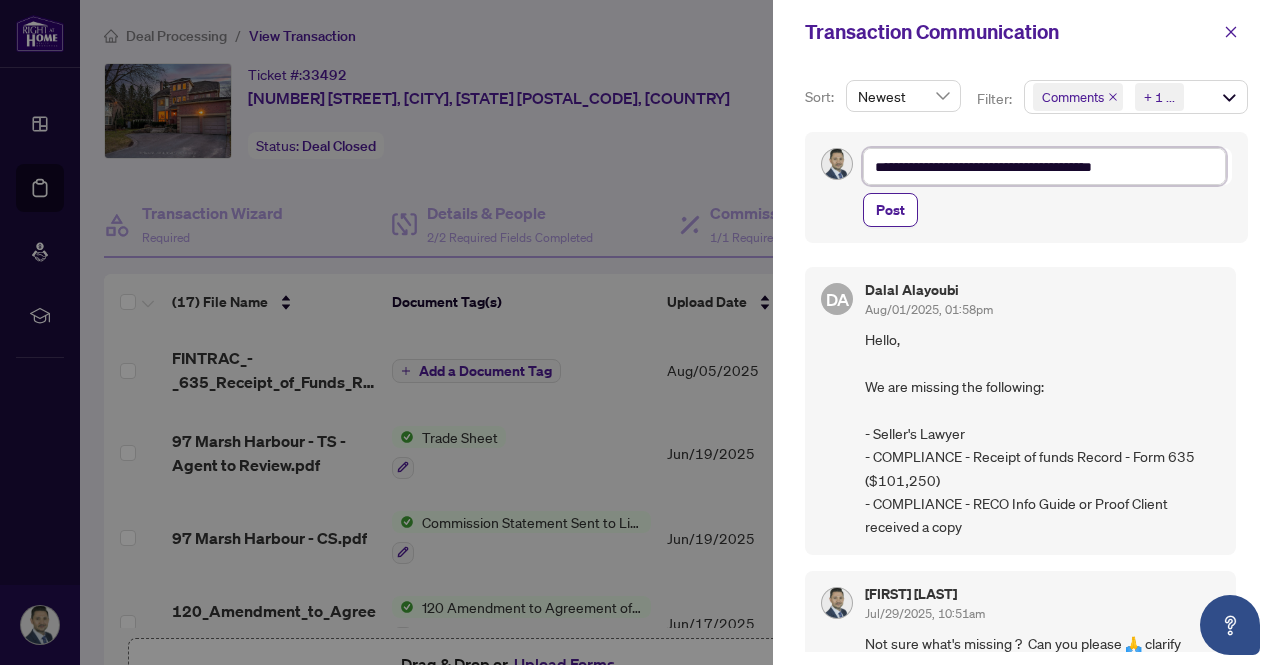 type on "**********" 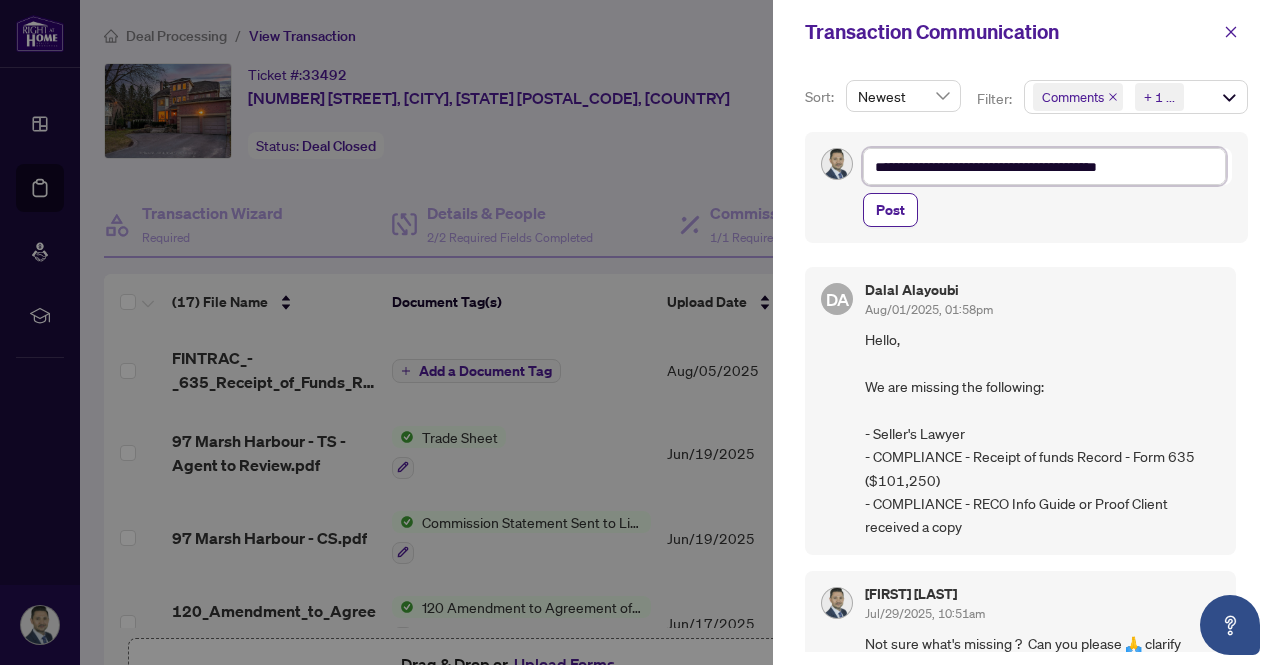 type on "**********" 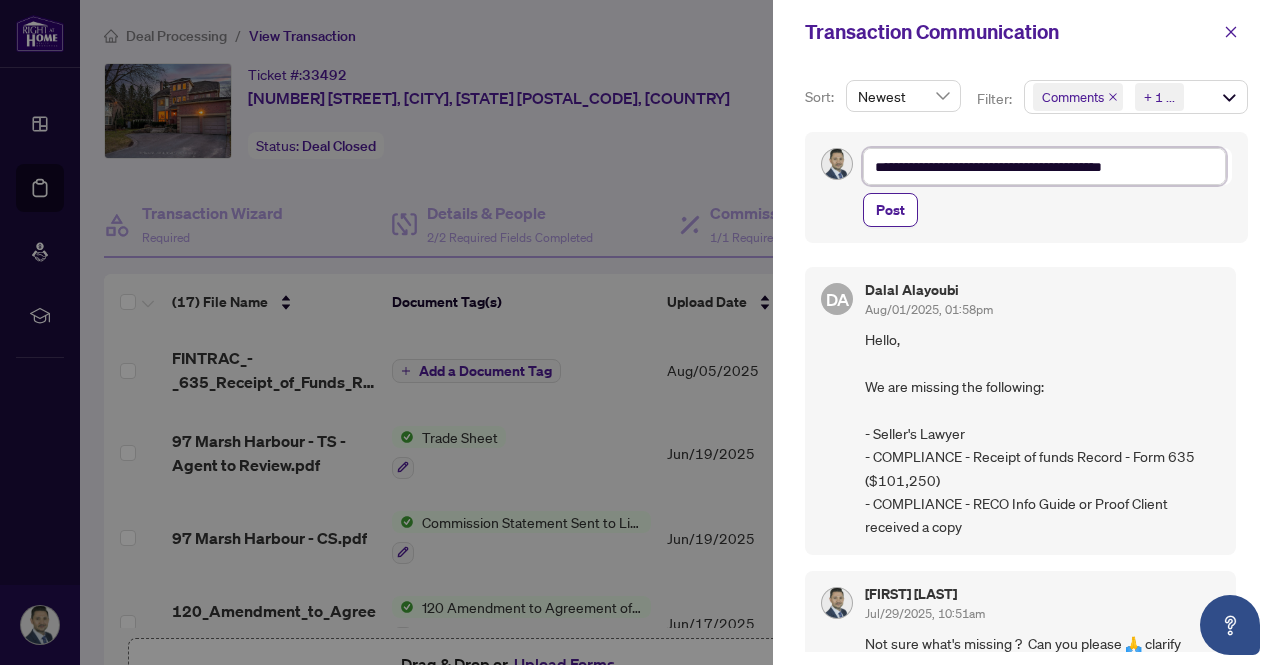type on "**********" 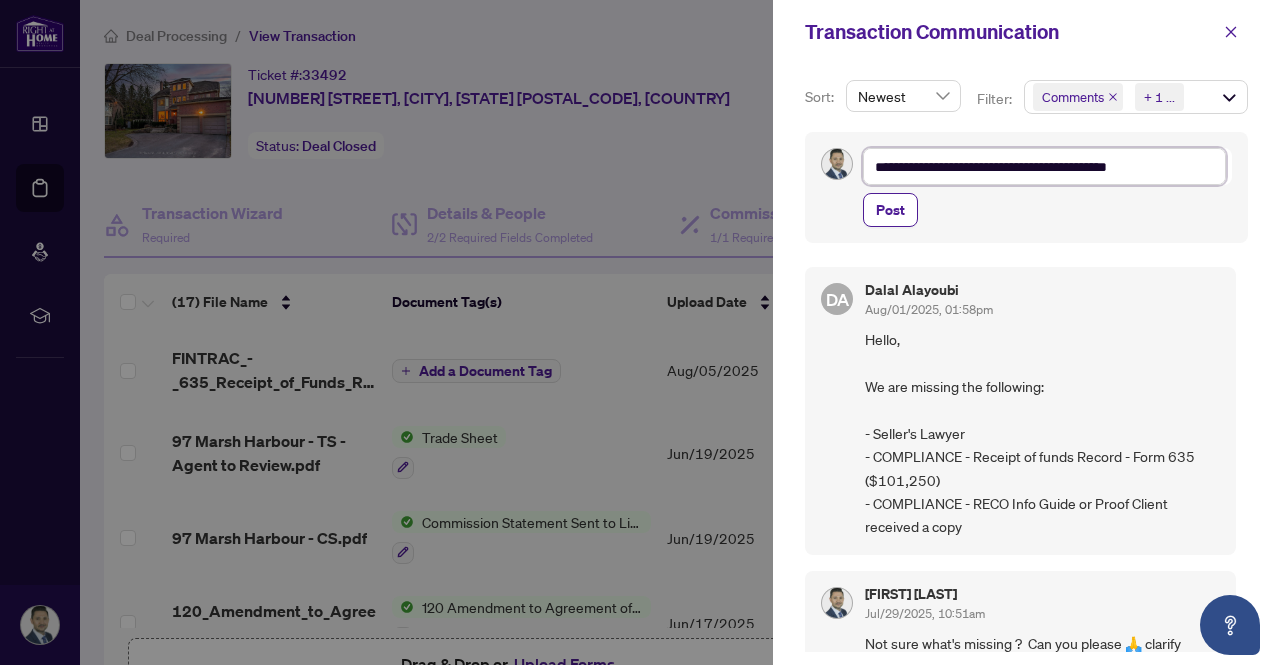type on "**********" 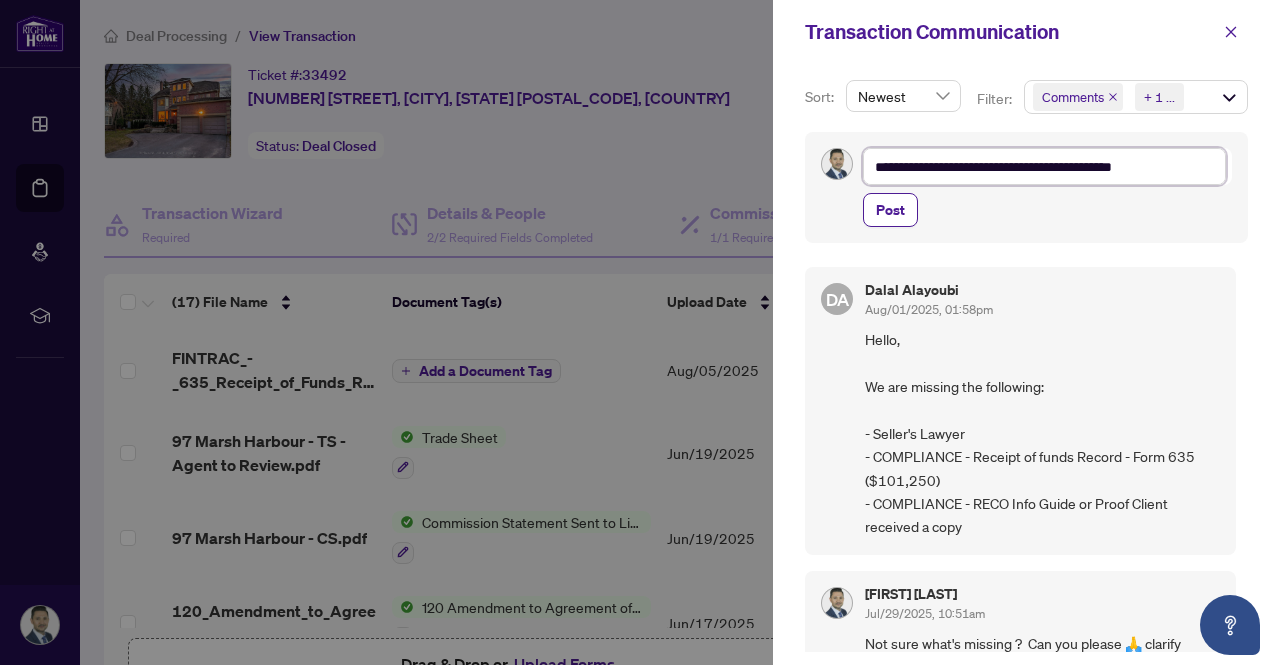 type on "**********" 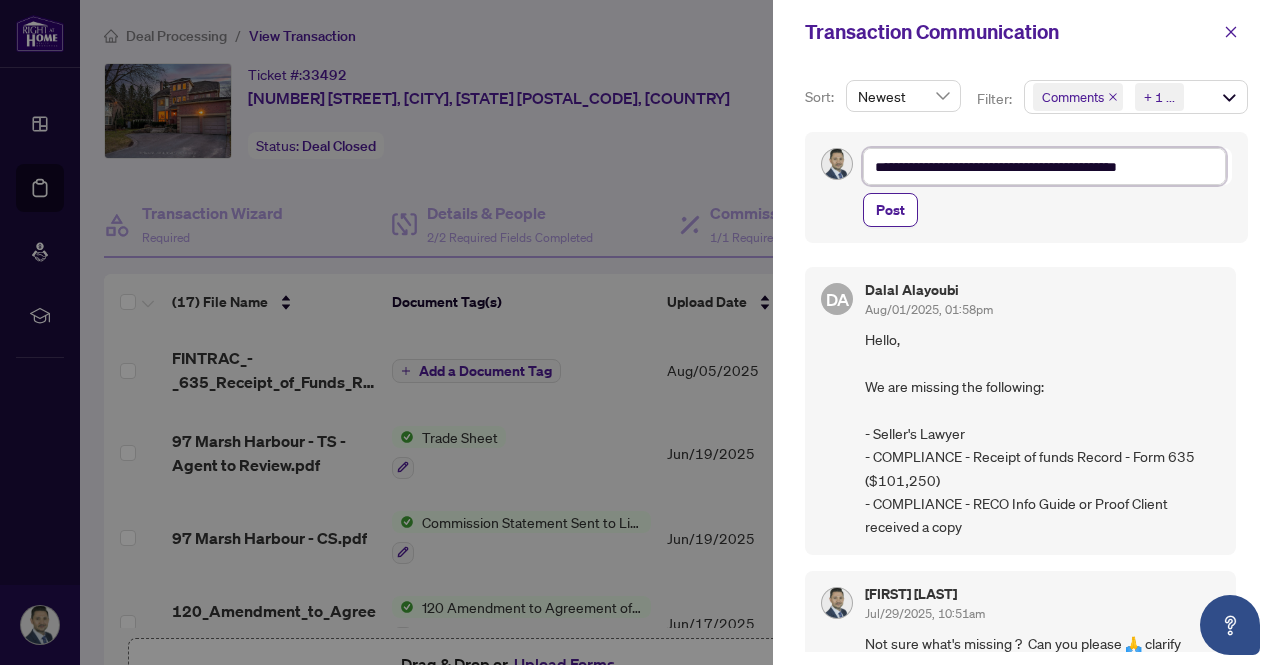 type on "**********" 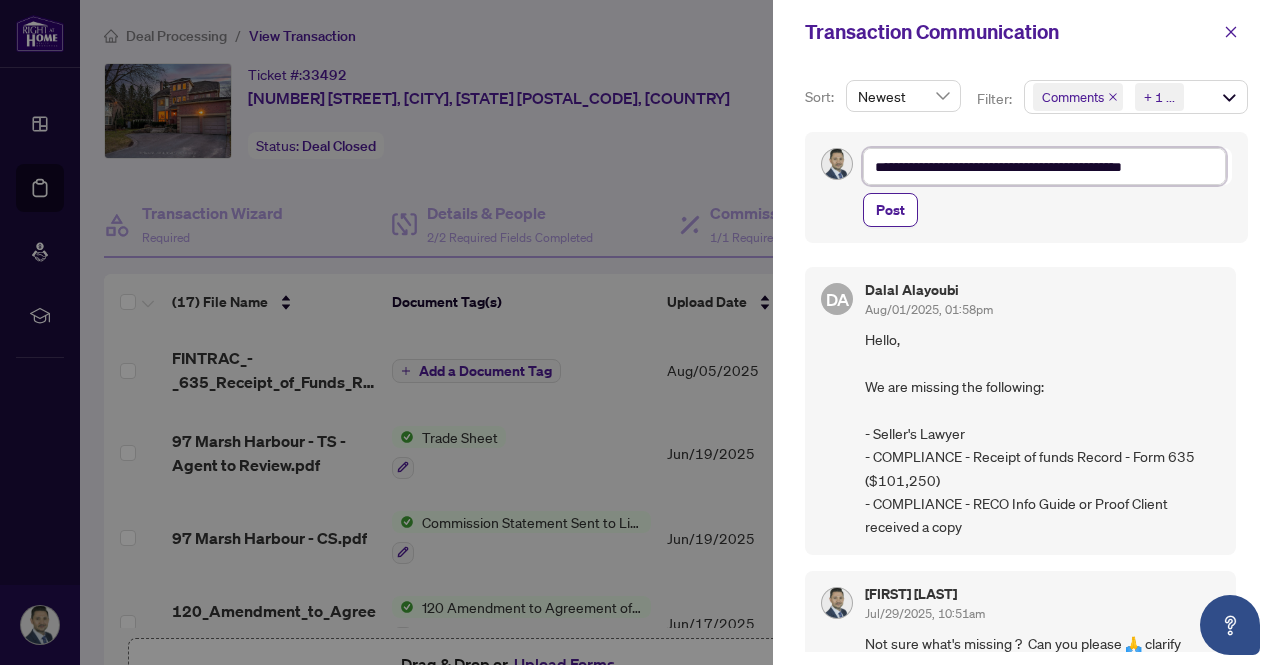 type on "**********" 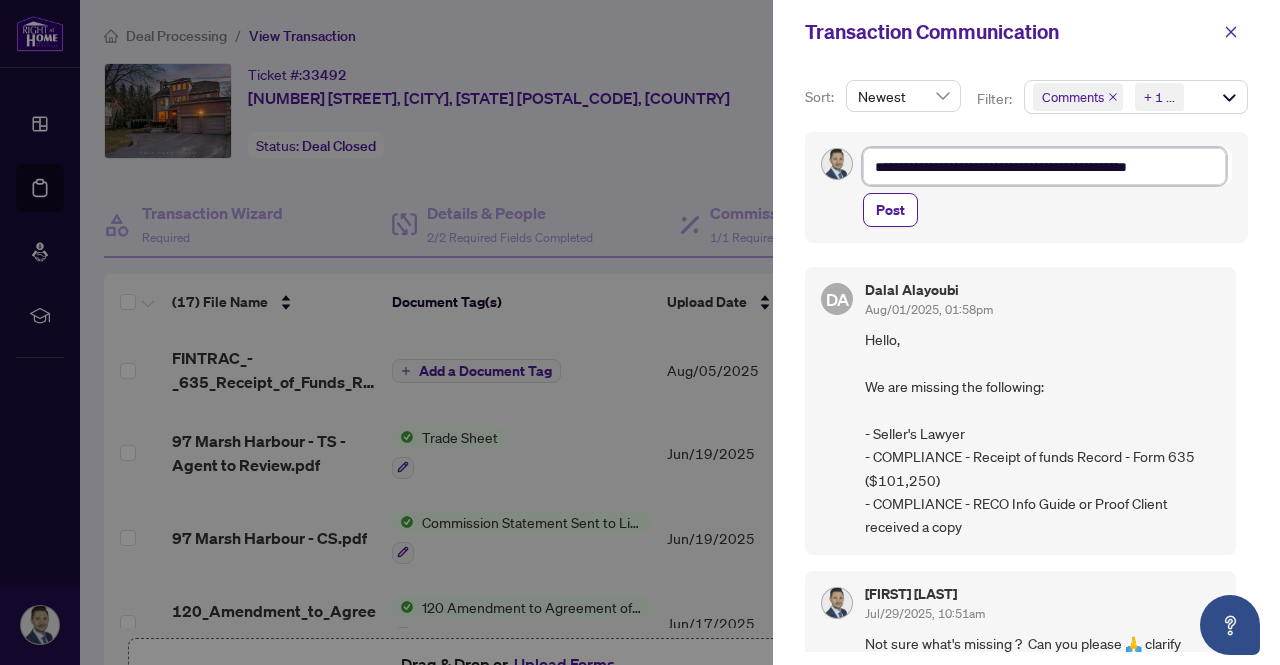 type on "**********" 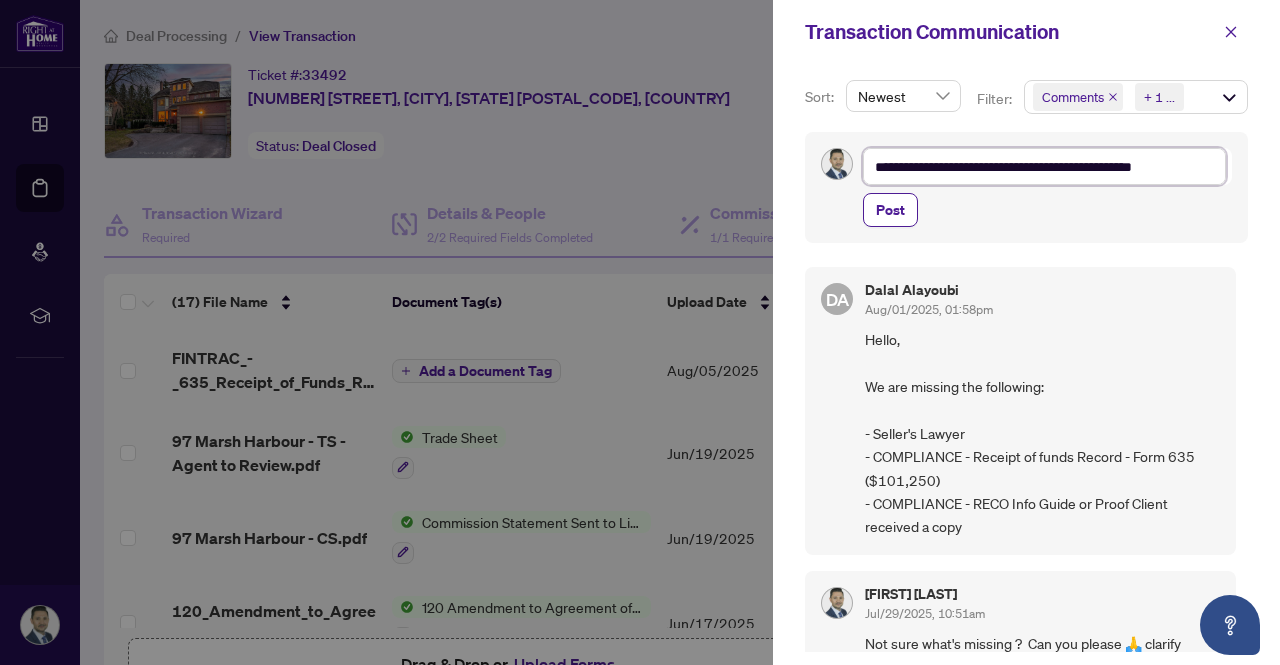 type on "**********" 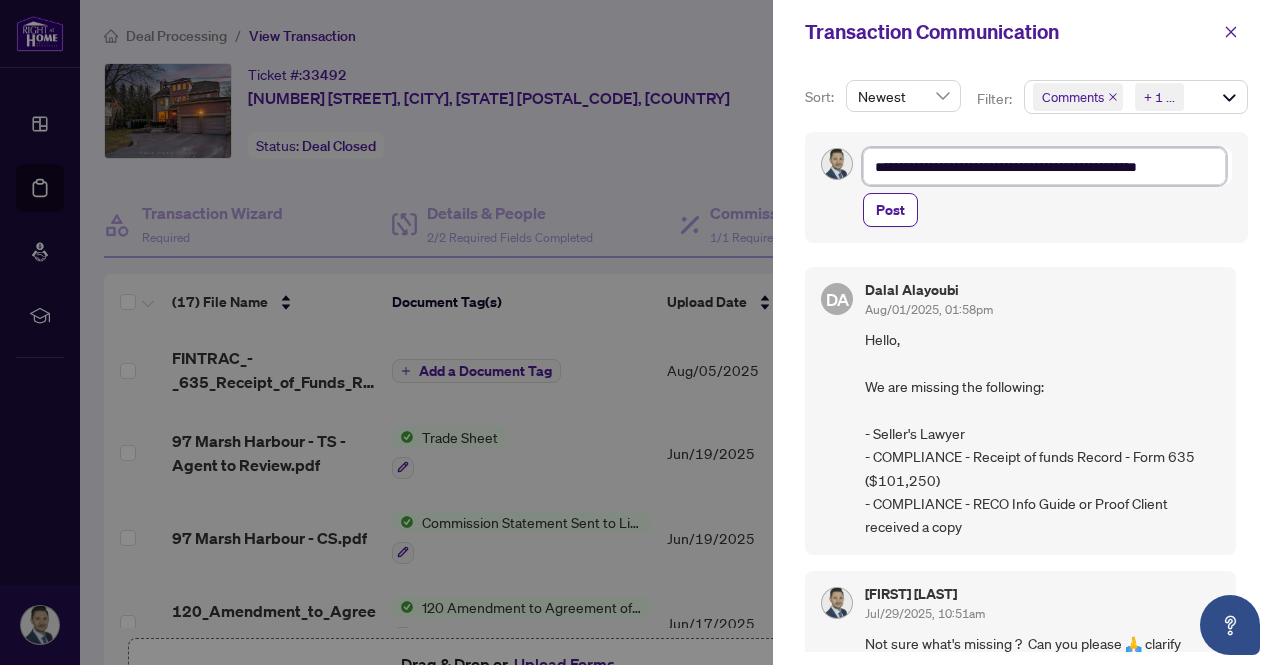 type on "**********" 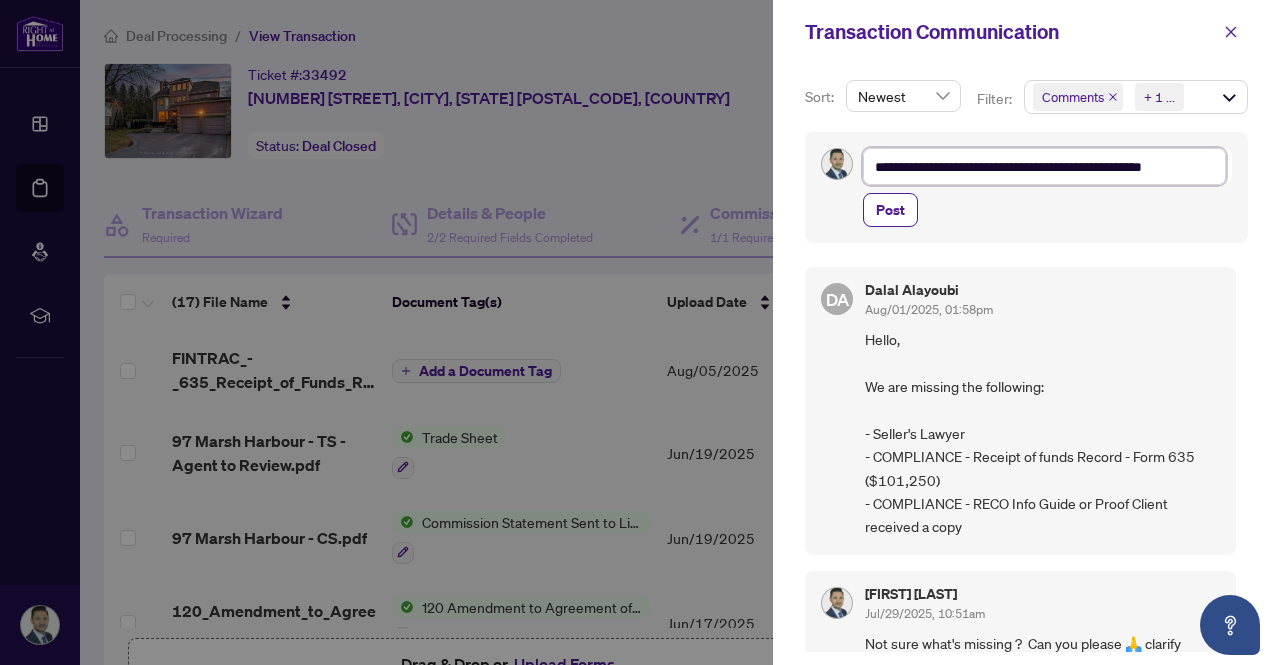 type on "**********" 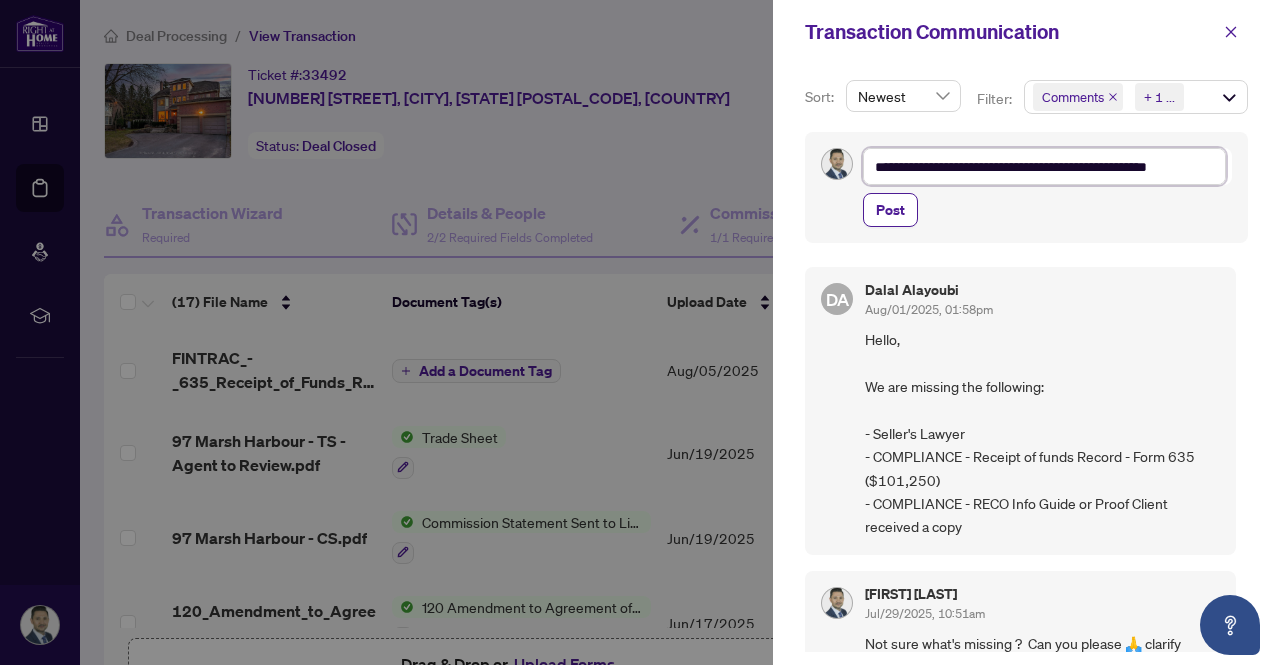 type on "**********" 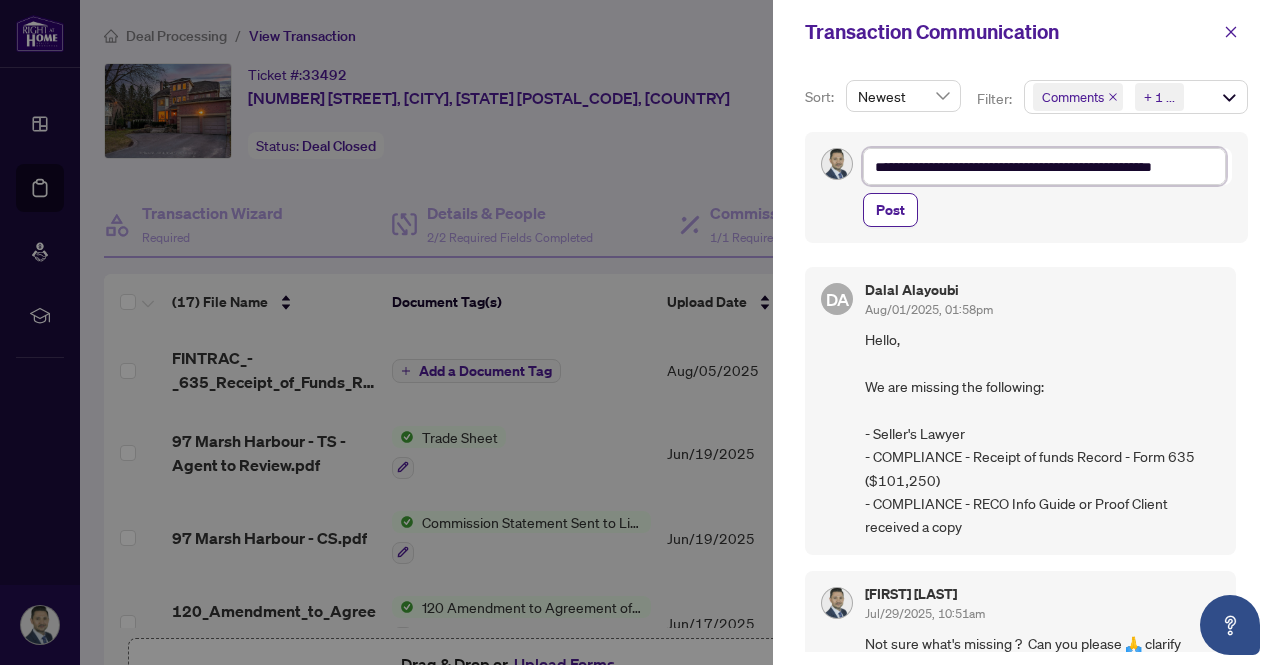 type on "**********" 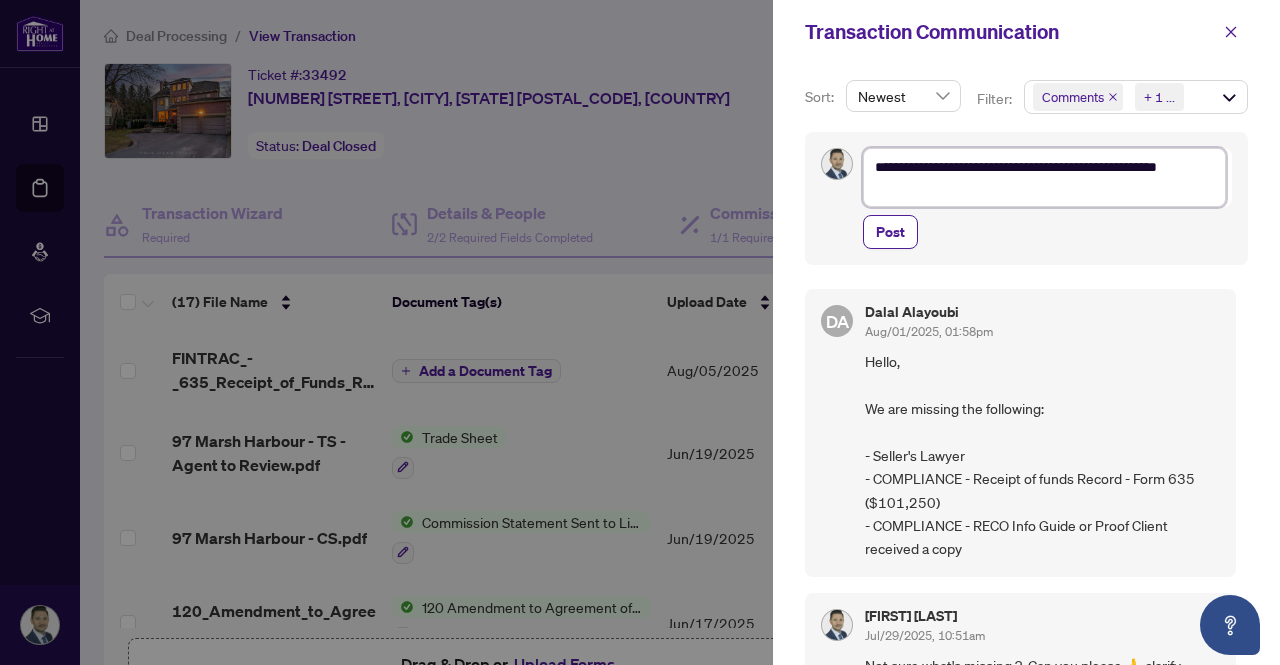 type on "**********" 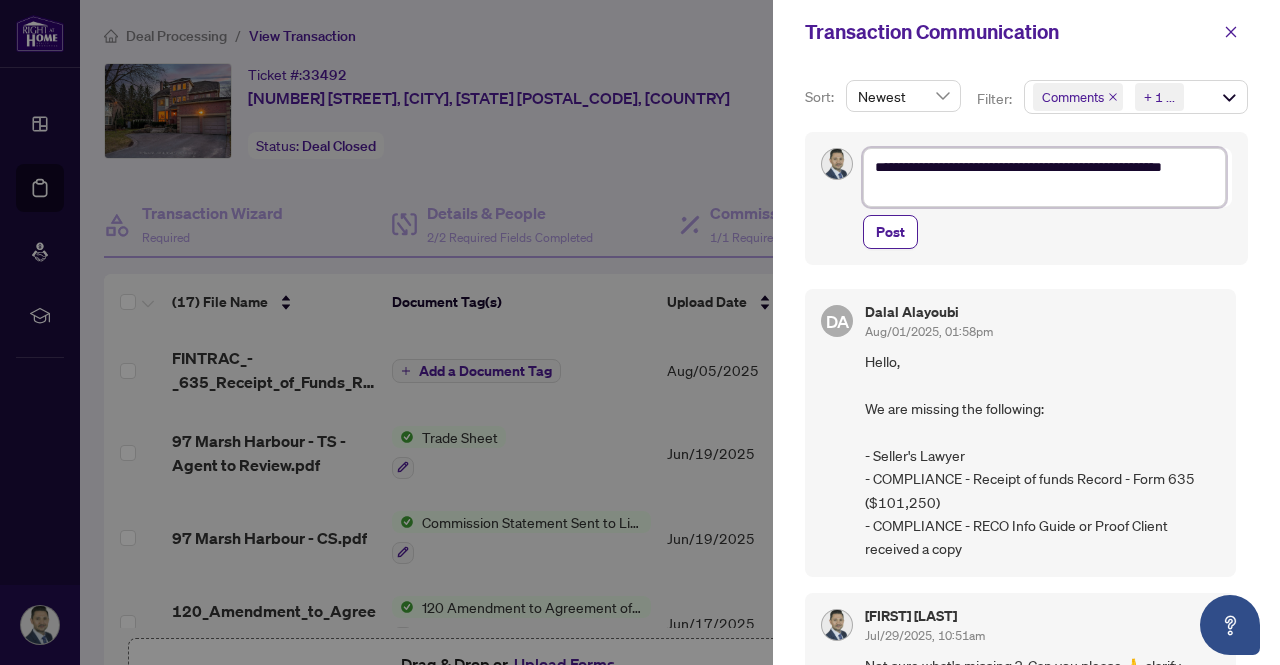 type on "**********" 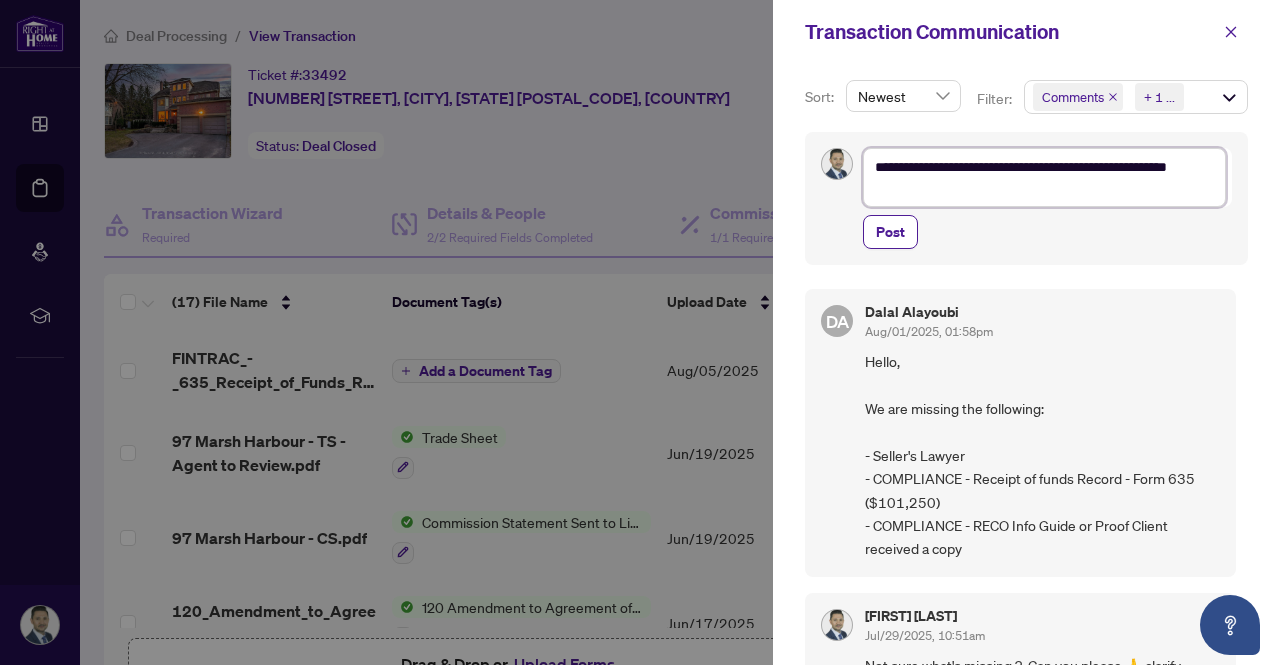 type on "**********" 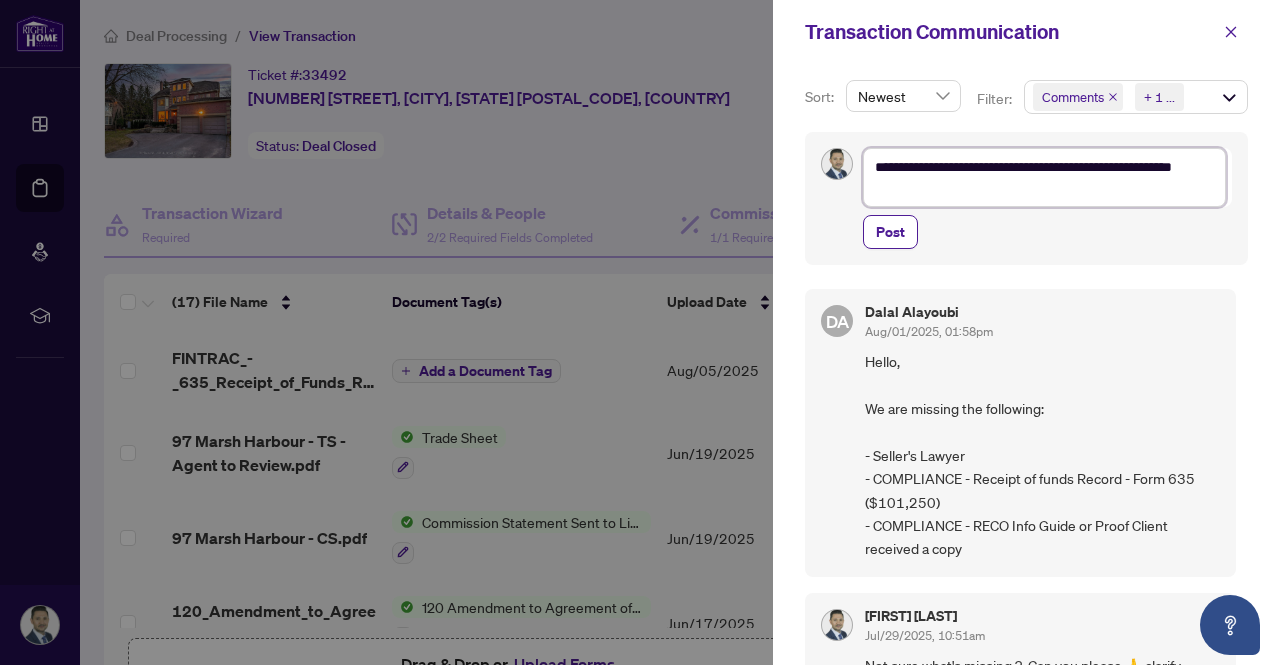 type on "**********" 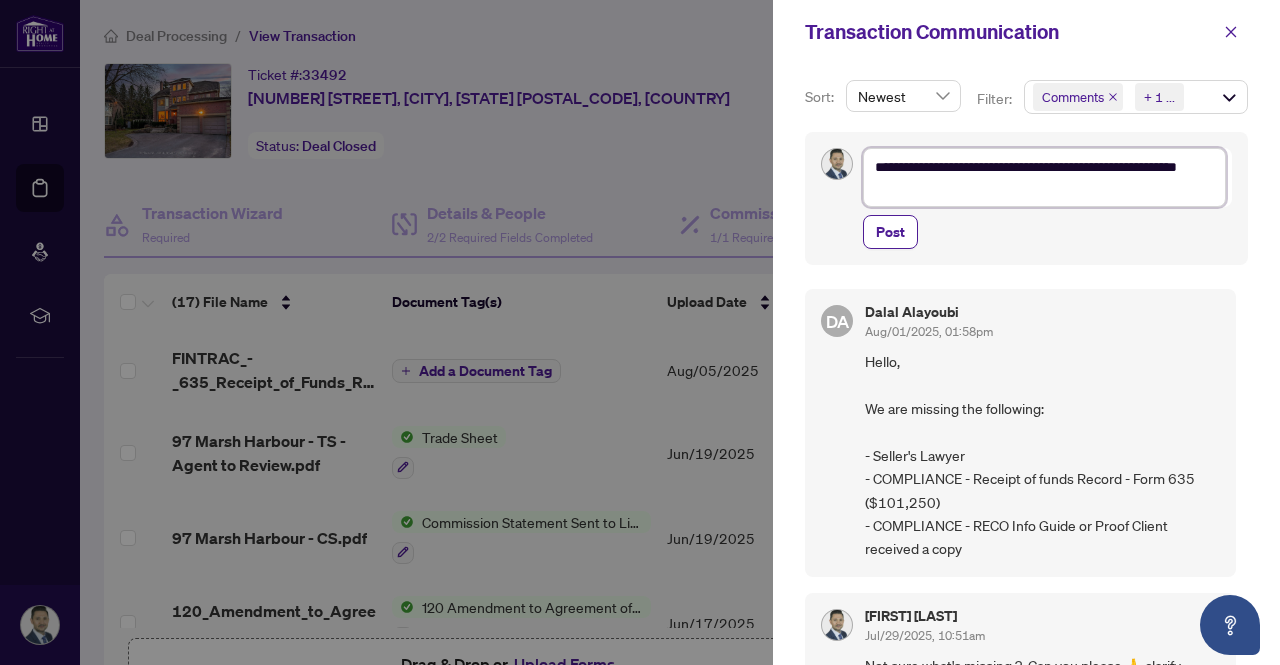 type on "**********" 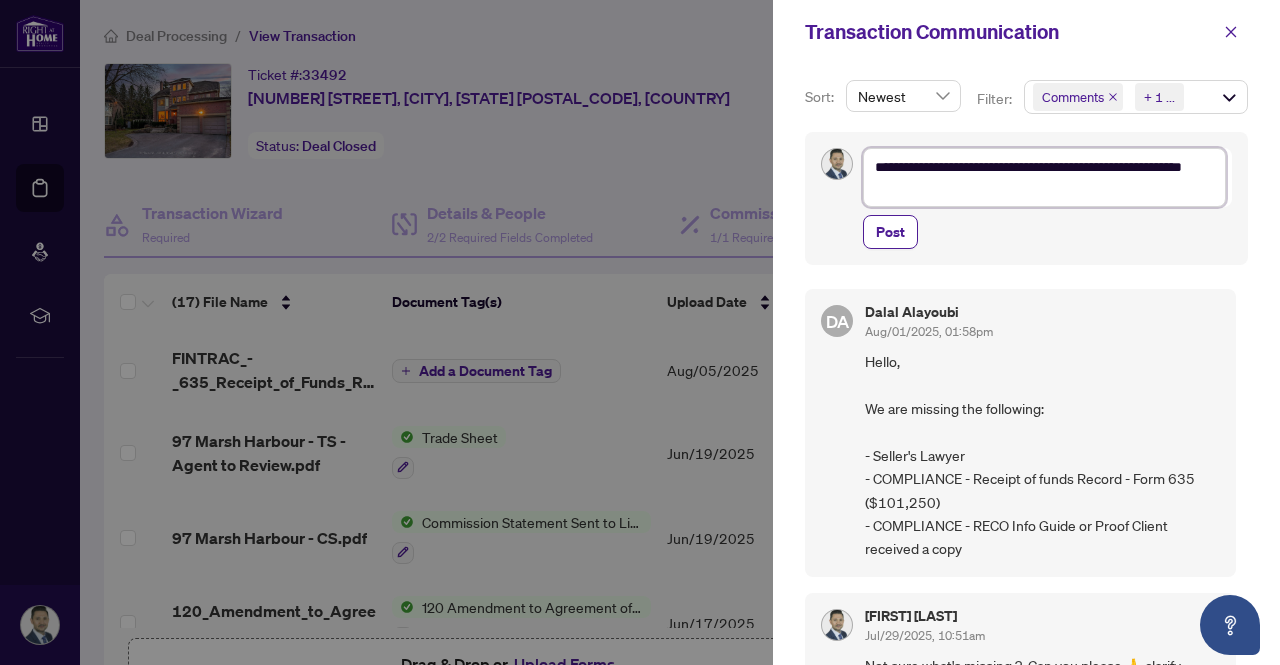 type on "**********" 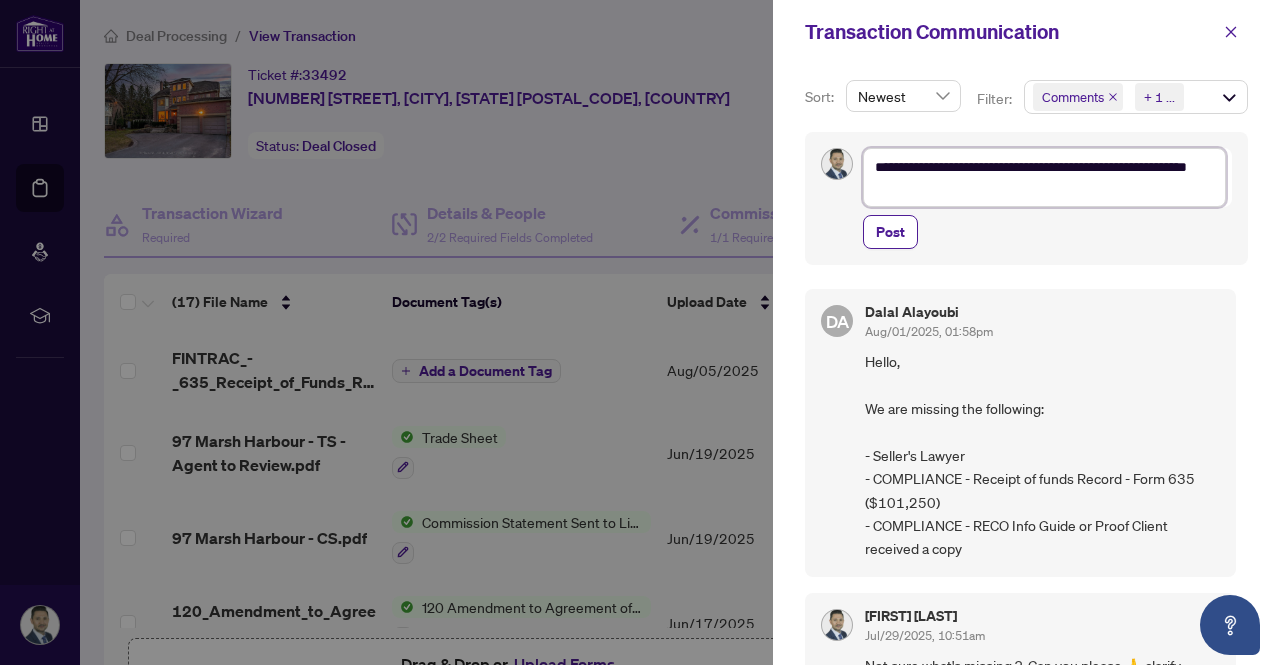 type on "**********" 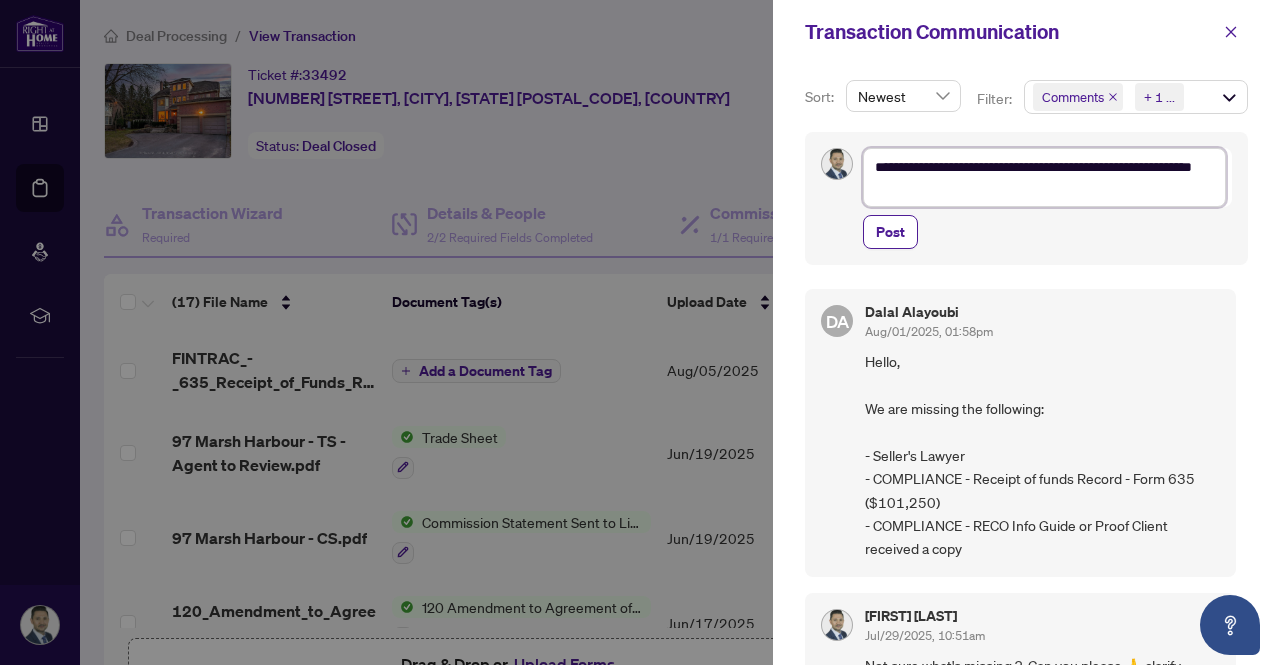 type on "**********" 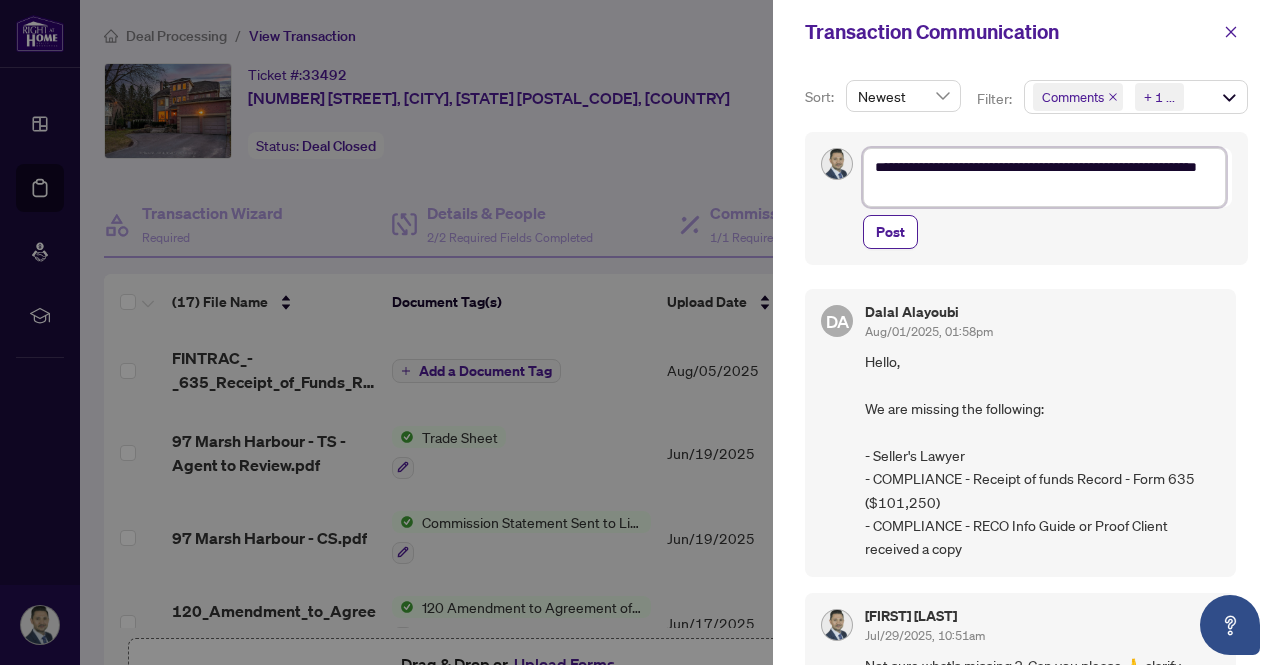 type on "**********" 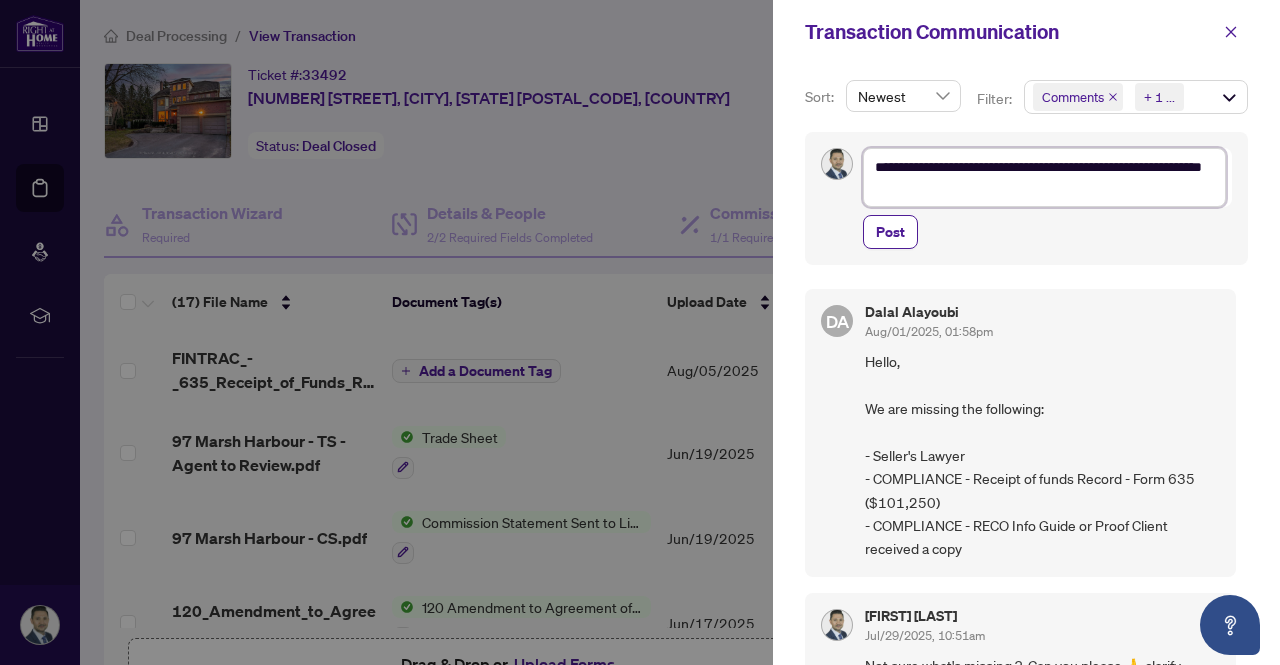 type on "**********" 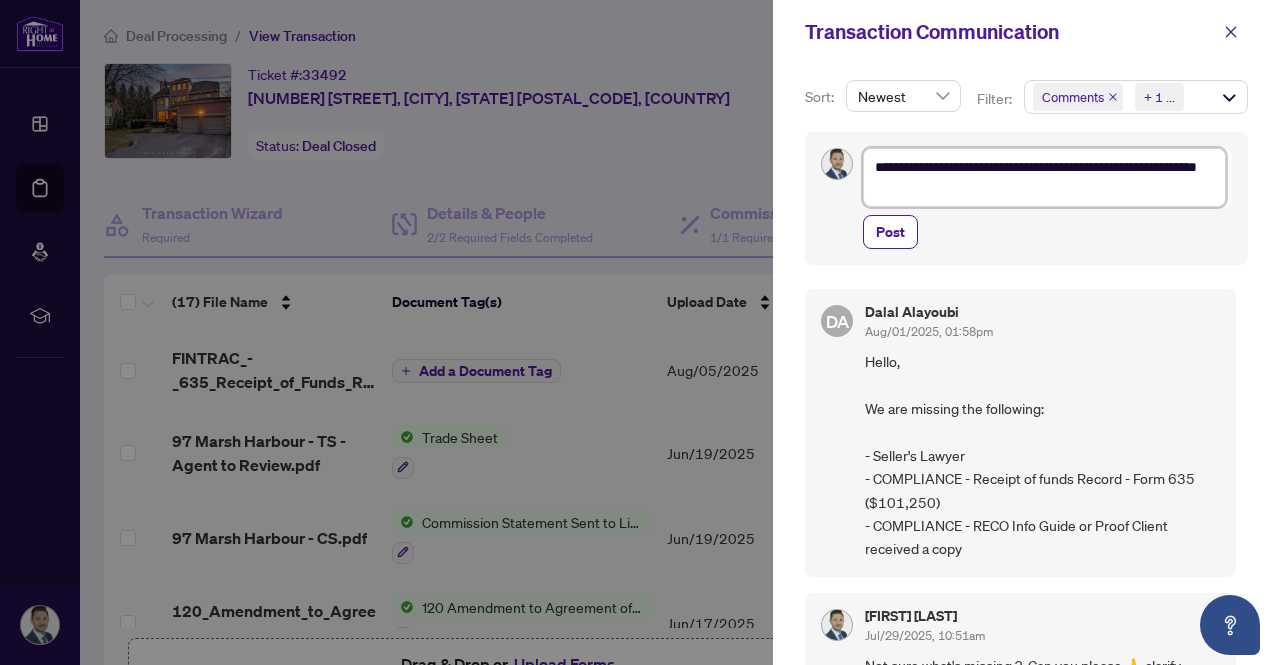 type on "**********" 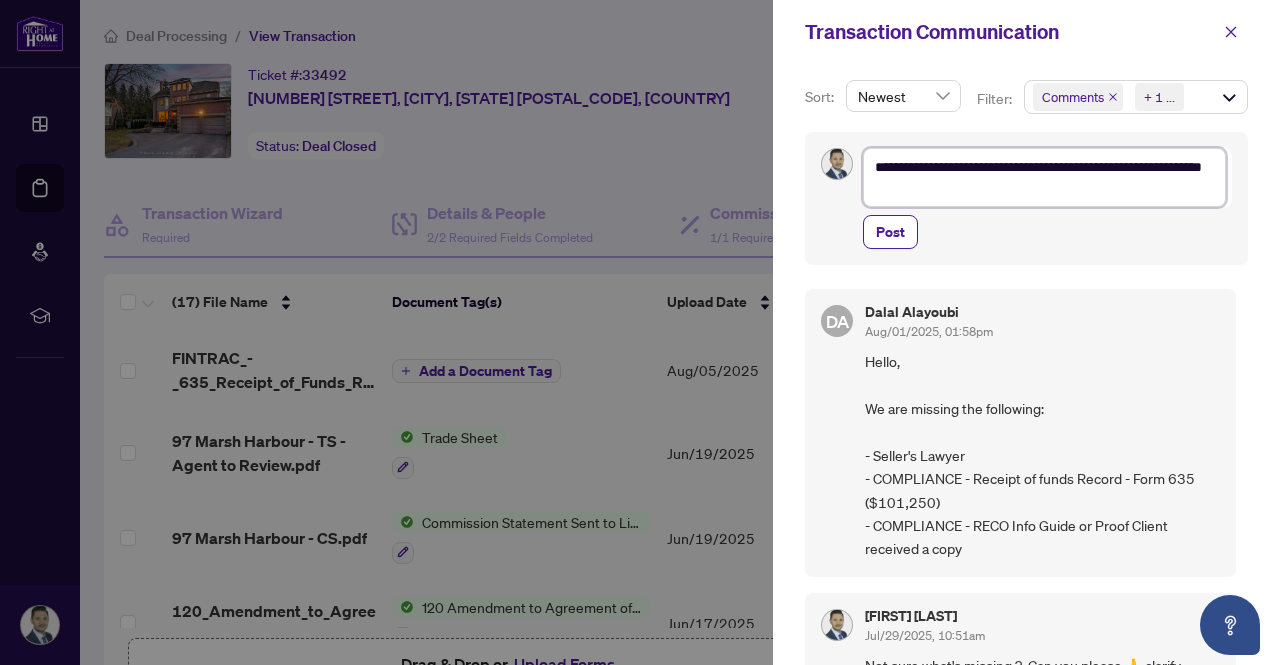 type on "**********" 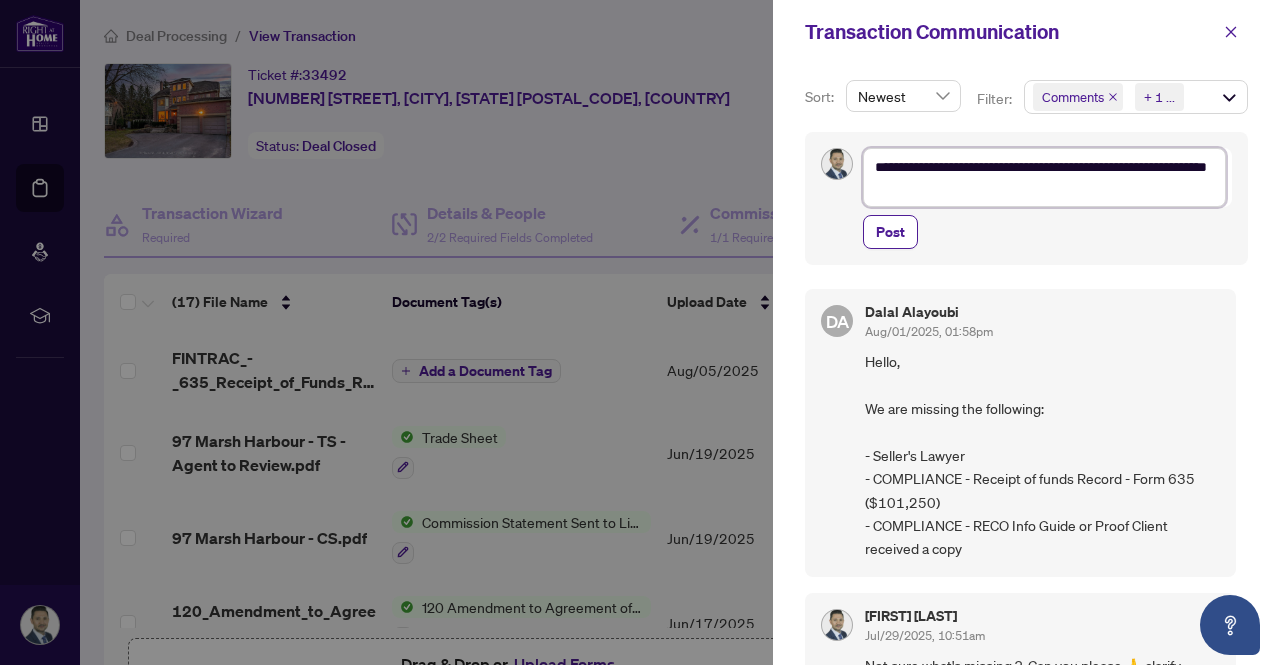 type on "**********" 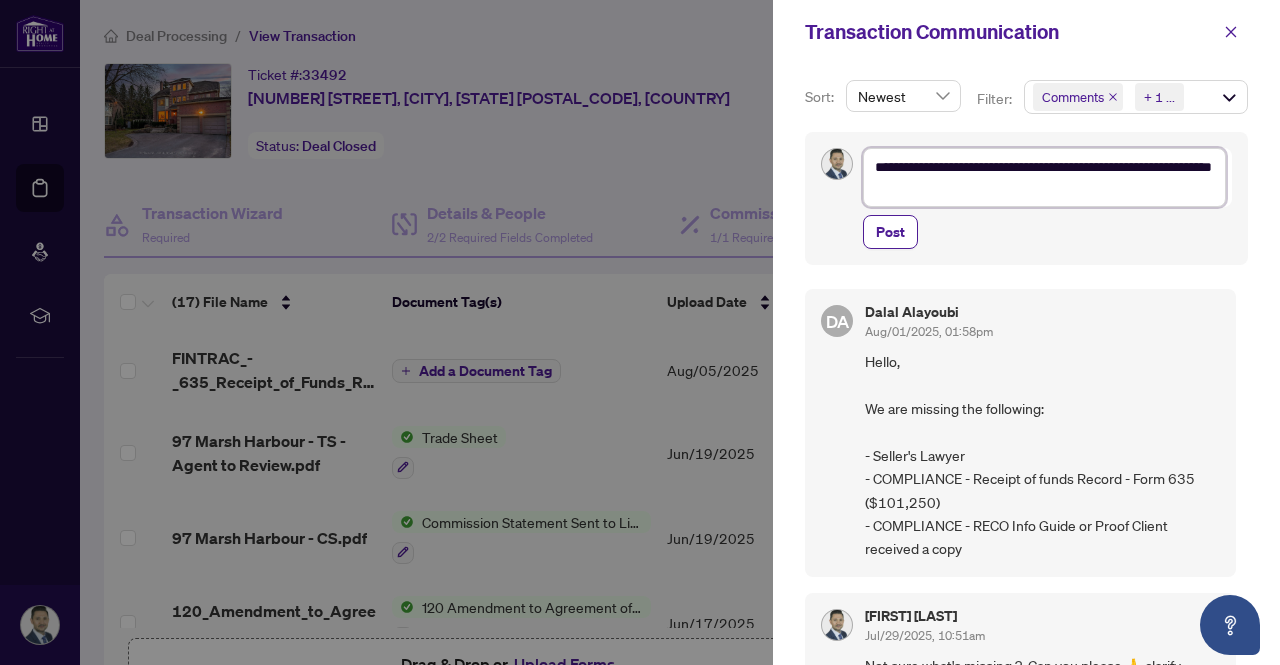 type on "**********" 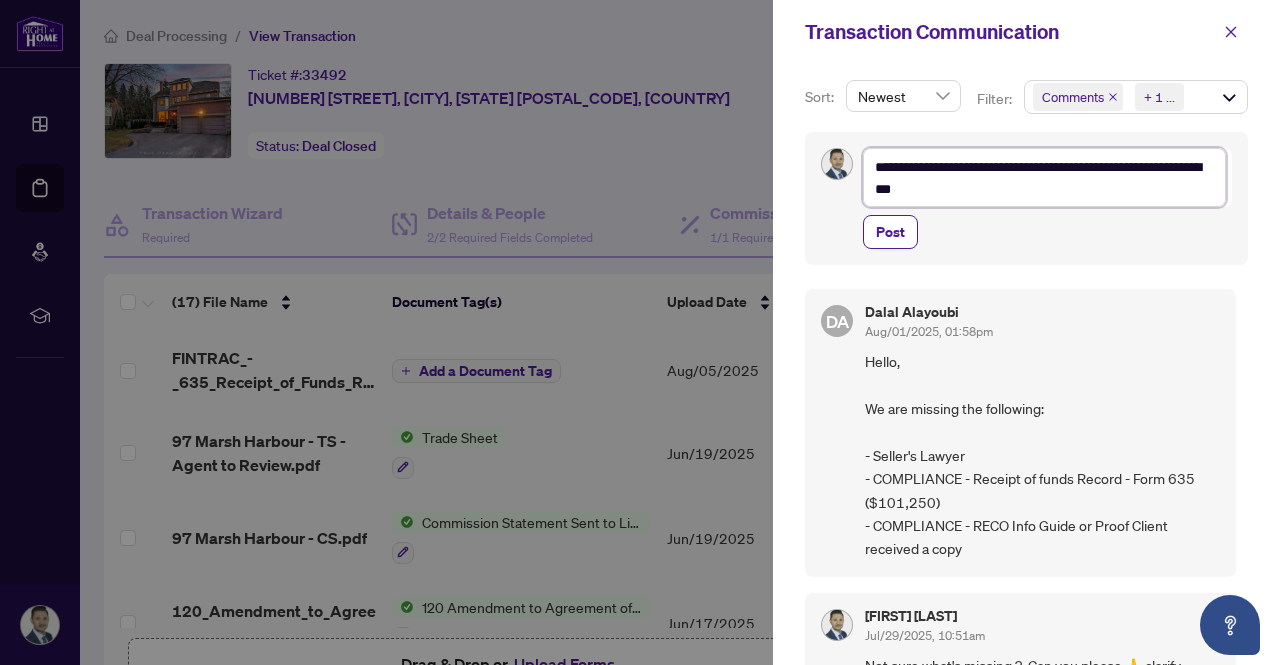type on "**********" 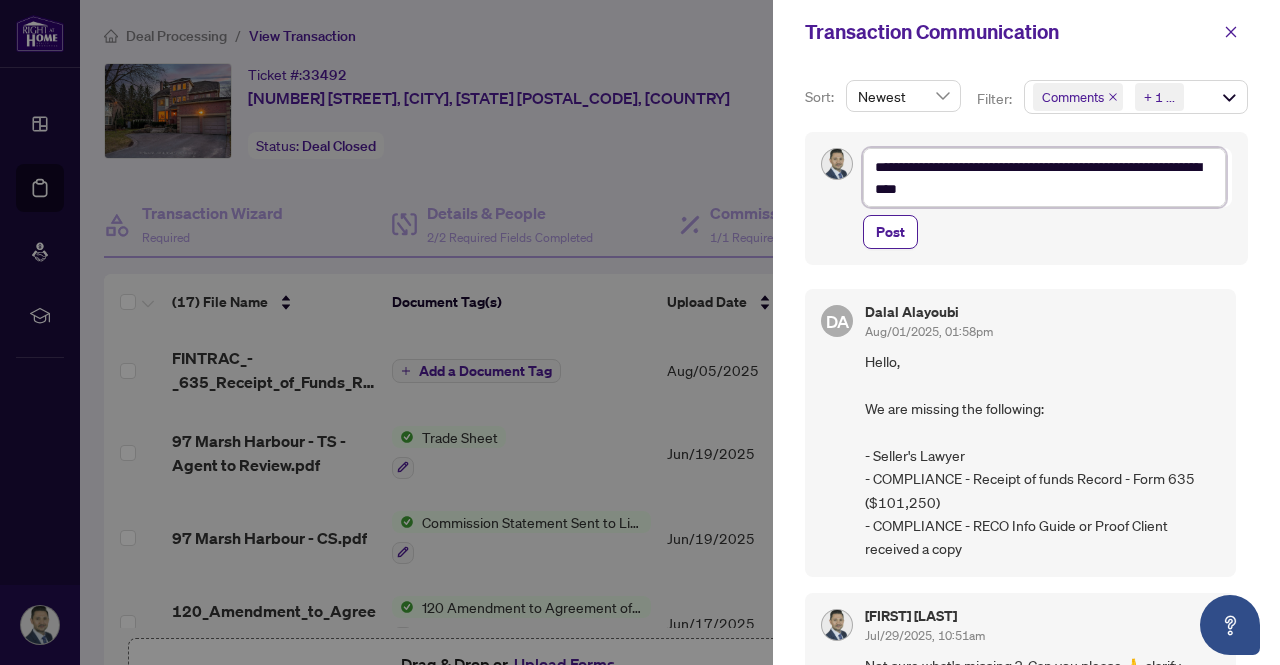 type on "**********" 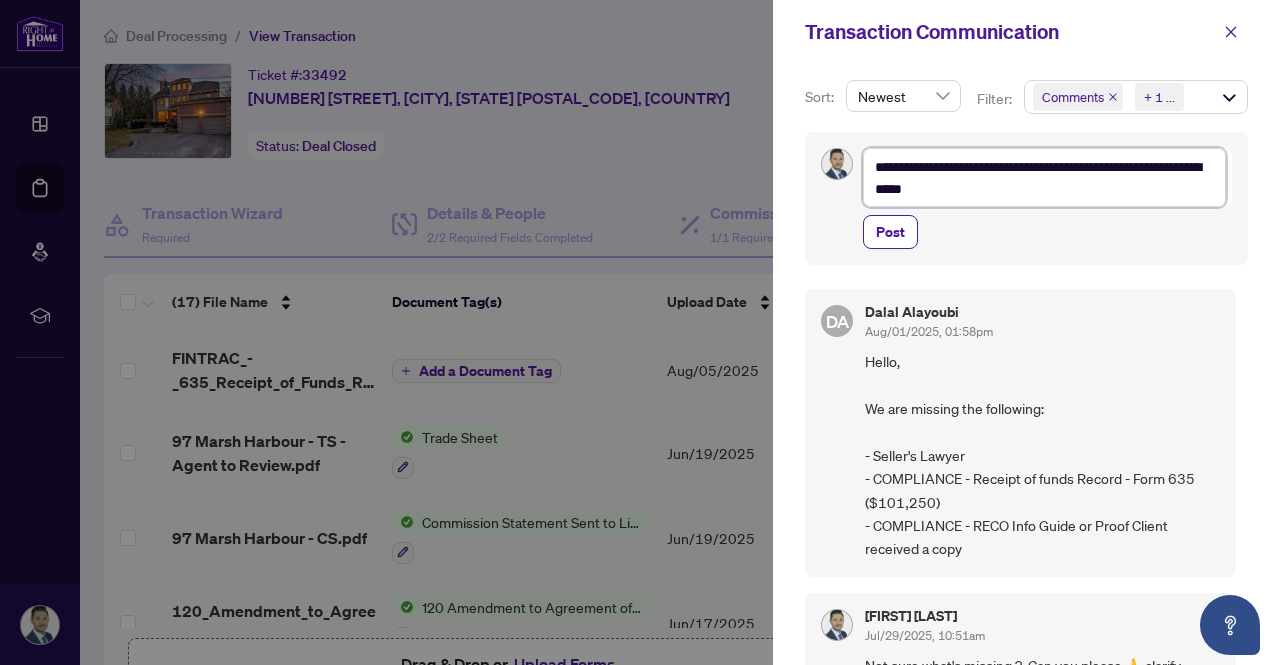 type on "**********" 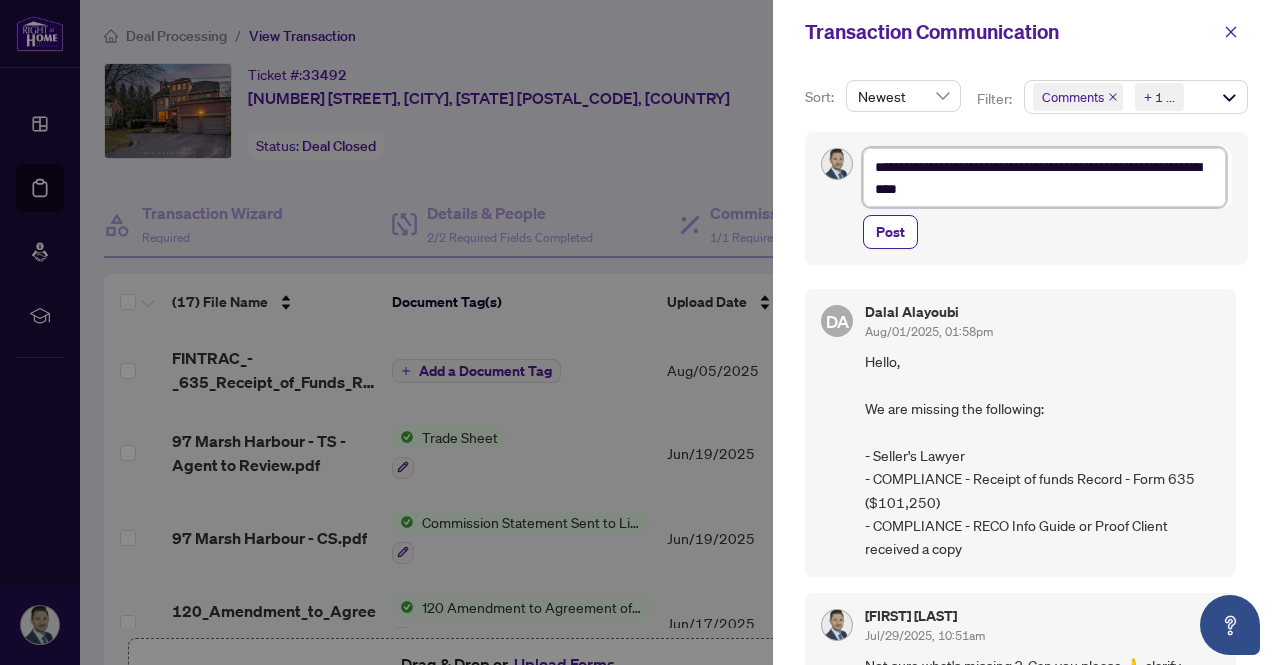 type on "**********" 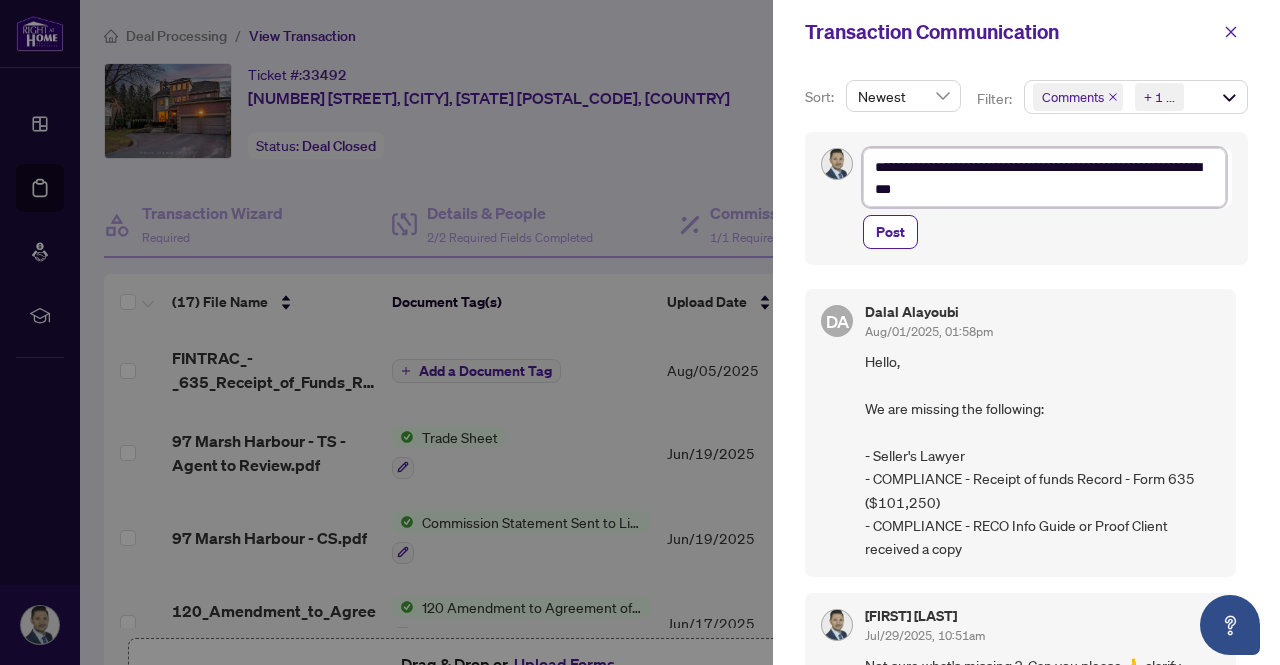 type on "**********" 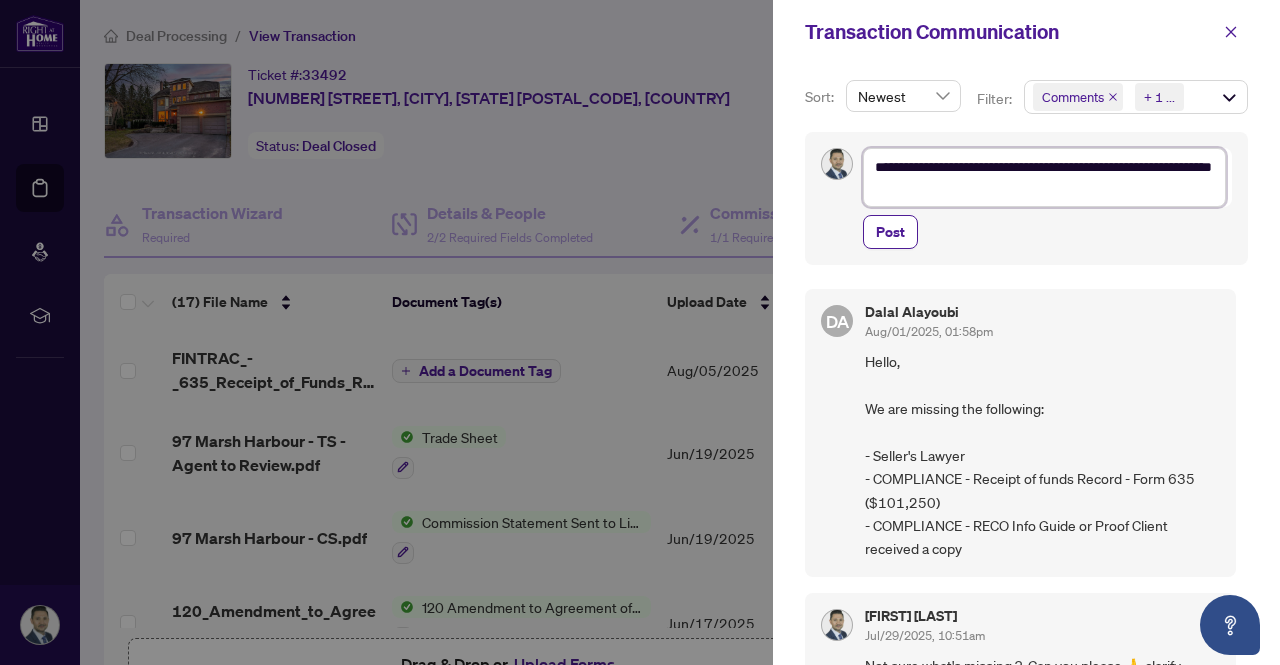 type on "**********" 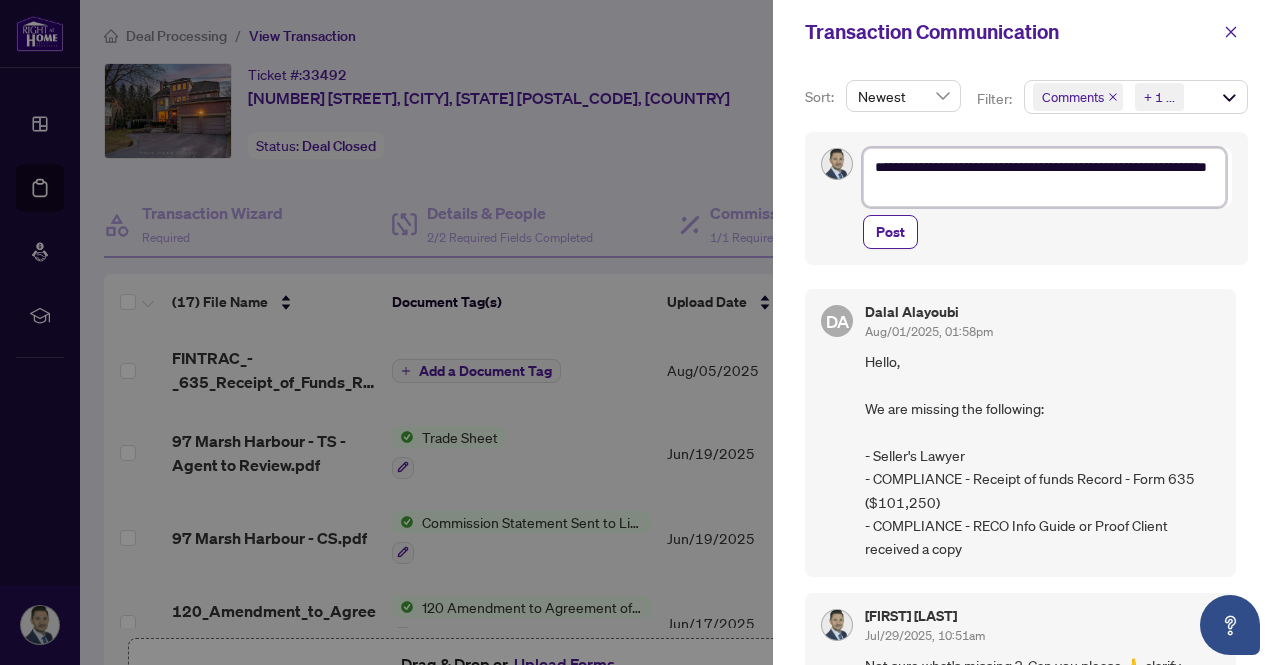 type on "**********" 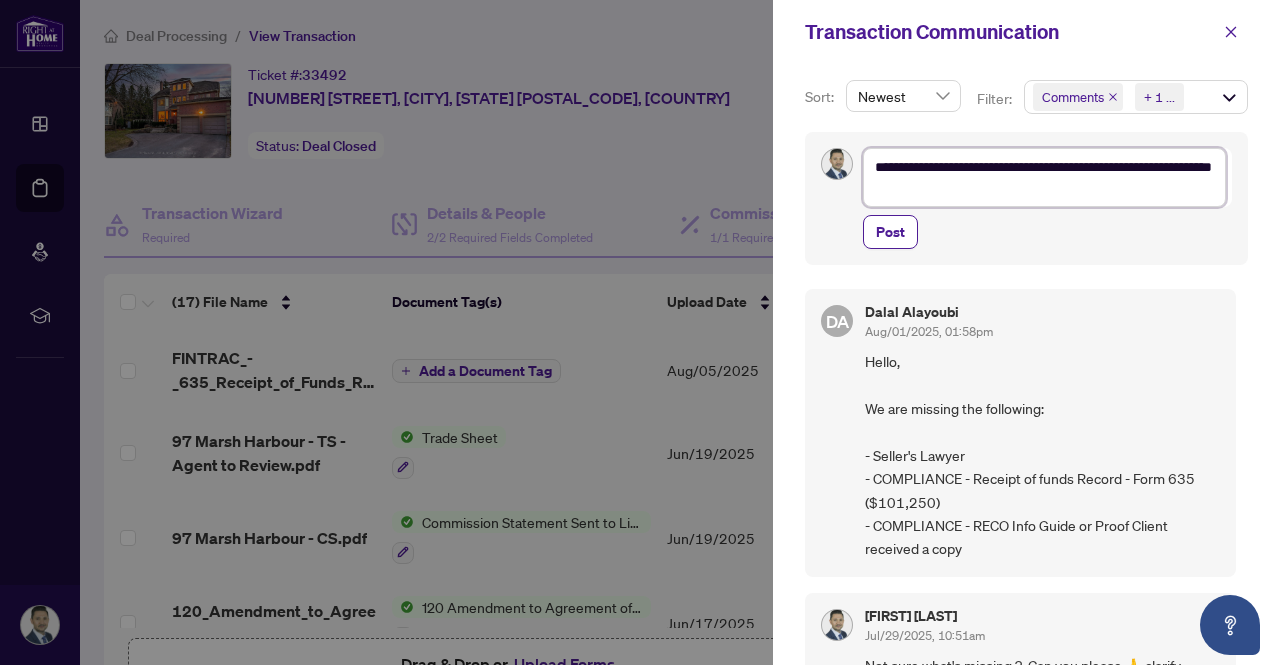 type on "**********" 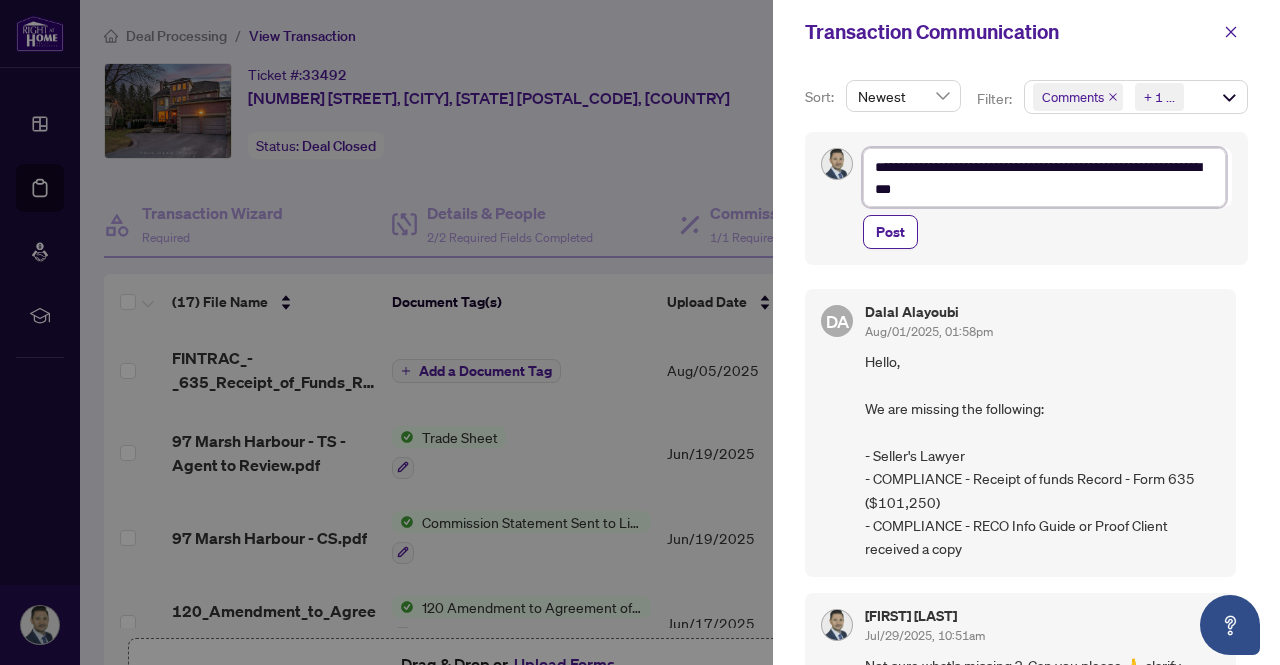 type on "**********" 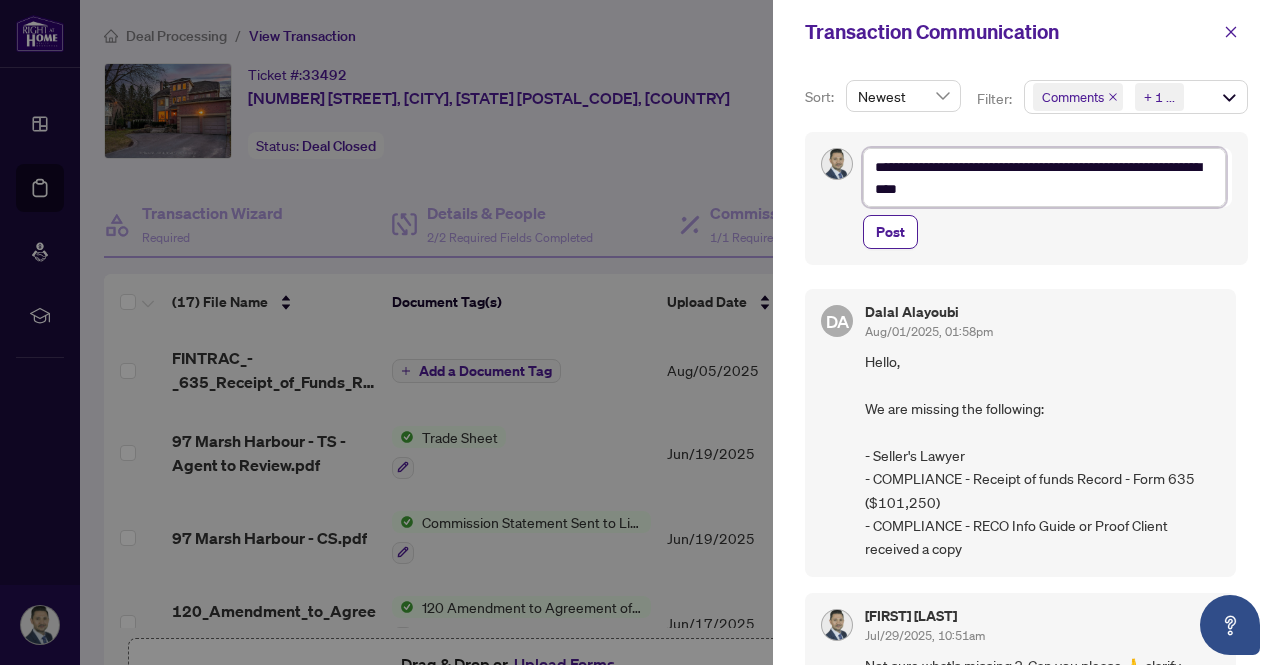 type on "**********" 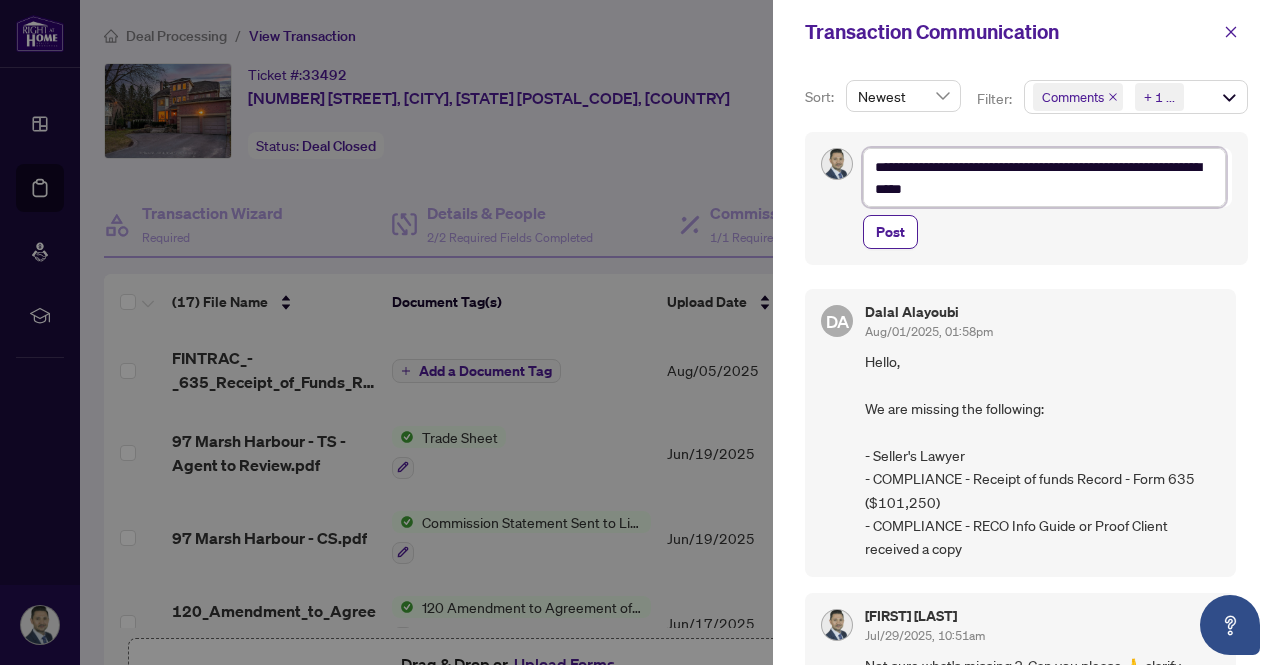 type on "**********" 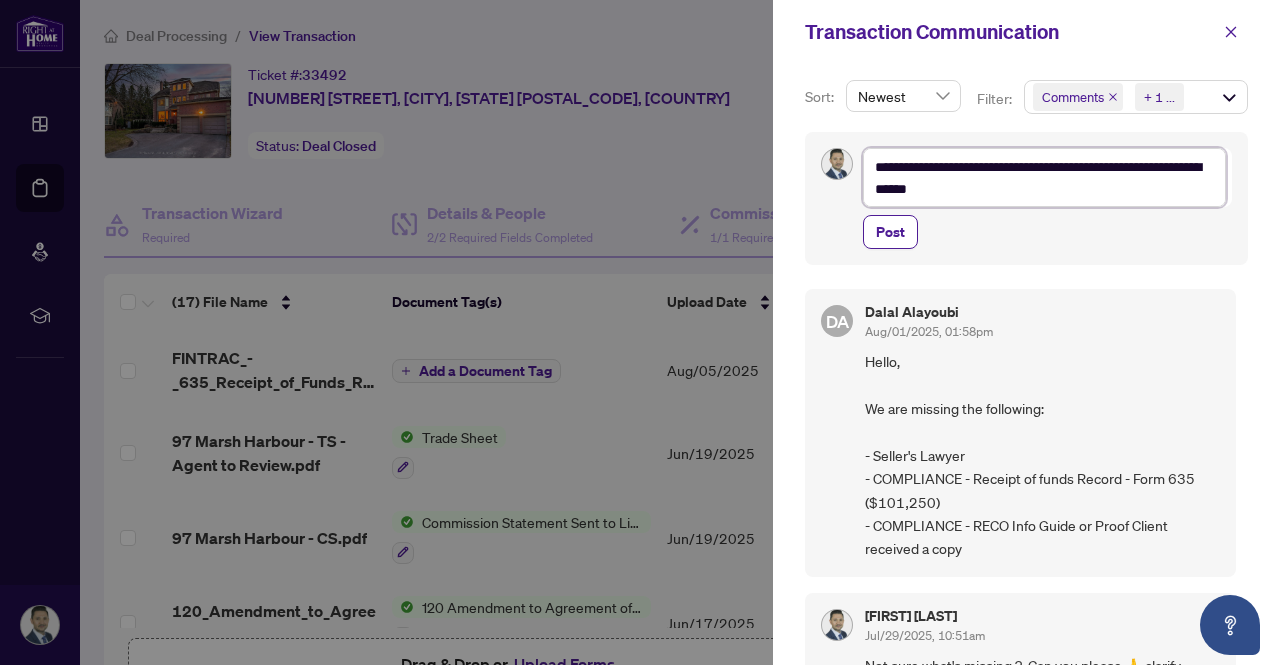 type on "**********" 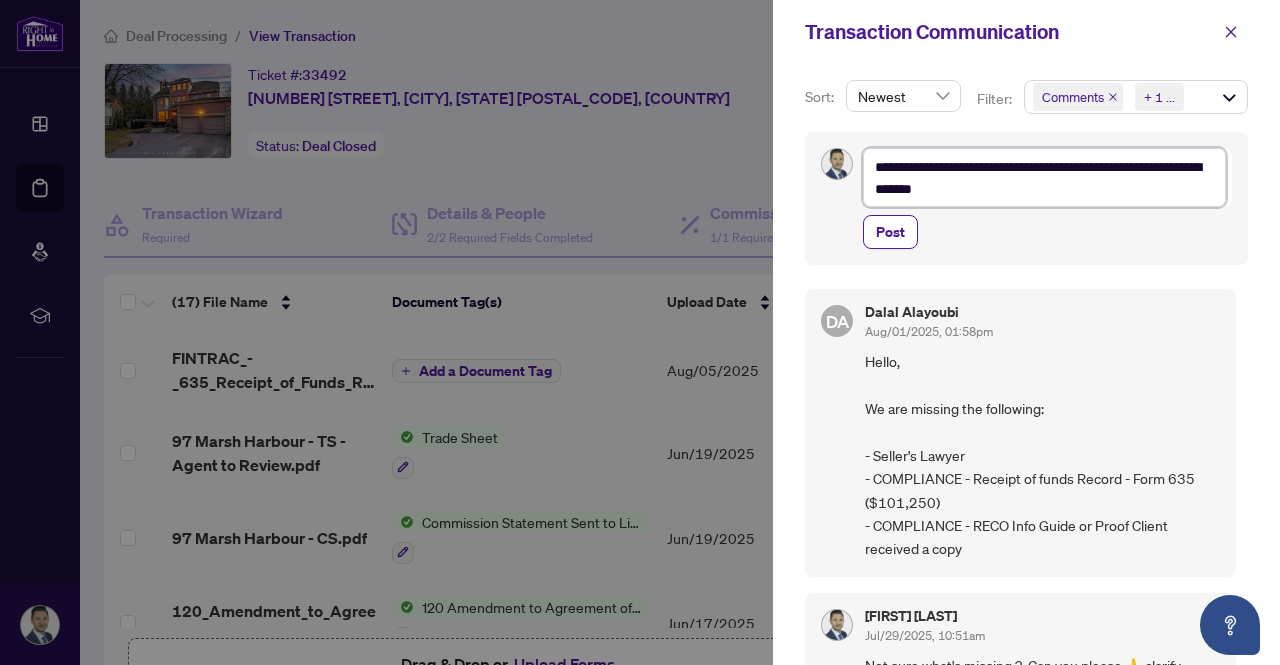 type on "**********" 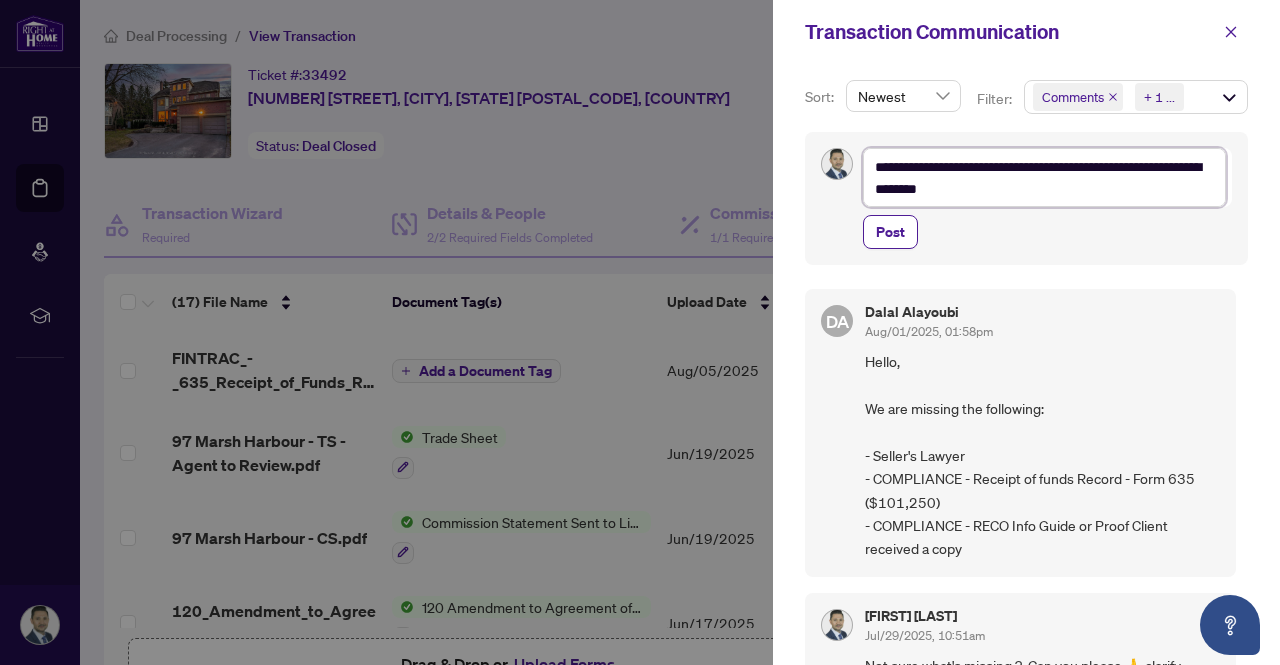 type on "**********" 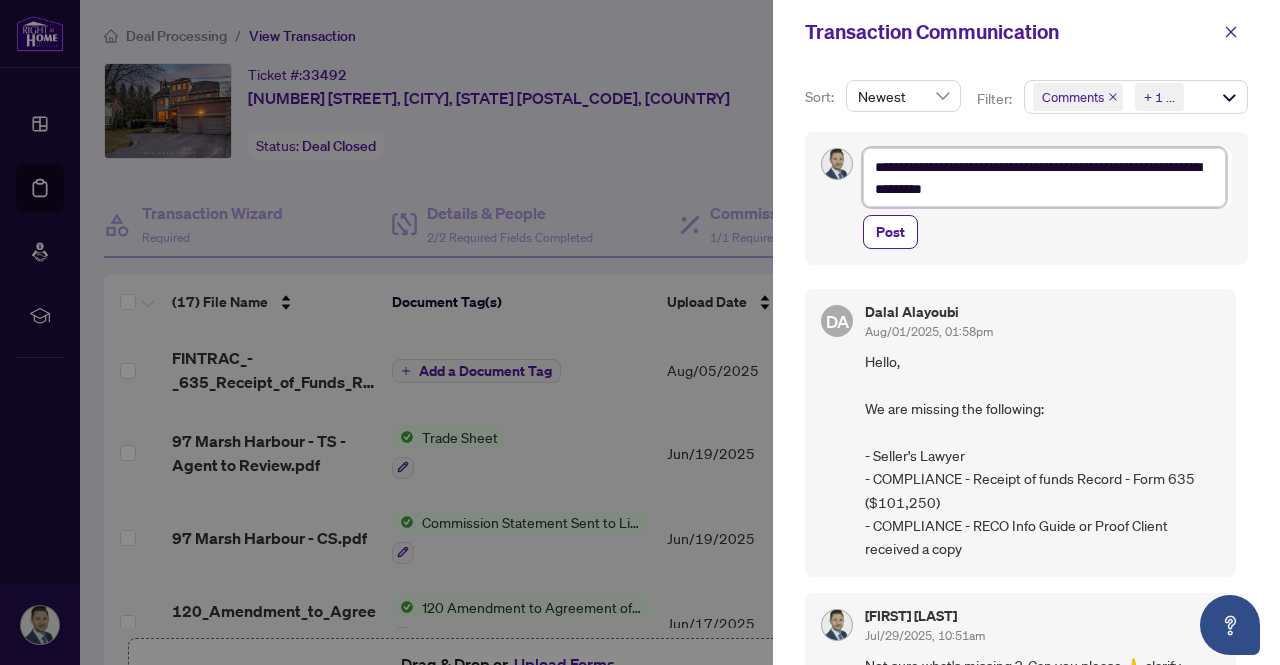 type on "**********" 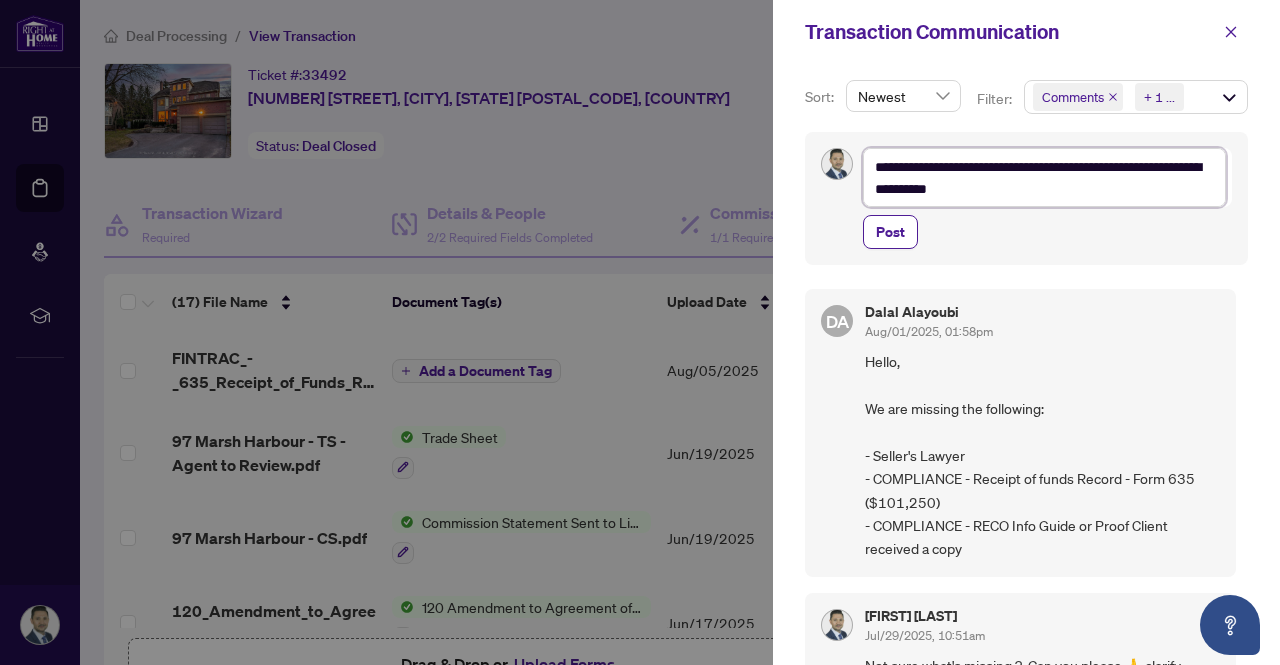 type on "**********" 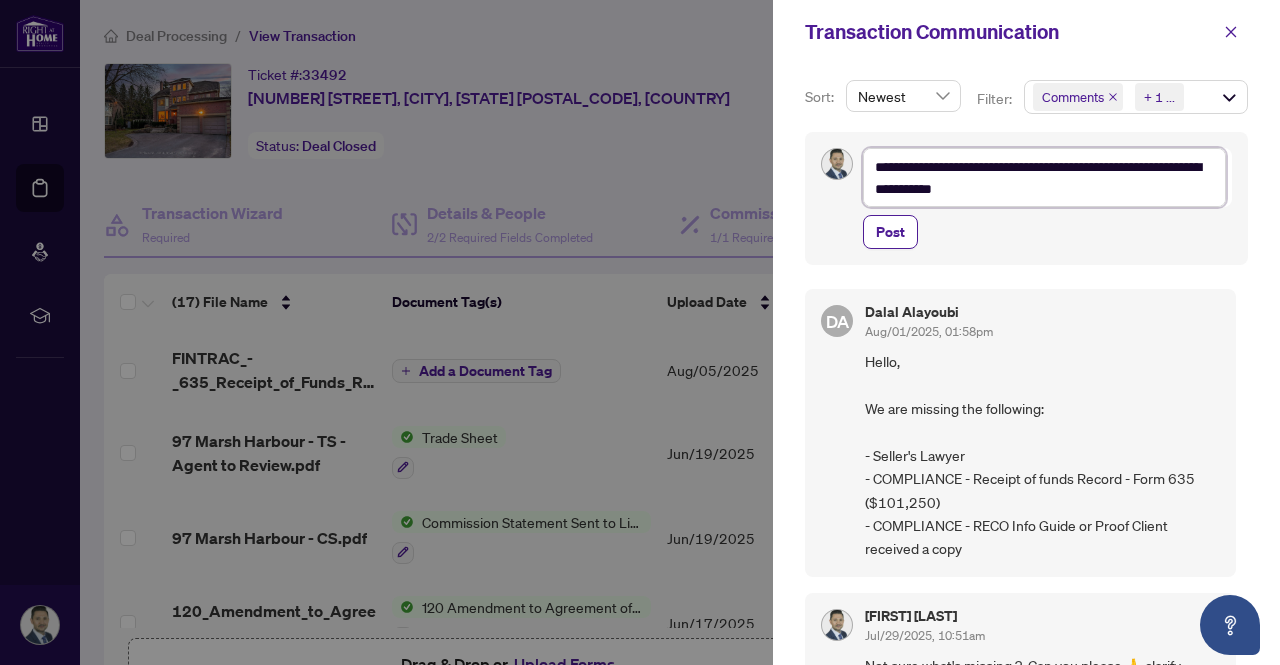 type on "**********" 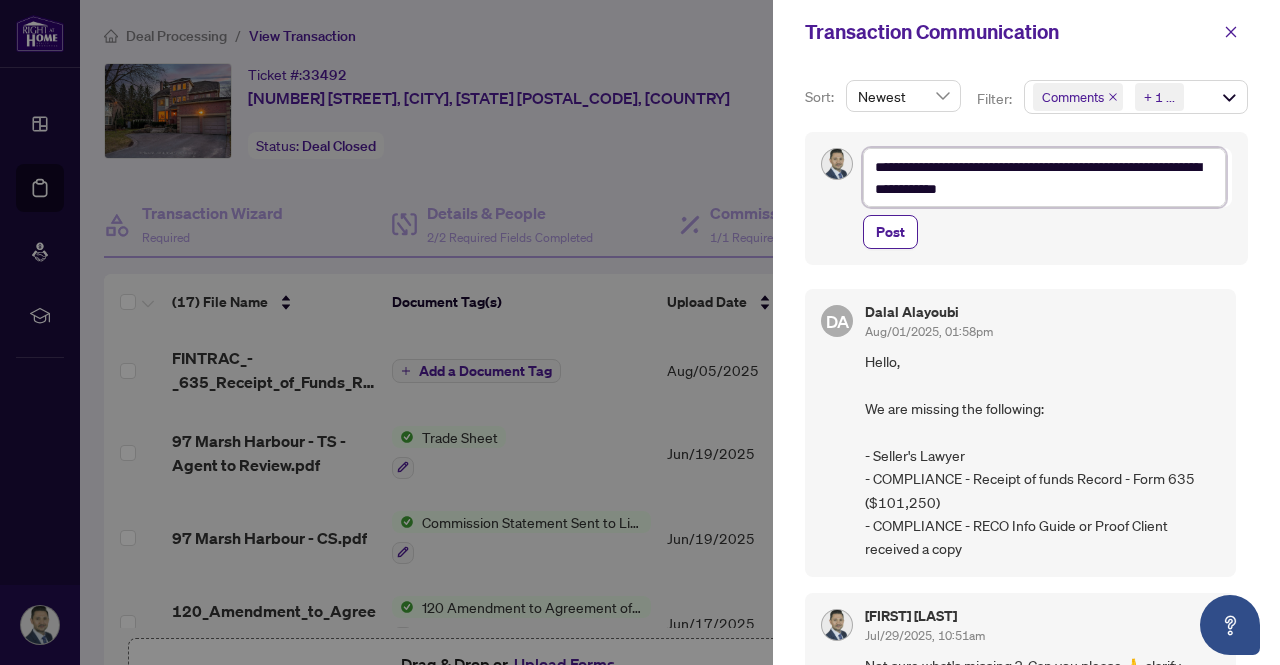 type on "**********" 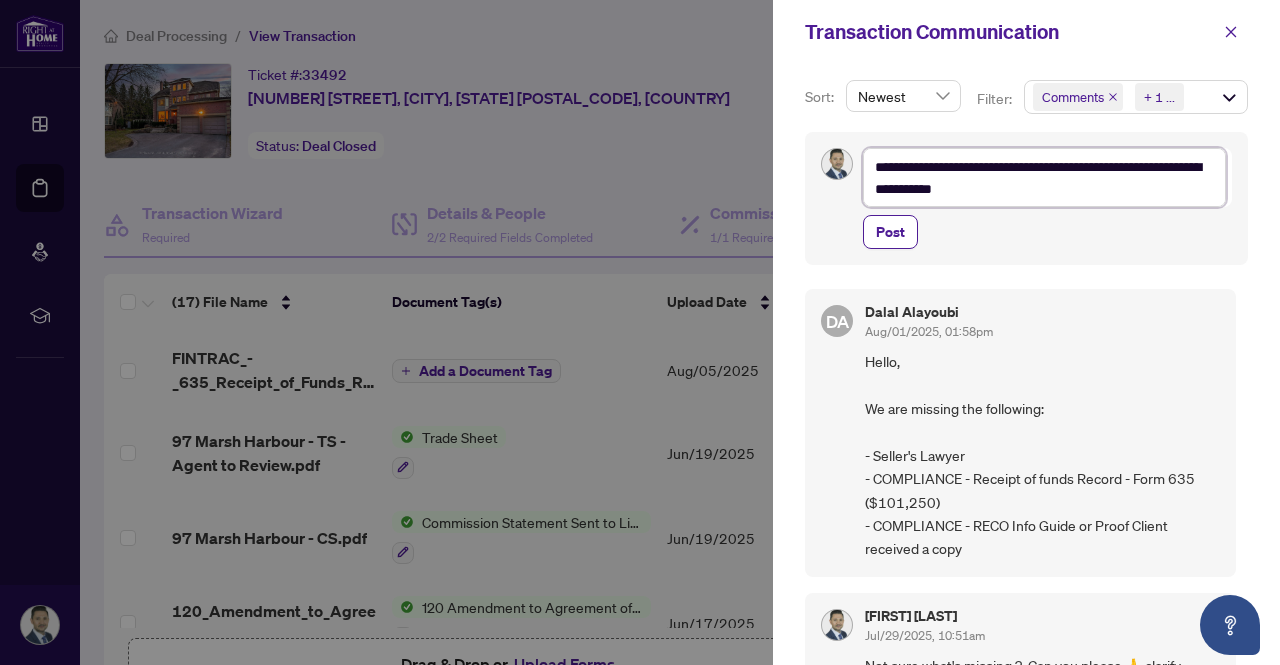 type on "**********" 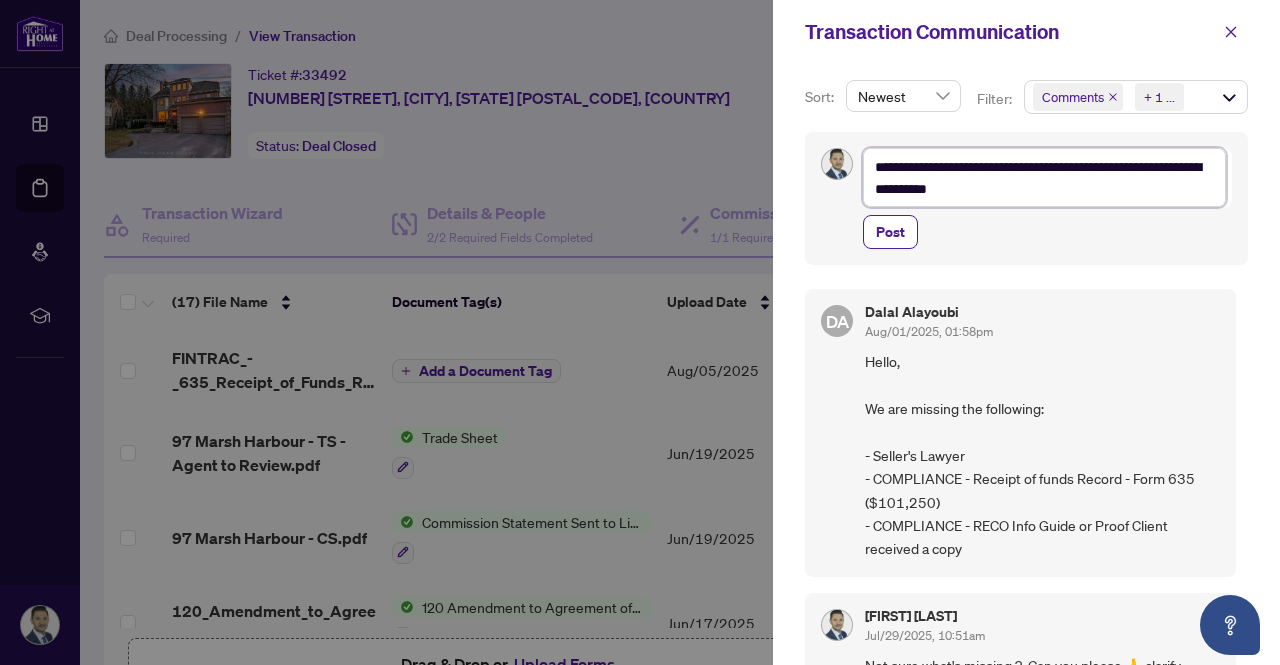 type on "**********" 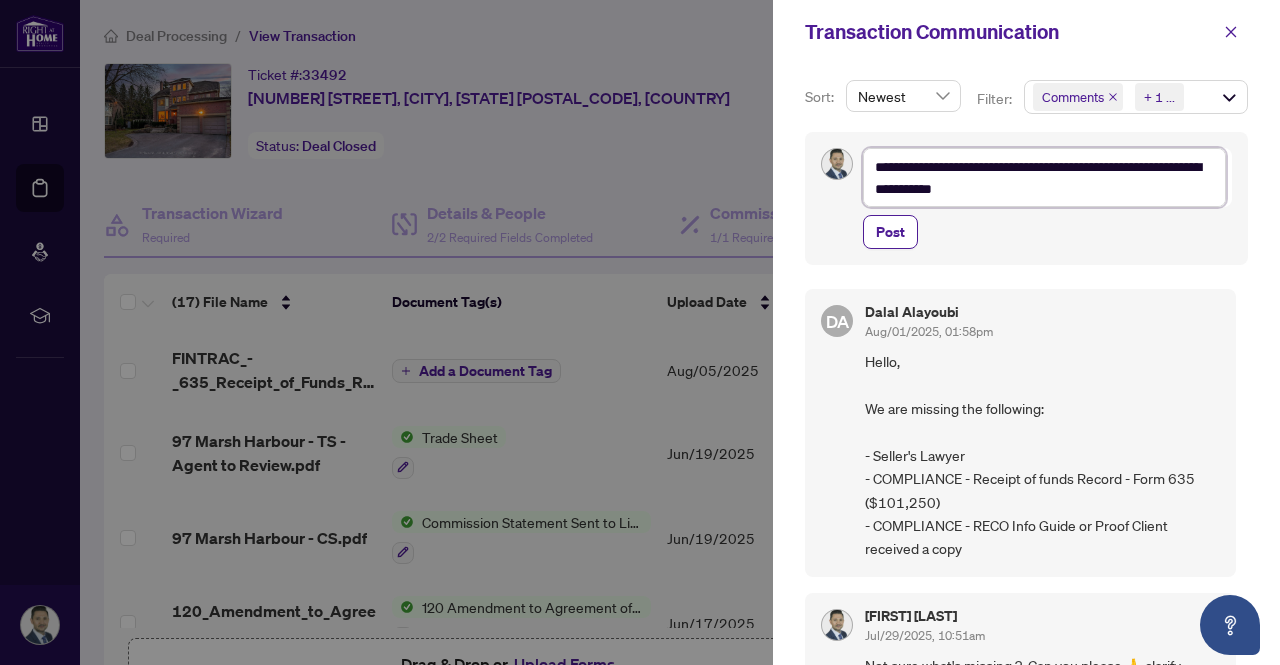 type on "**********" 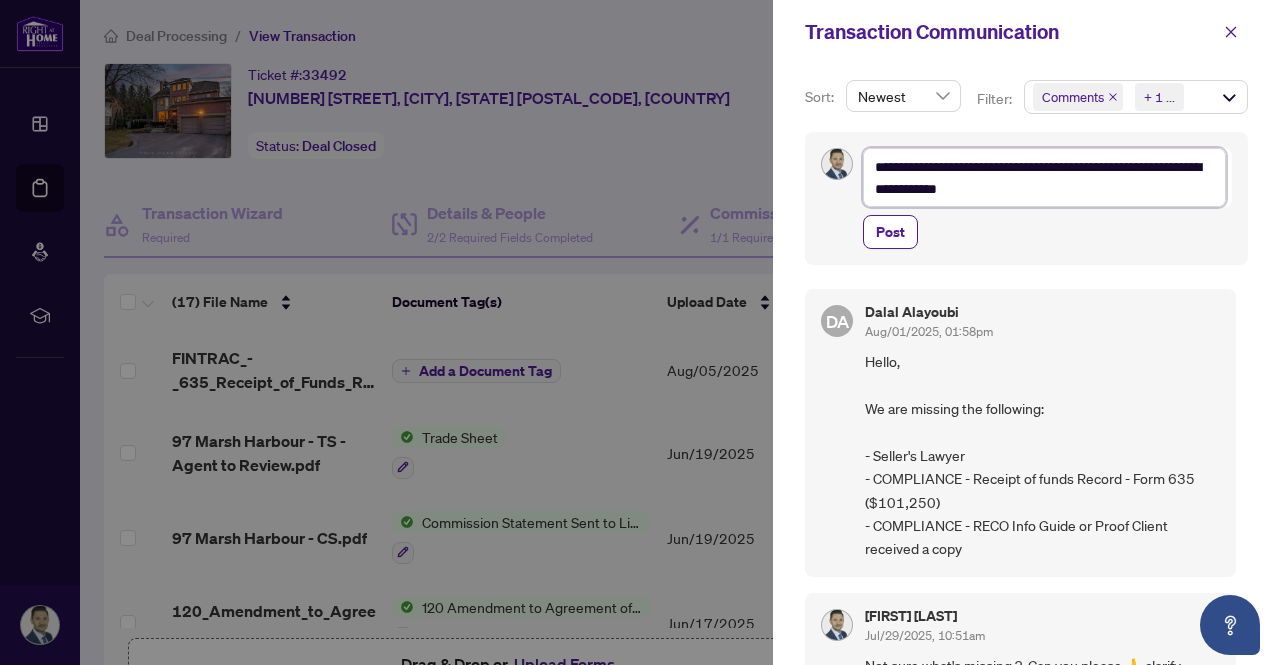 type on "**********" 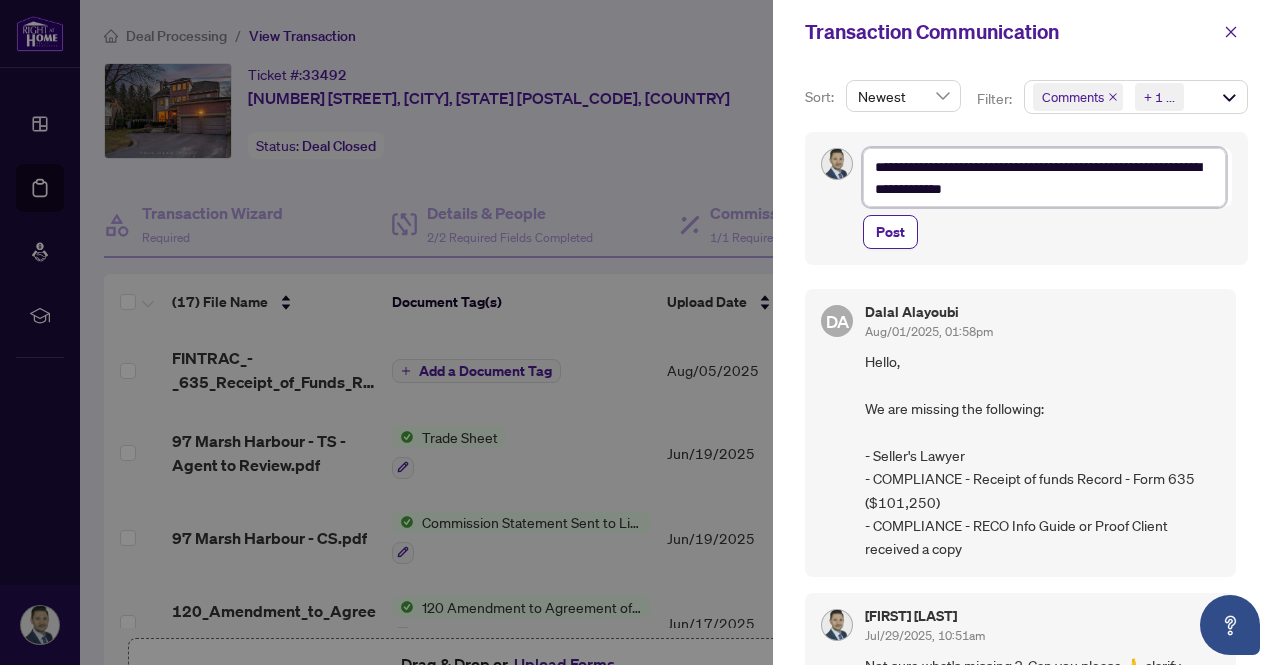 type on "**********" 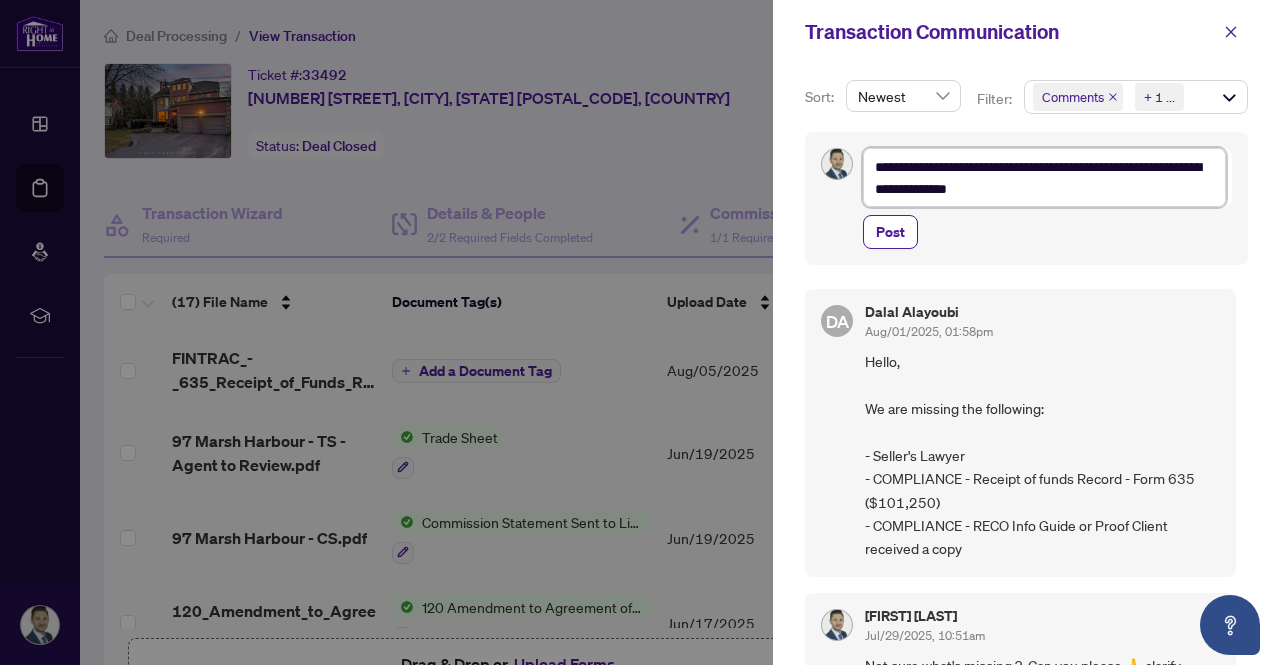 type on "**********" 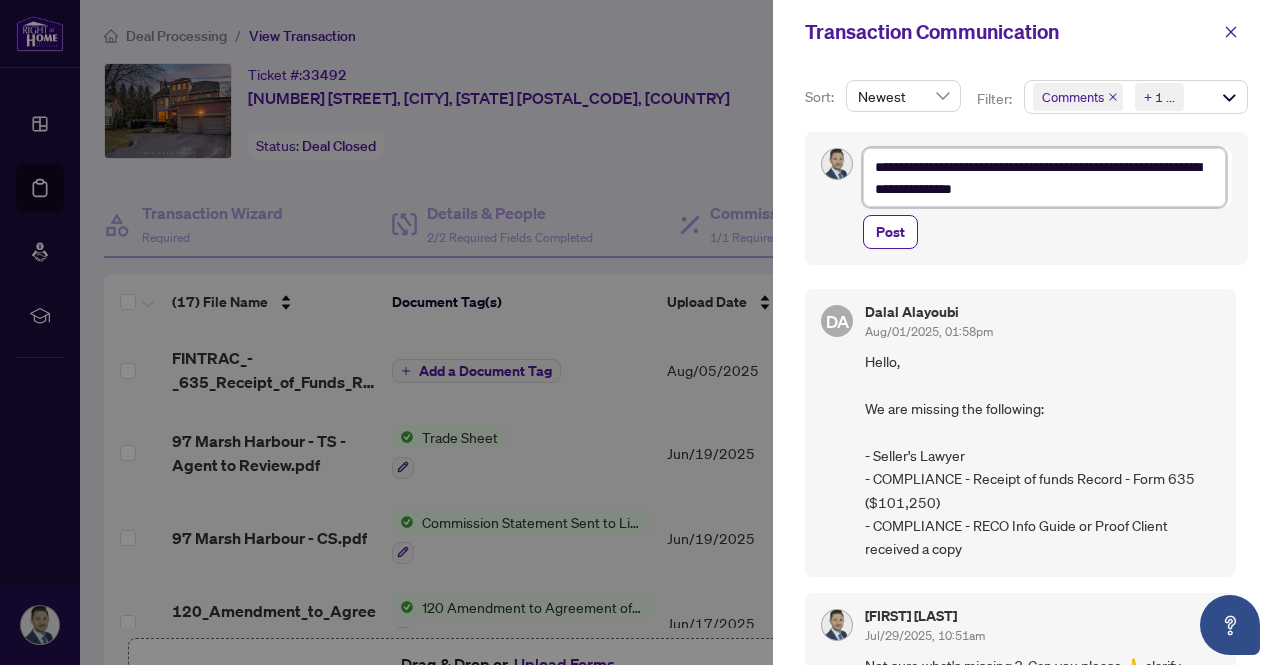 type on "**********" 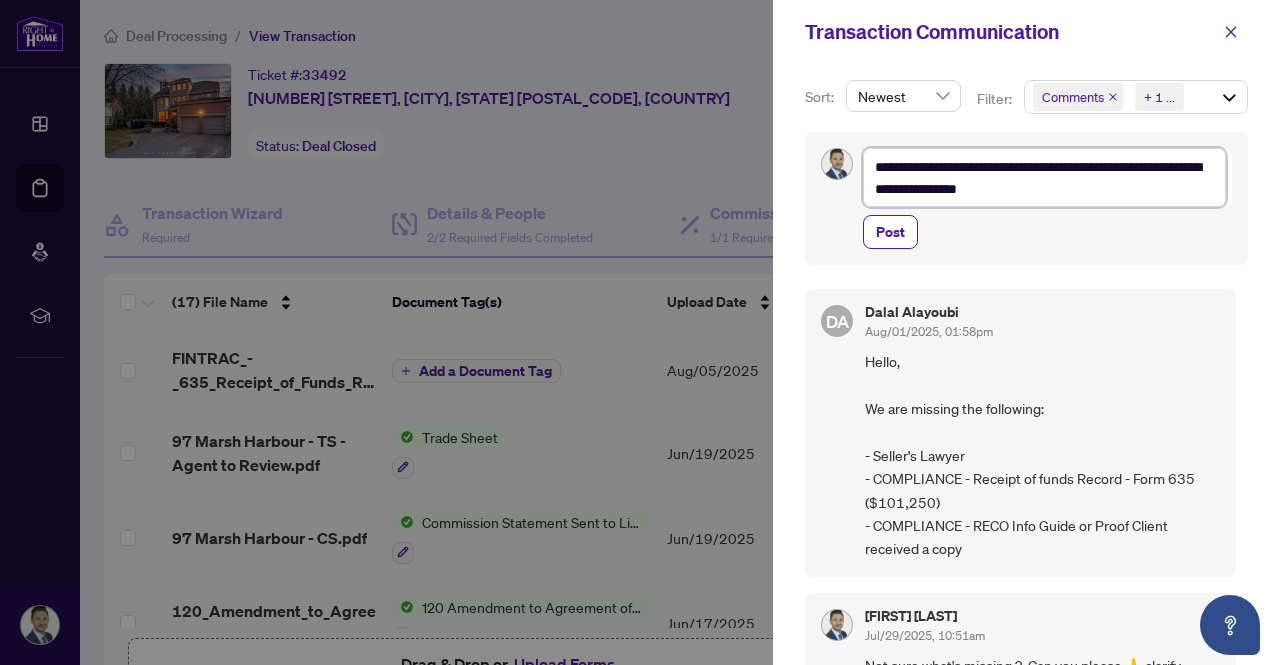 type on "**********" 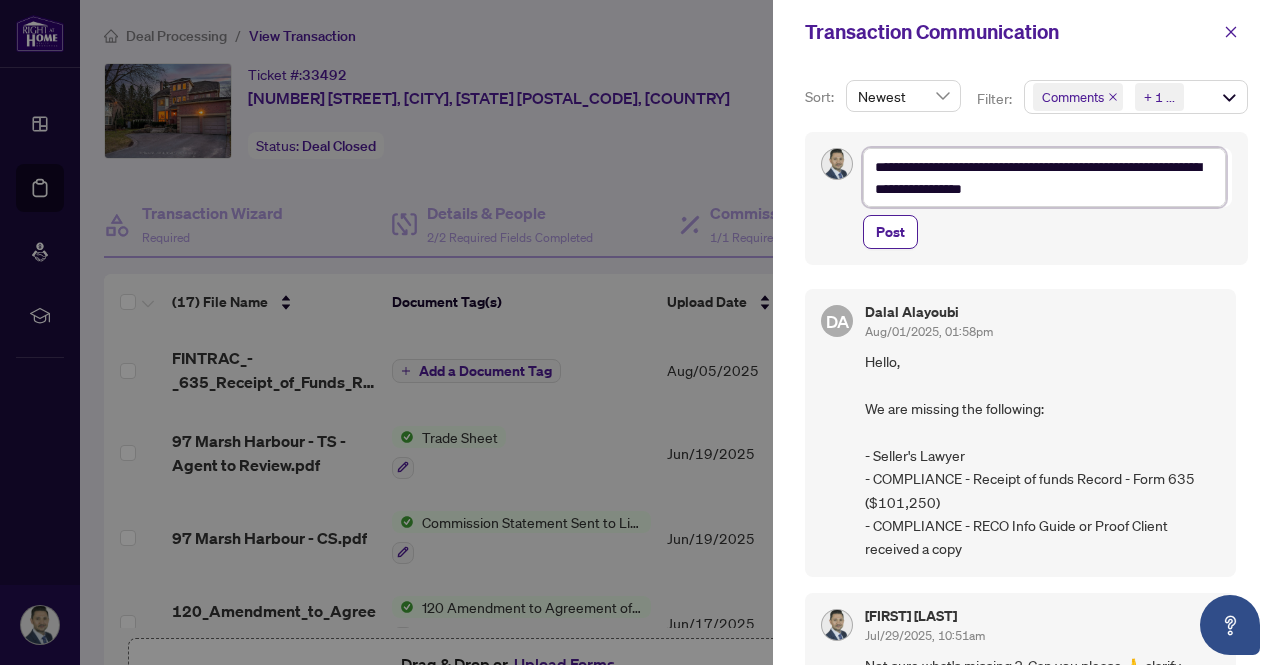 type on "**********" 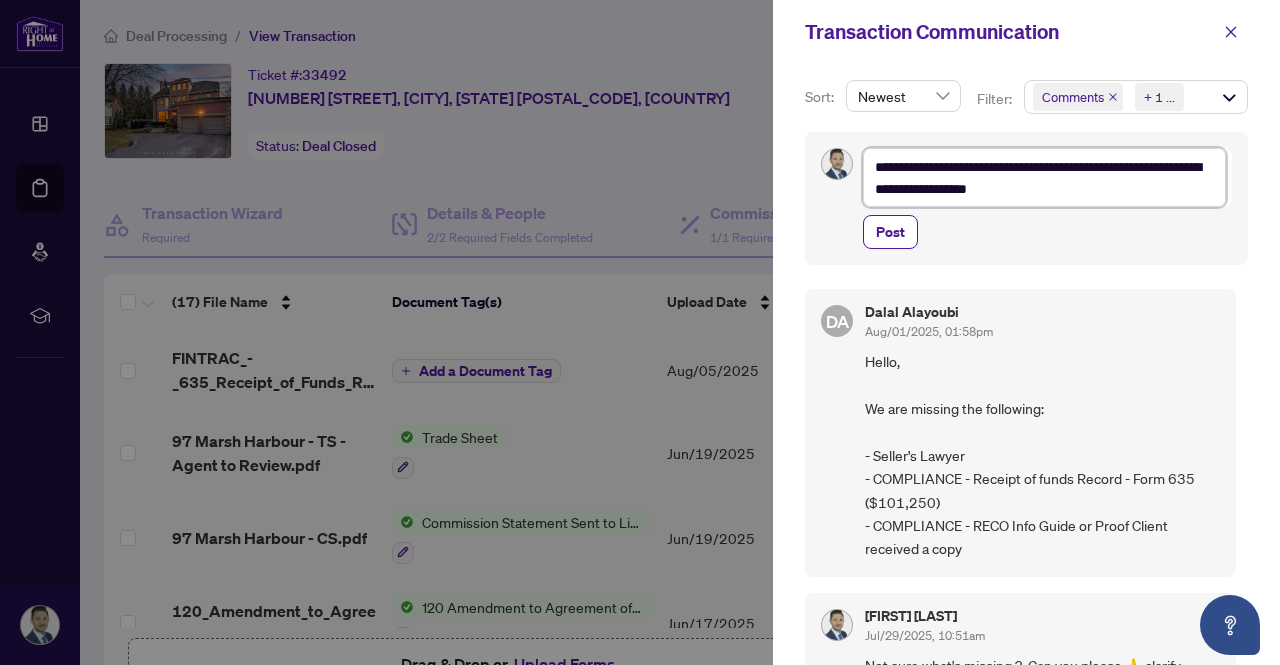 type on "**********" 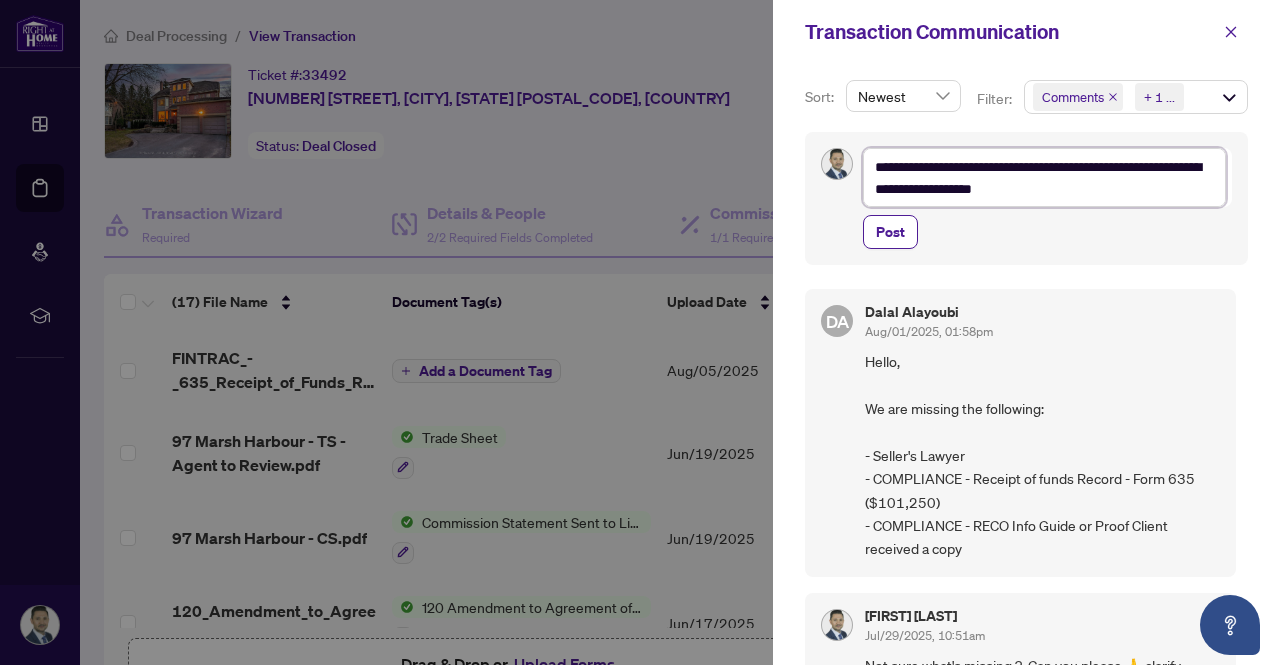 type on "**********" 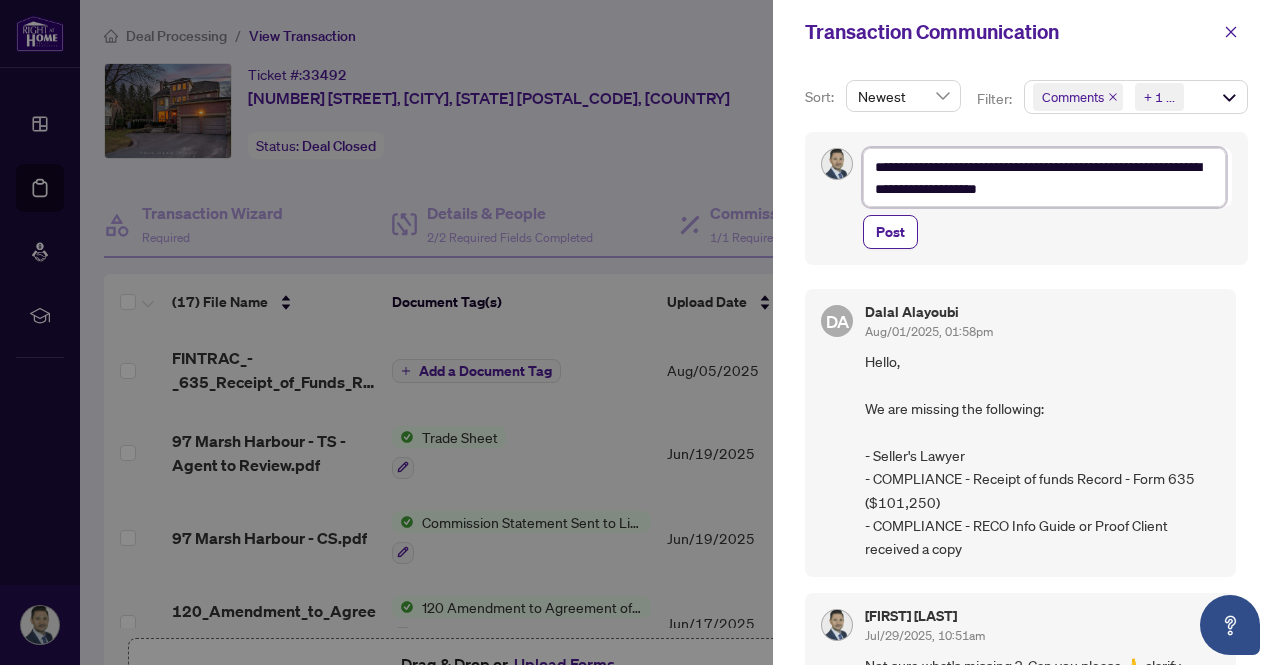 type on "**********" 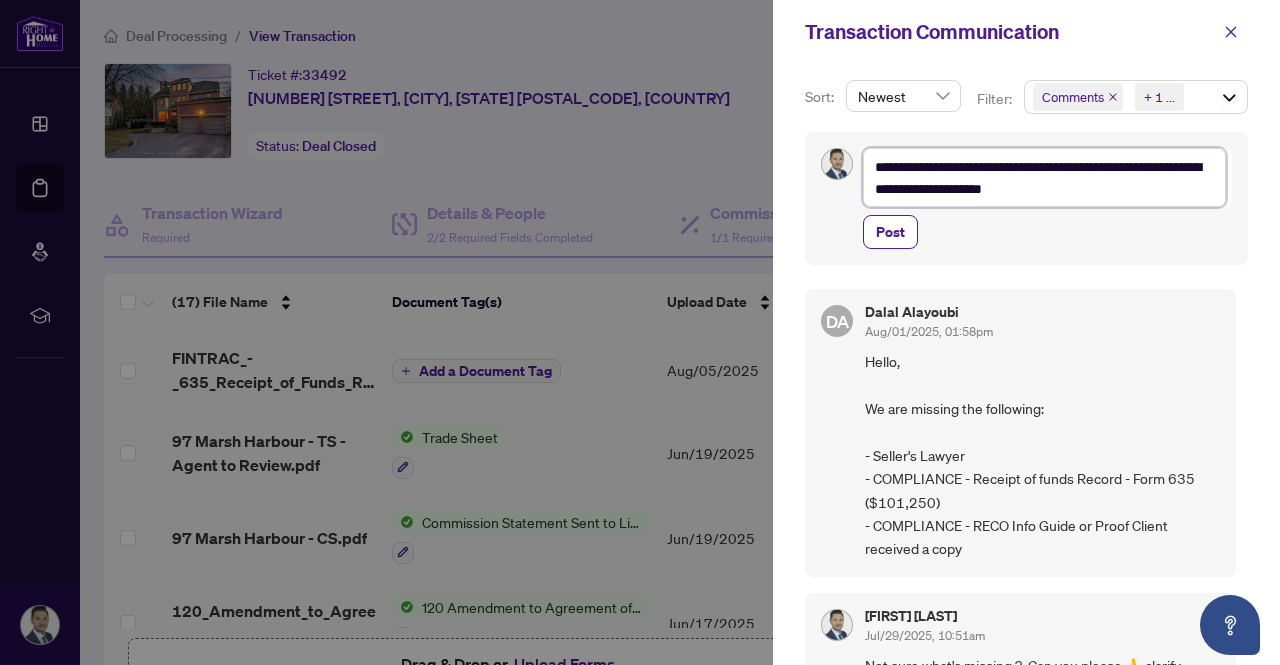 type on "**********" 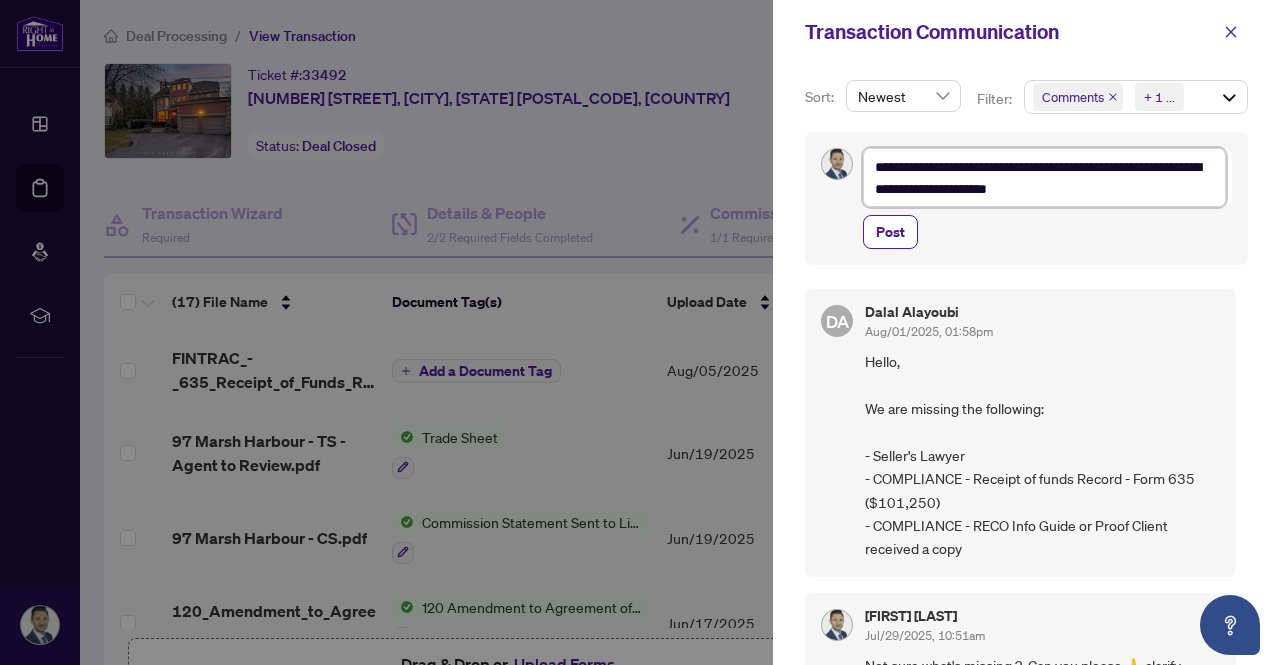 type on "**********" 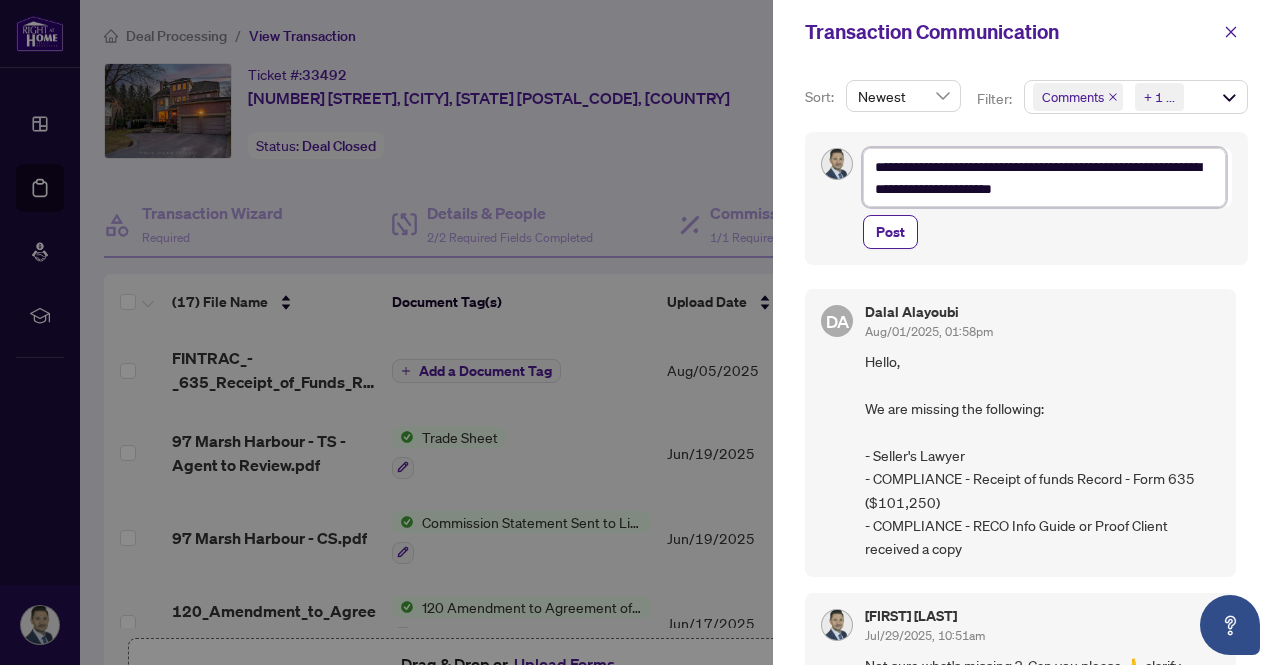 type on "**********" 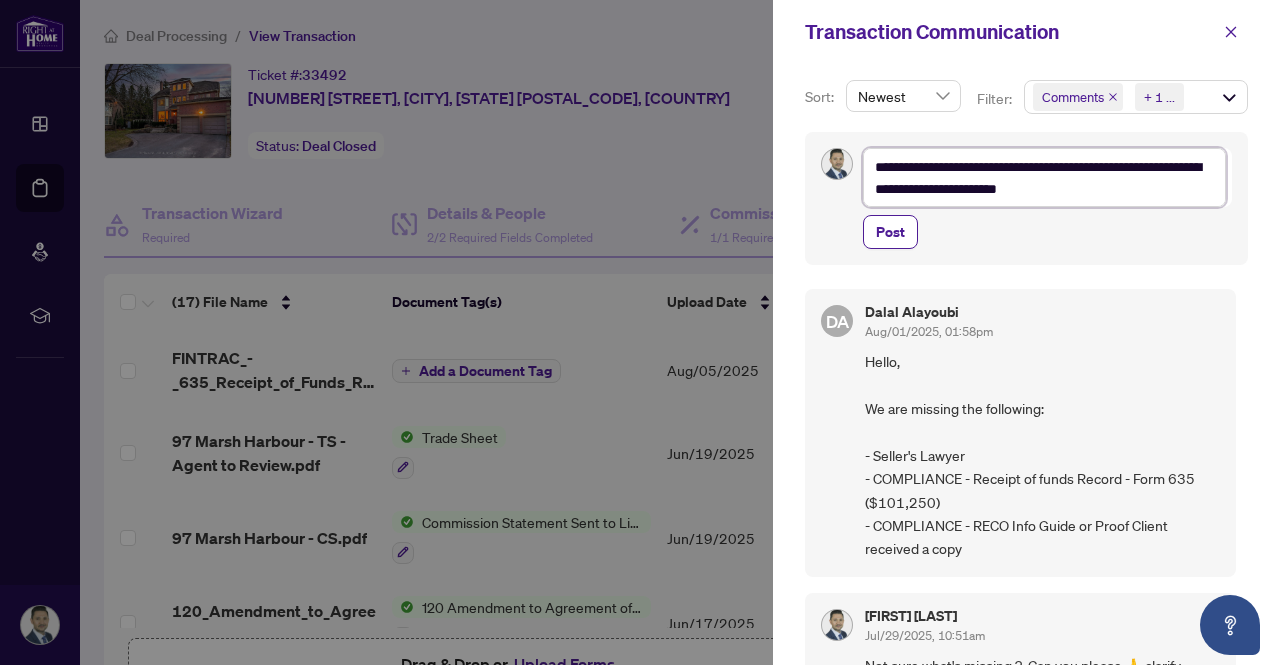 type on "**********" 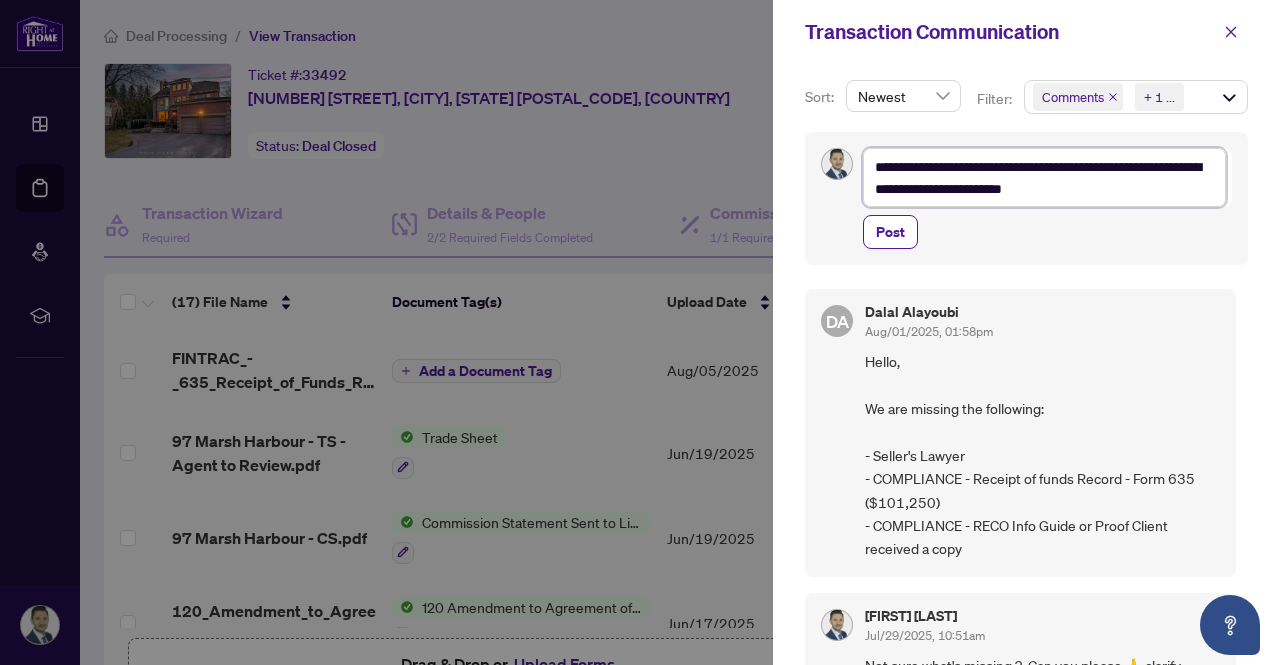 type on "**********" 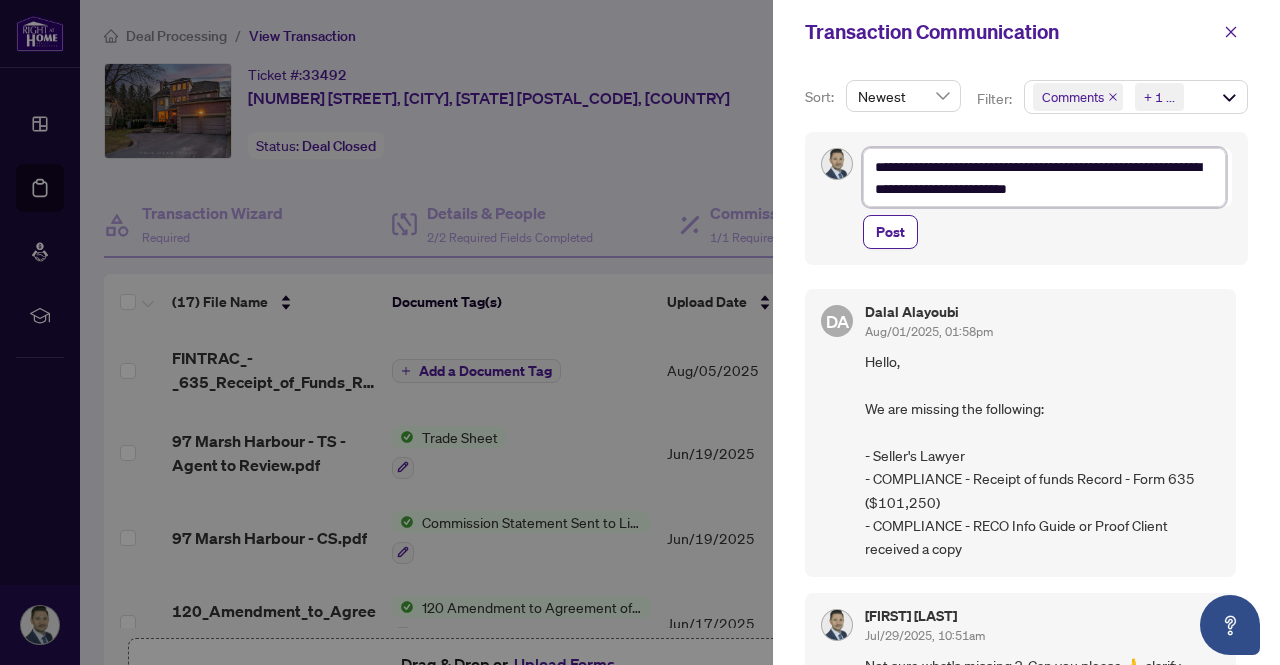 type on "**********" 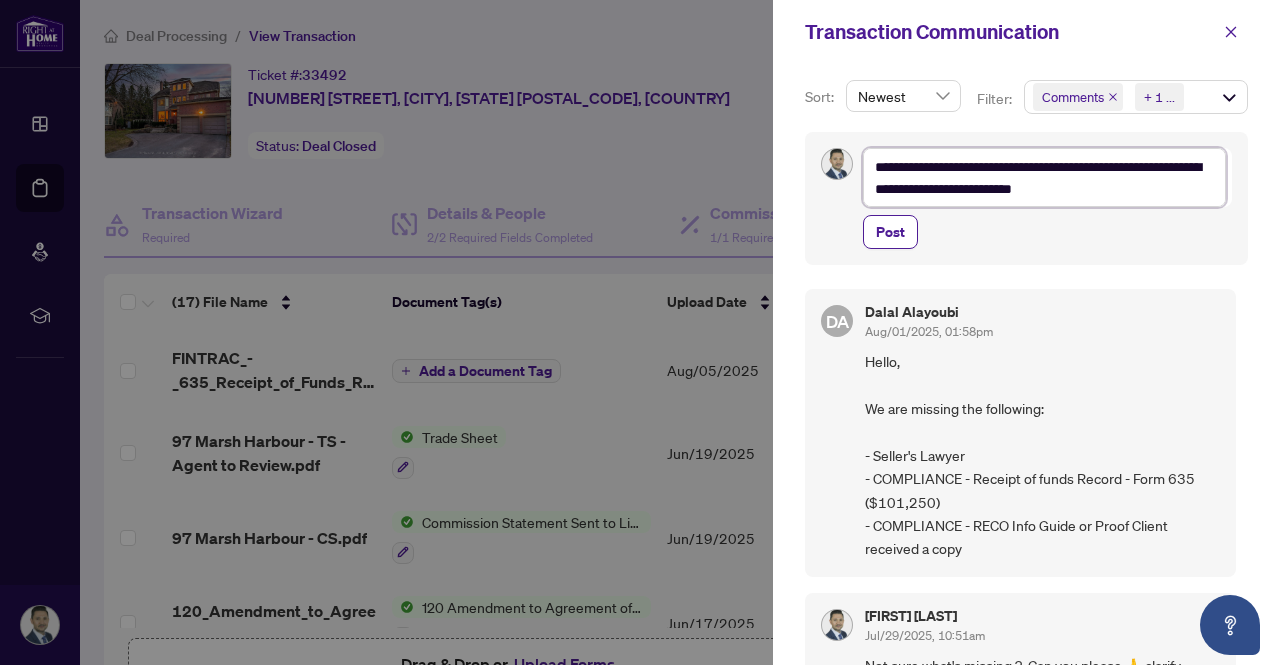 type on "**********" 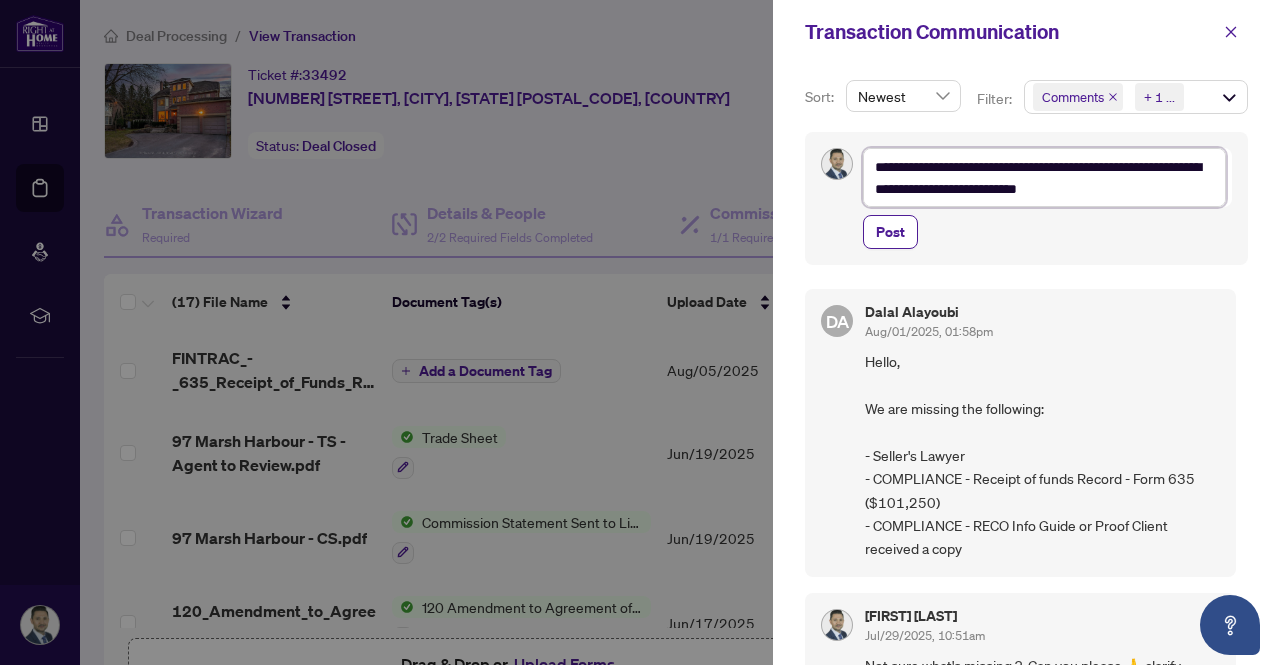 type on "**********" 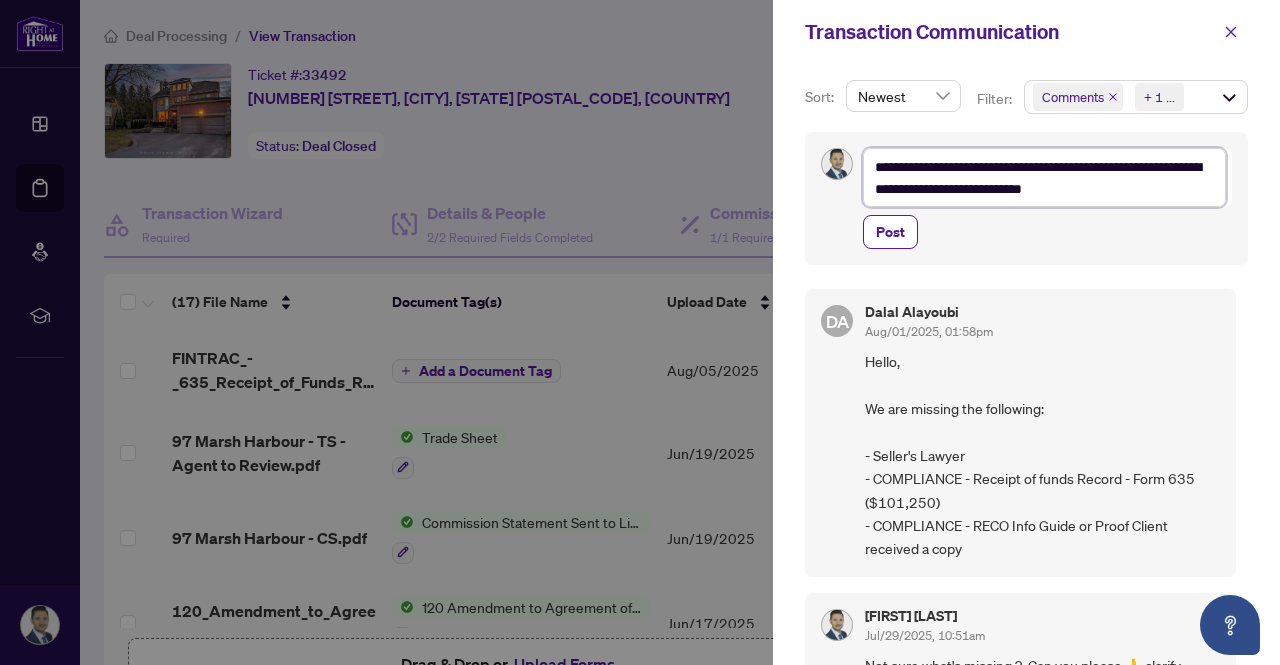 type on "**********" 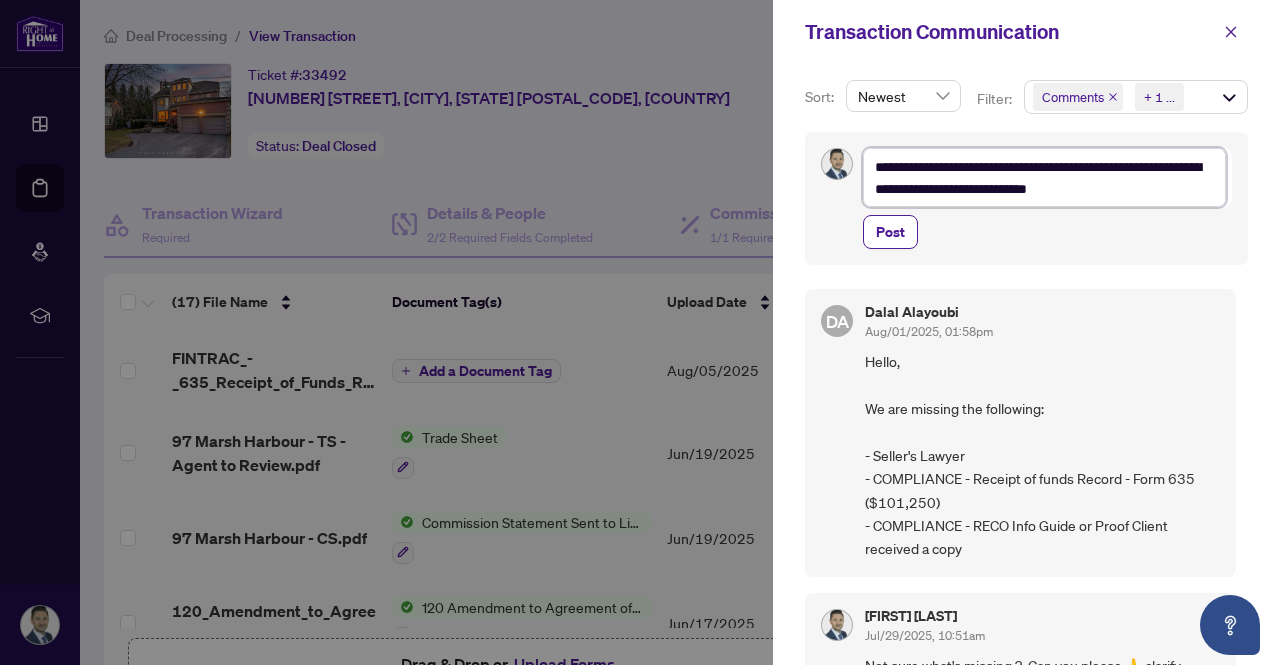 type on "**********" 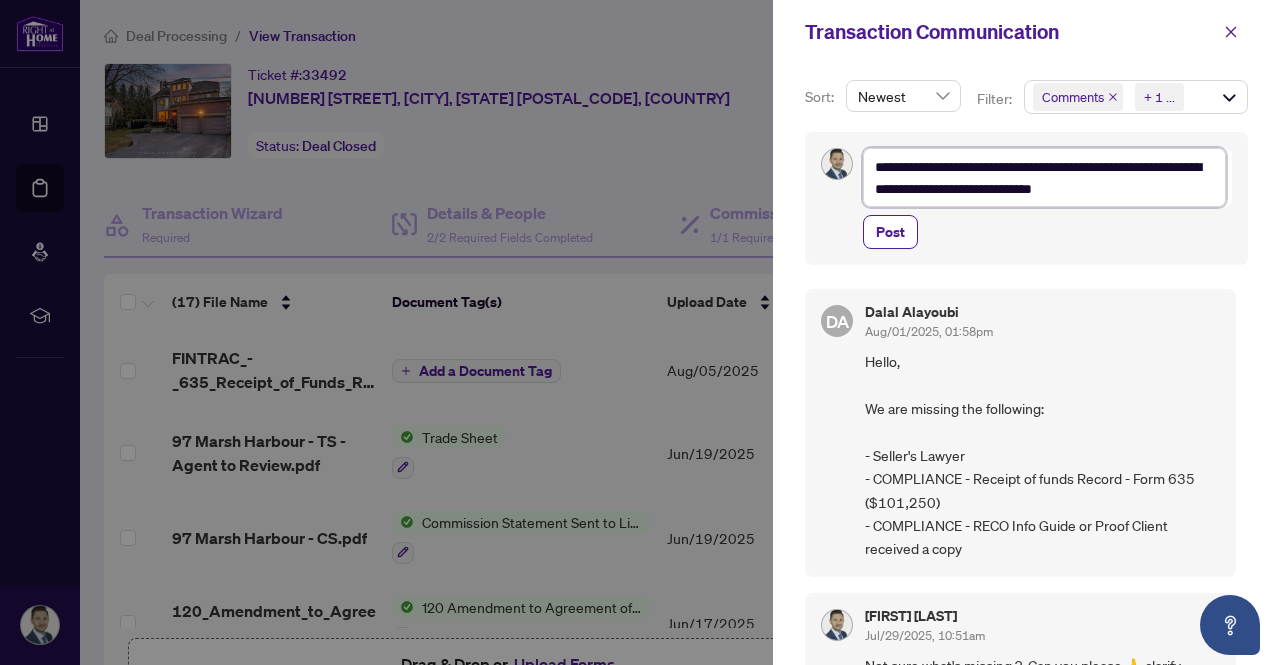 type on "**********" 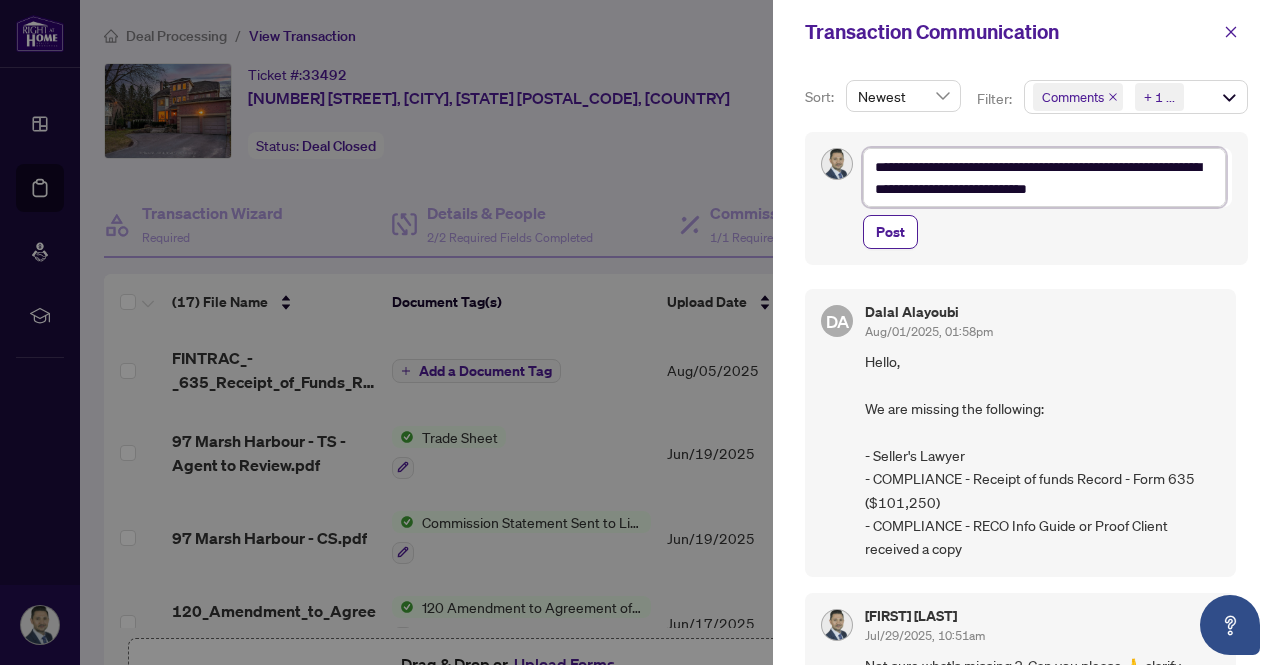 type on "**********" 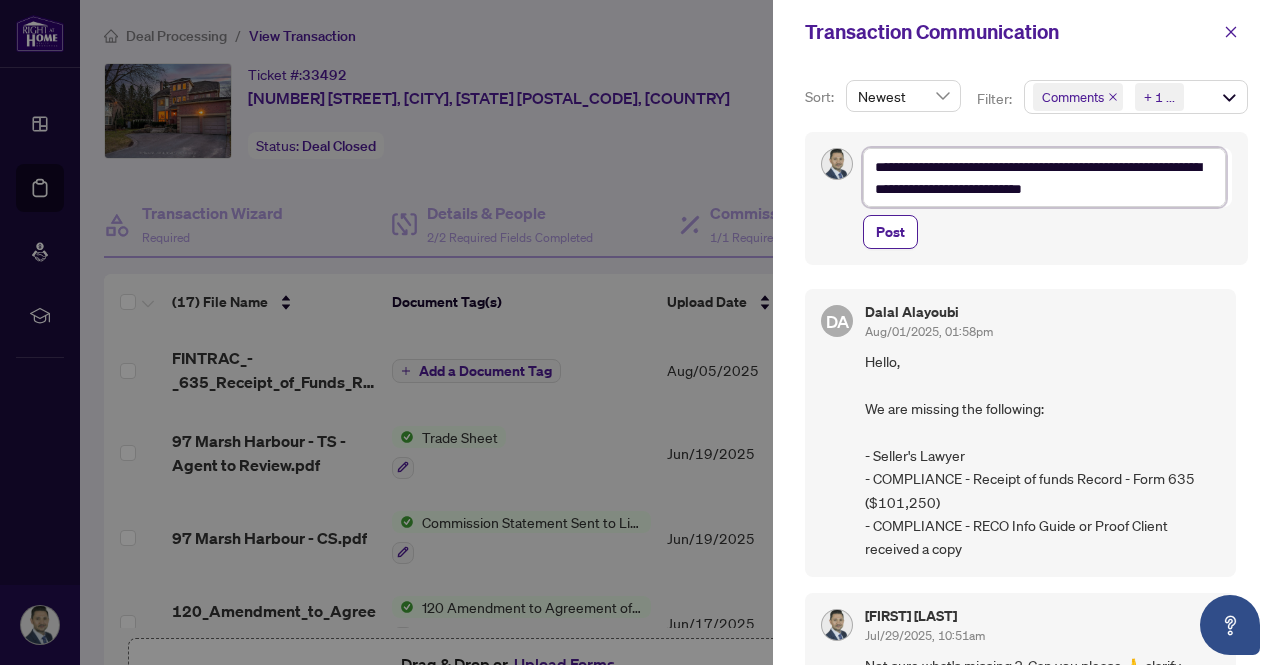 type 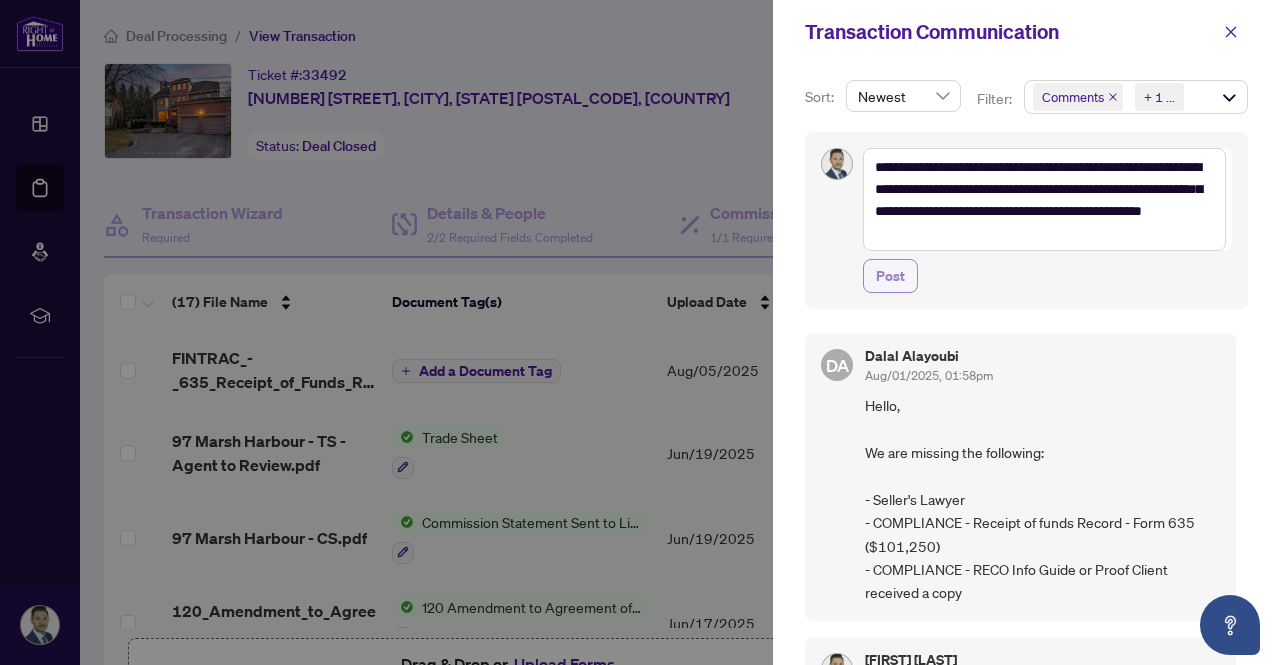 click on "Post" at bounding box center [890, 276] 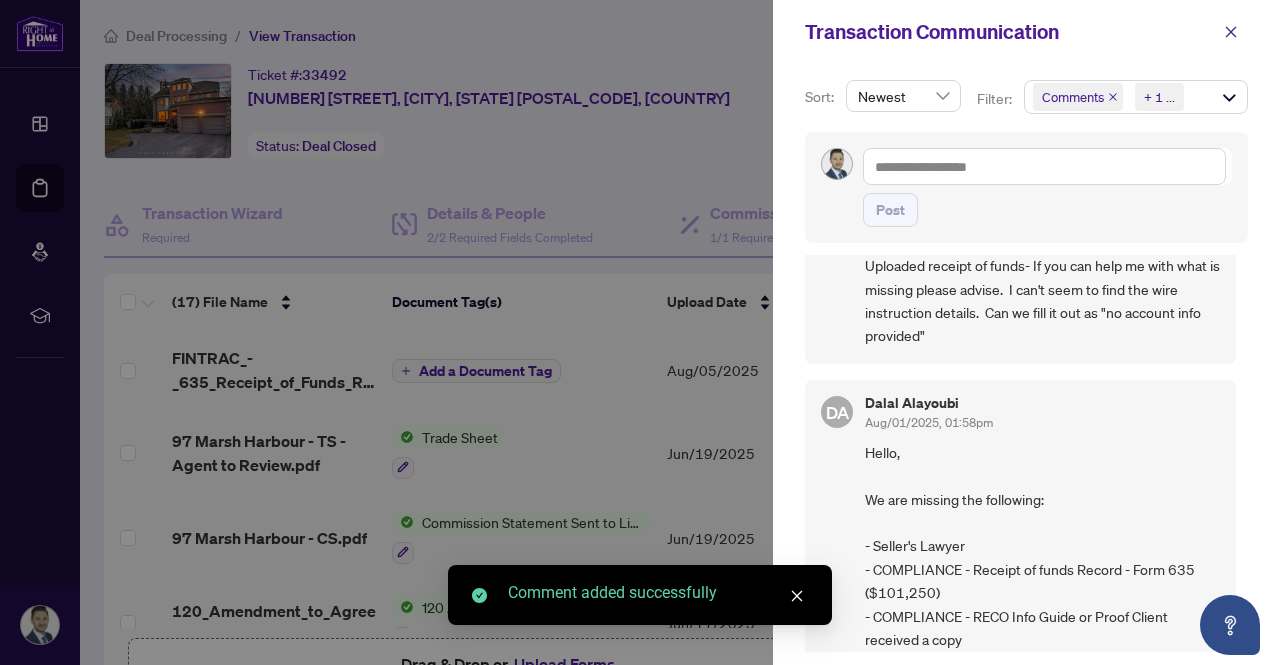 scroll, scrollTop: 200, scrollLeft: 0, axis: vertical 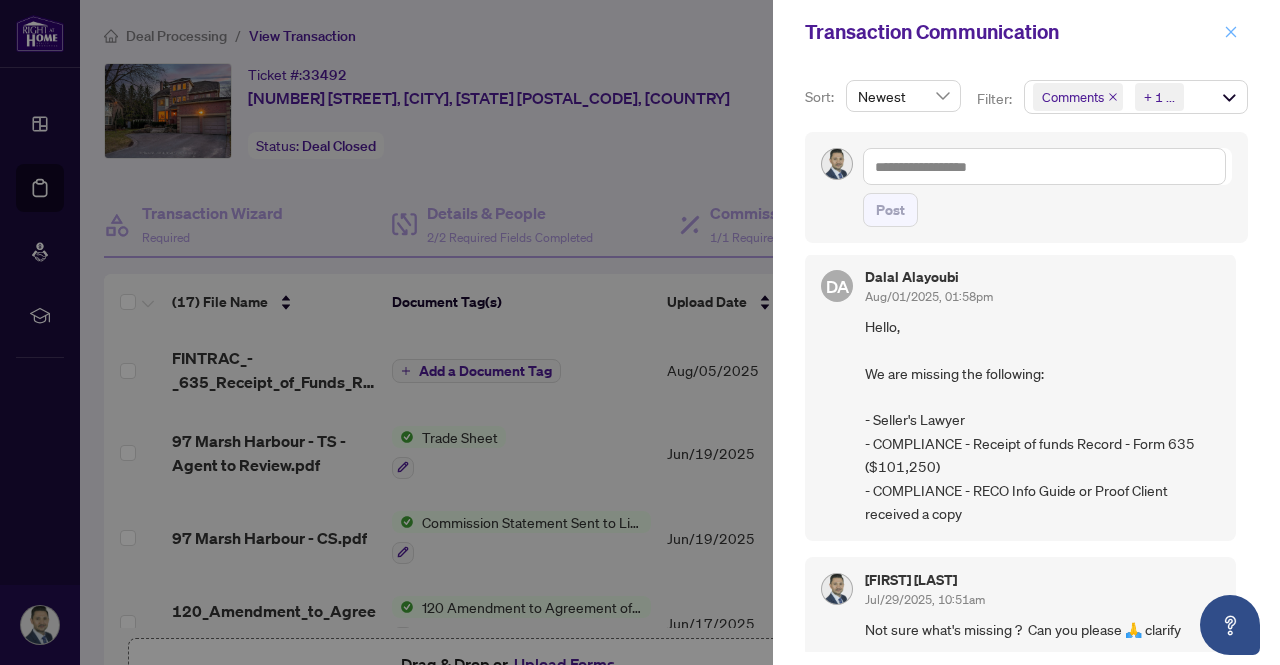 click 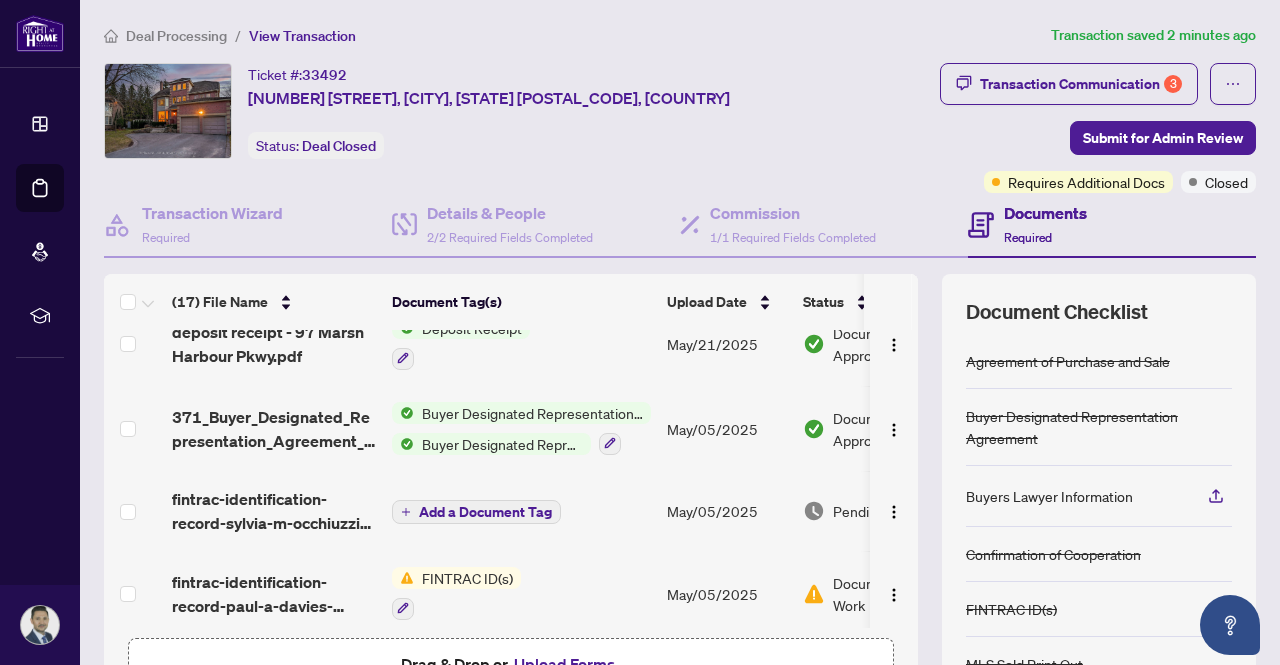 scroll, scrollTop: 0, scrollLeft: 0, axis: both 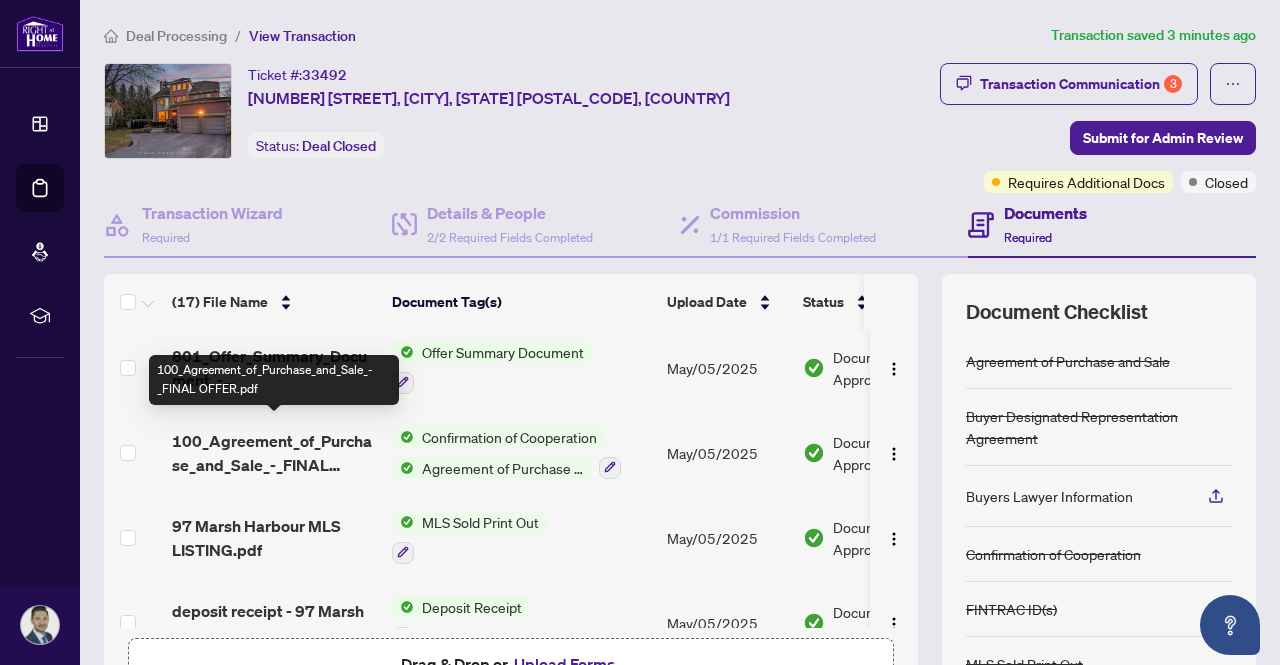 click on "100_Agreement_of_Purchase_and_Sale_-_FINAL OFFER.pdf" at bounding box center [274, 453] 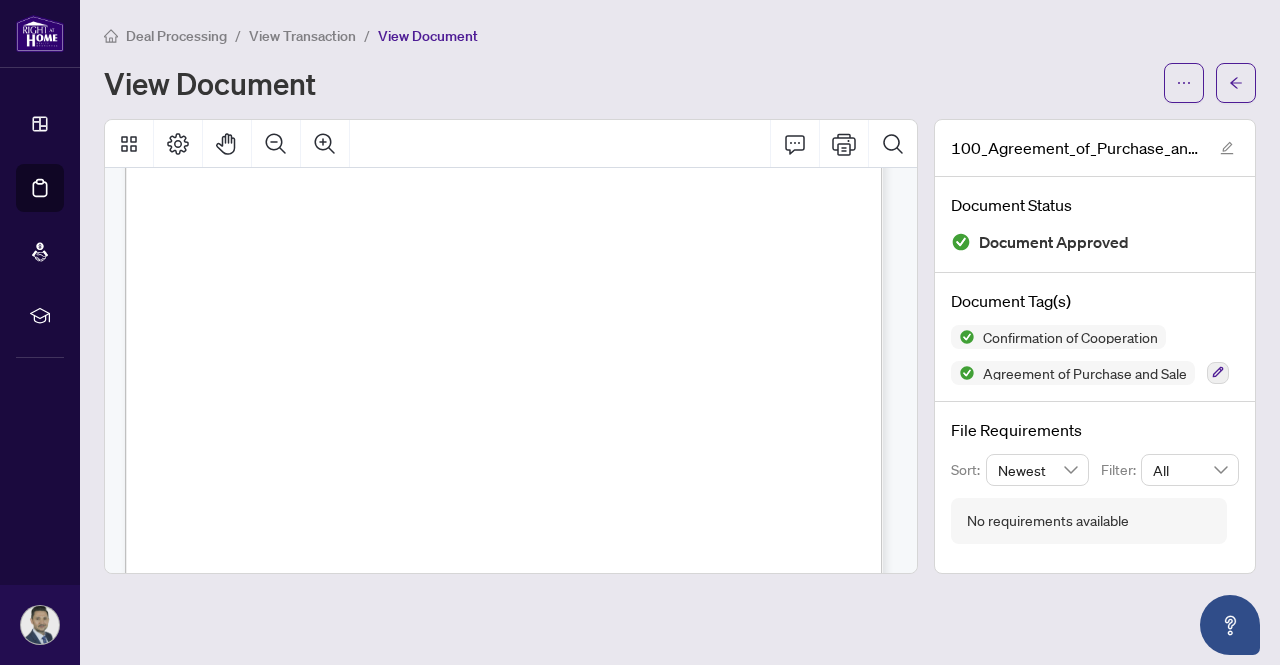 scroll, scrollTop: 400, scrollLeft: 0, axis: vertical 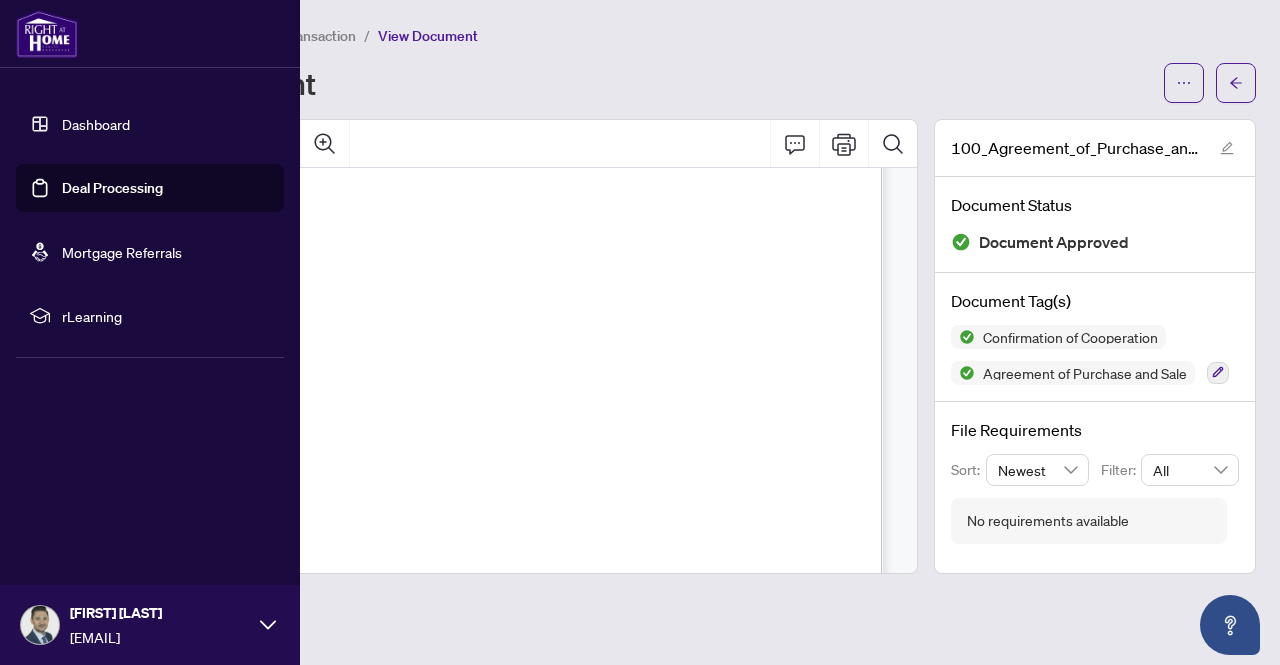 click on "Dashboard" at bounding box center (96, 124) 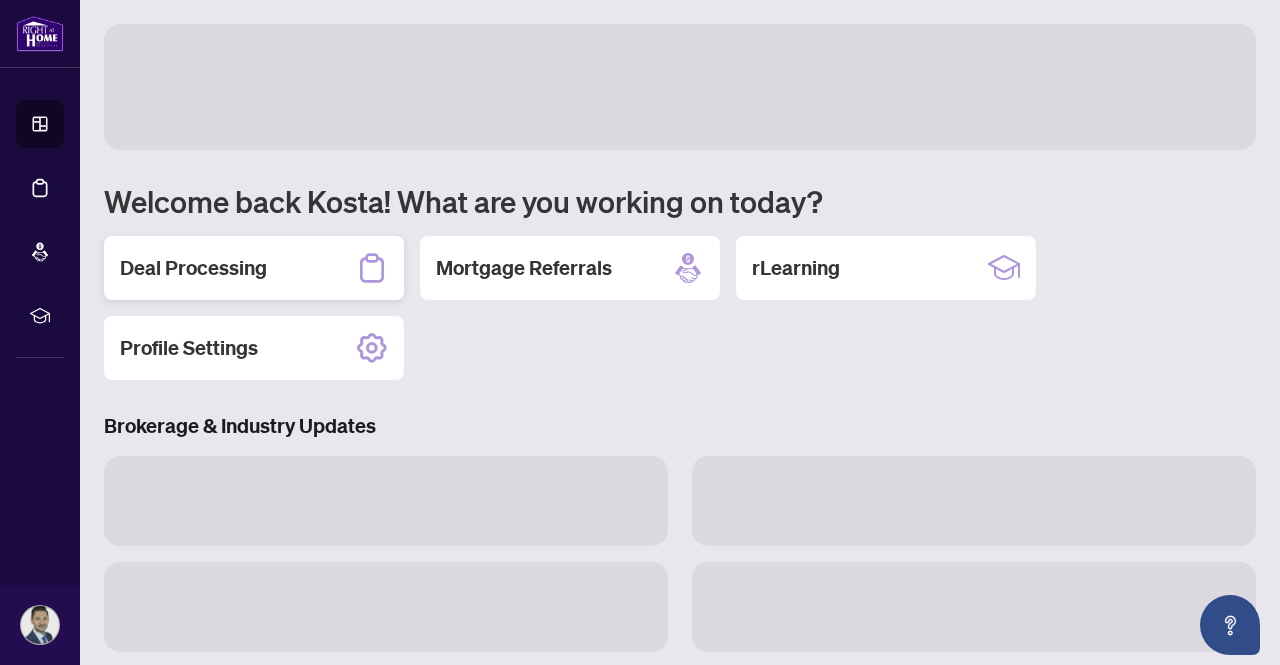 click on "Deal Processing" at bounding box center (193, 268) 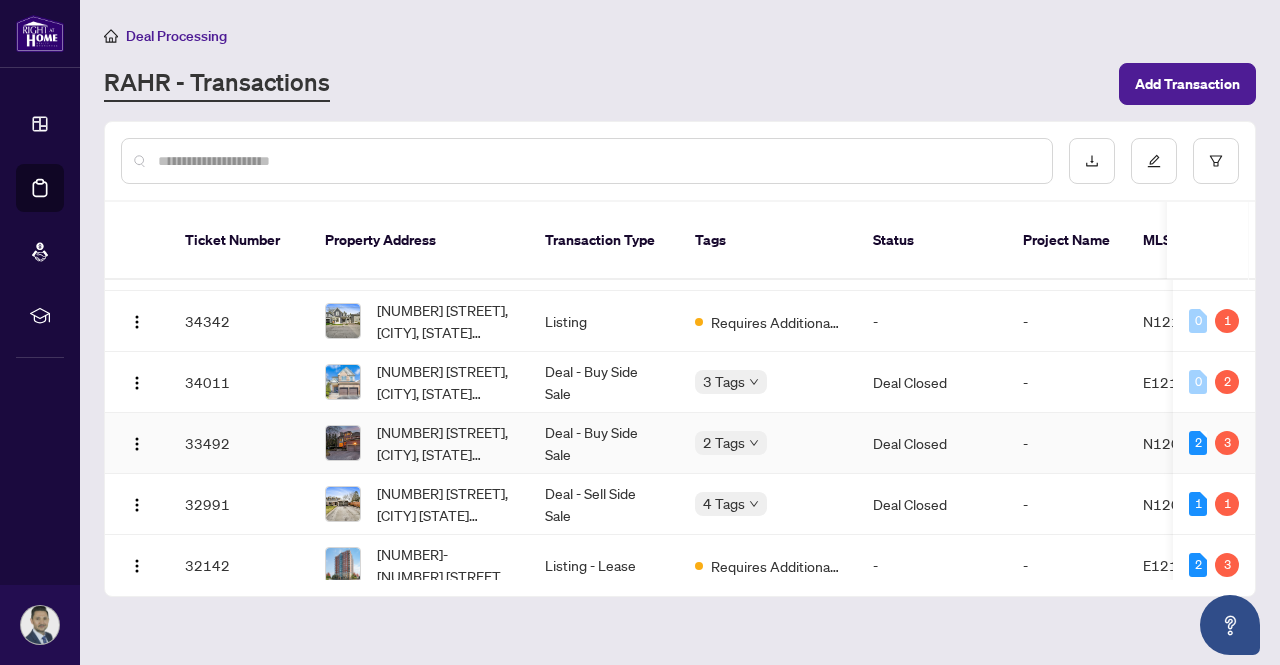 scroll, scrollTop: 700, scrollLeft: 0, axis: vertical 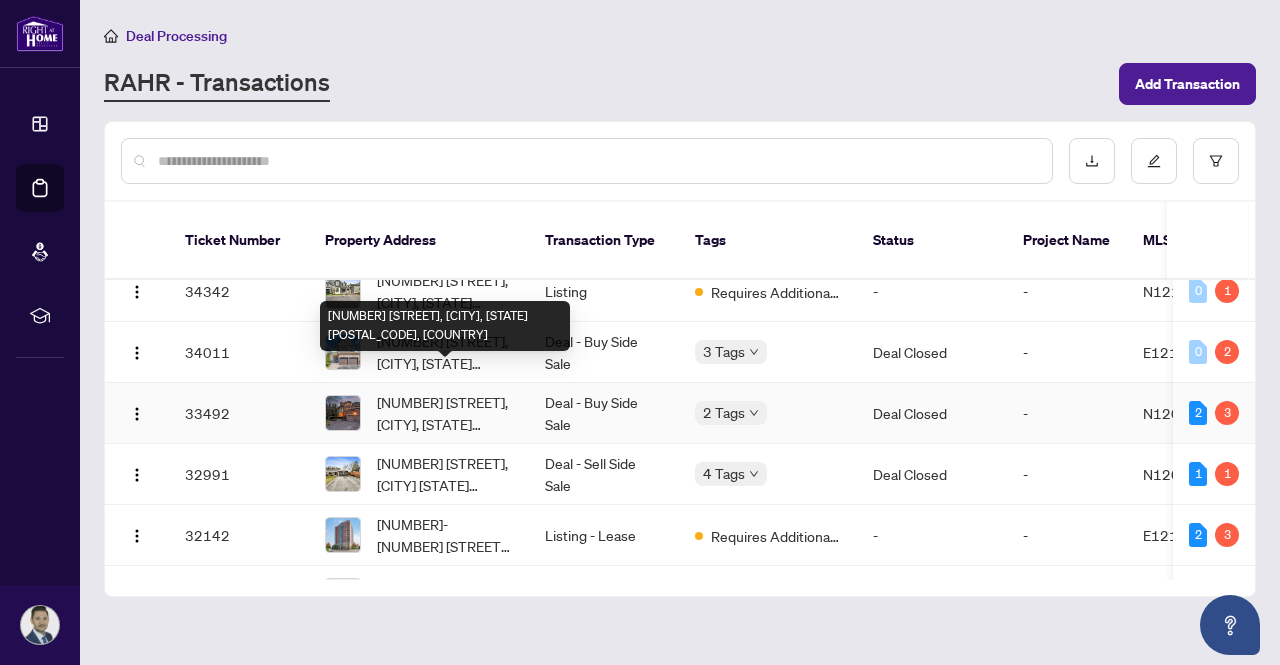 click on "[NUMBER] [STREET], [CITY], [STATE] [POSTAL_CODE], [COUNTRY]" at bounding box center [445, 413] 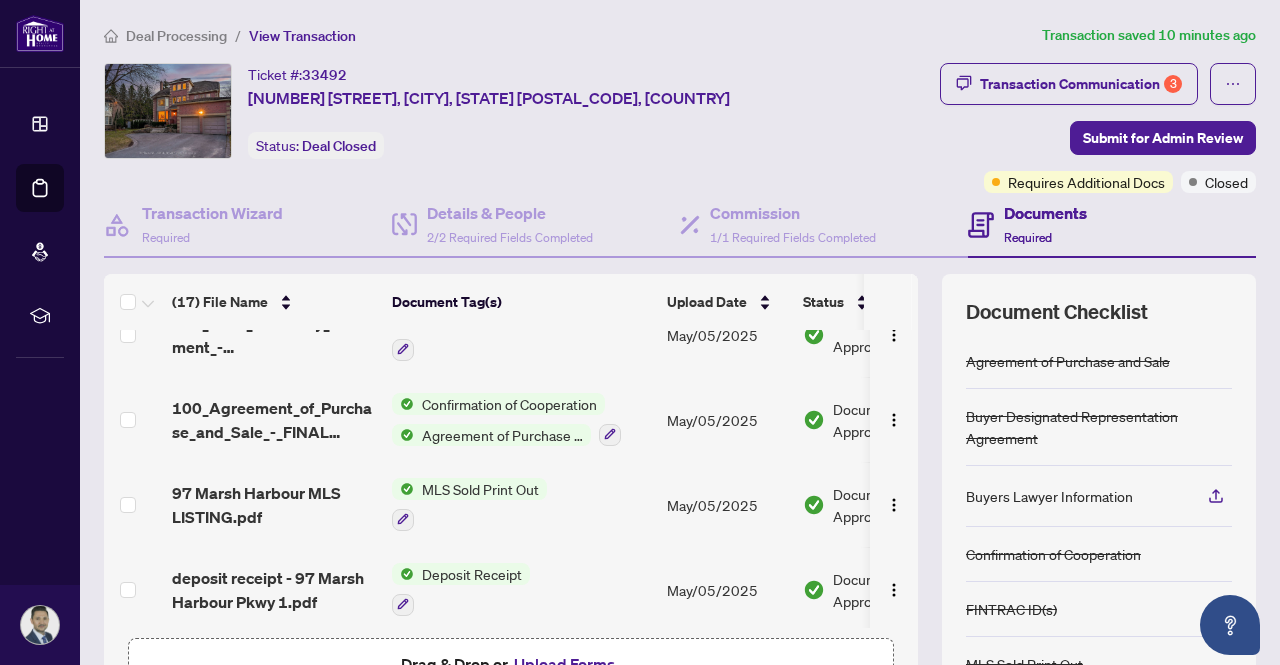 scroll, scrollTop: 1134, scrollLeft: 0, axis: vertical 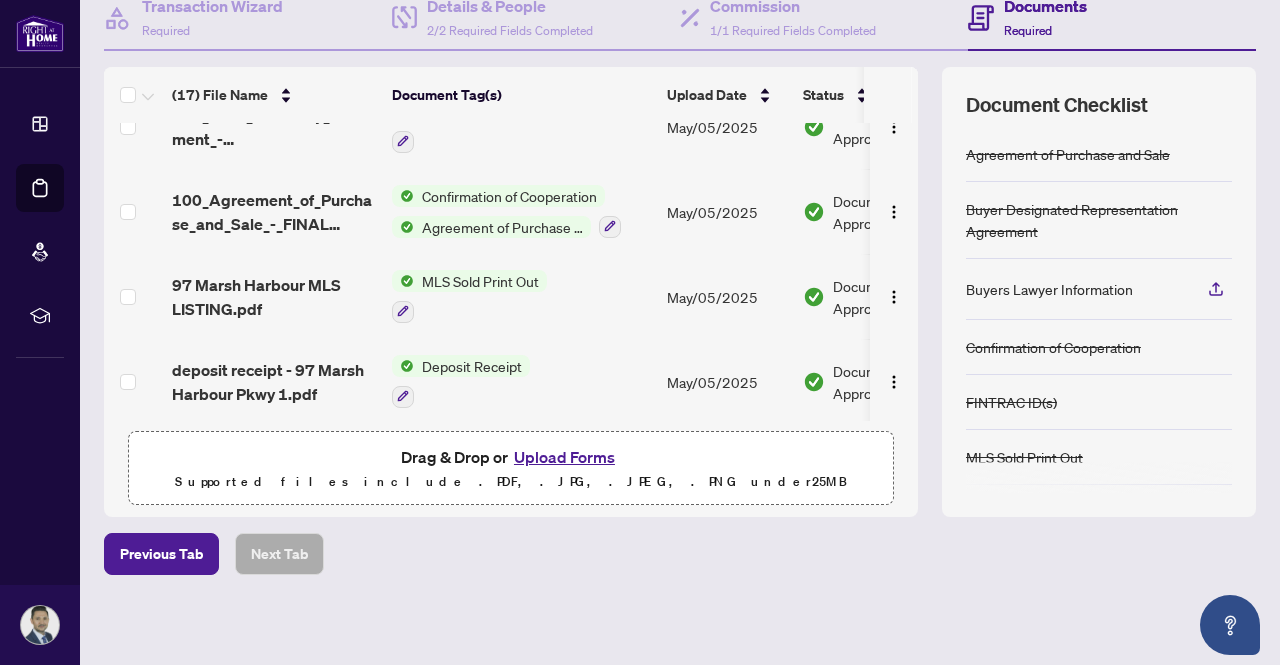 click on "Upload Forms" at bounding box center (564, 457) 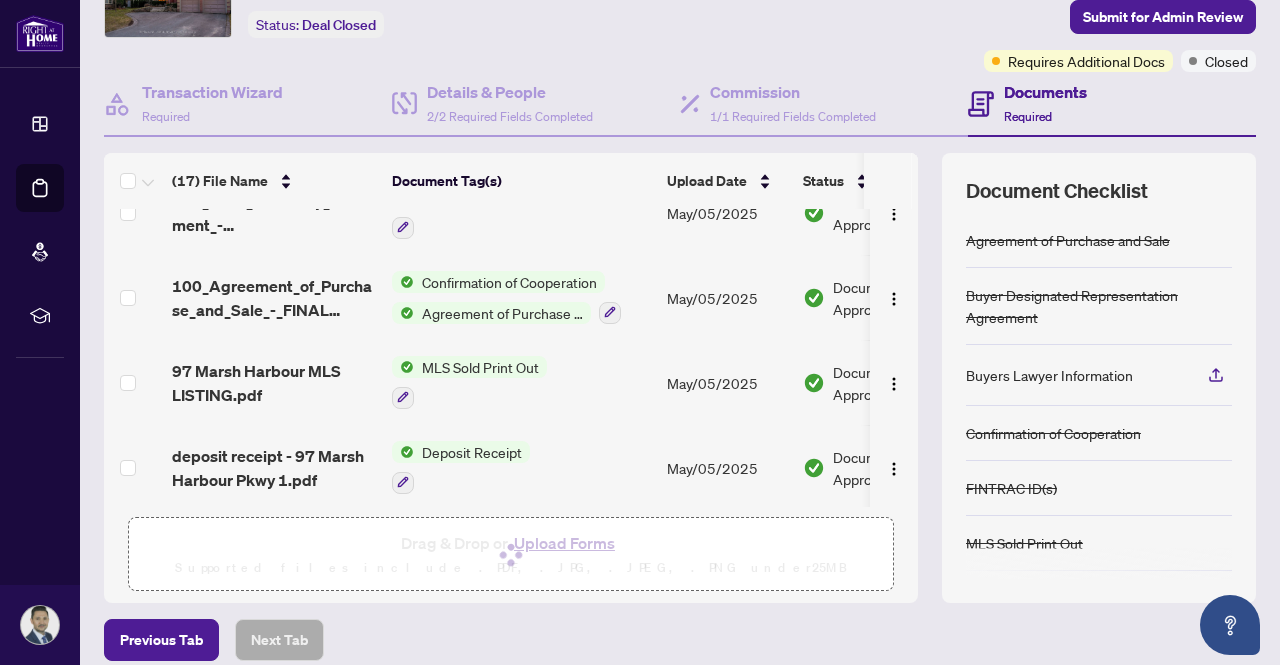 scroll, scrollTop: 0, scrollLeft: 0, axis: both 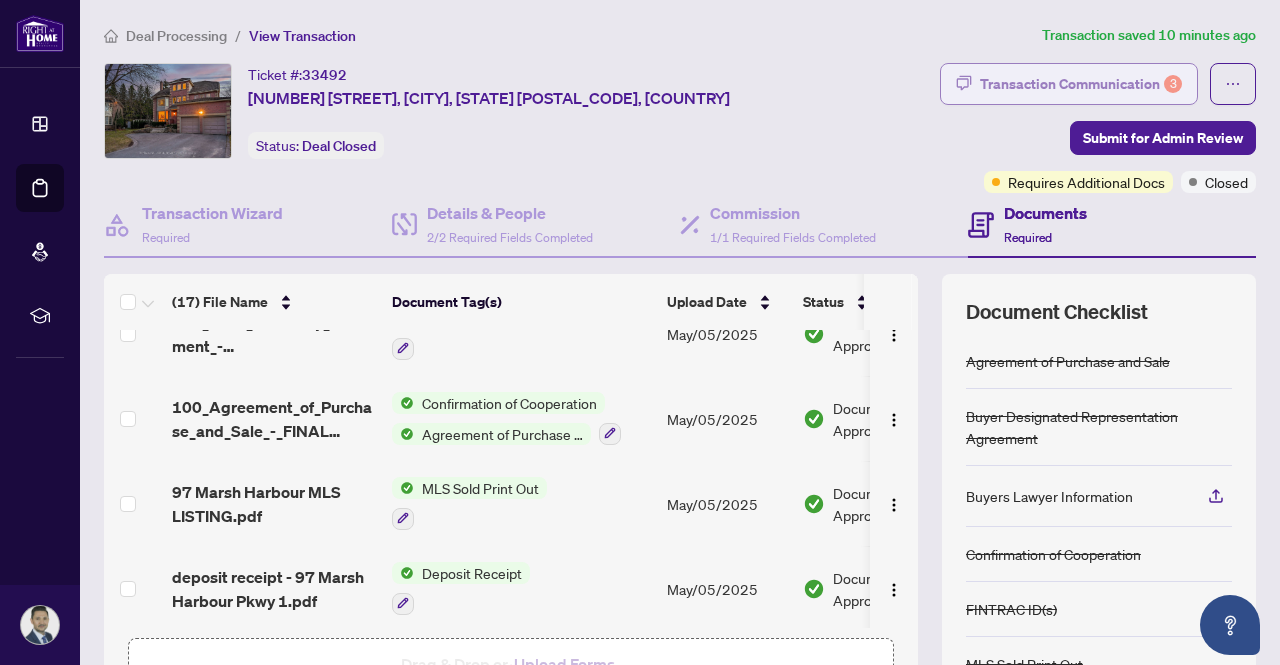 click on "Transaction Communication 3" at bounding box center (1081, 84) 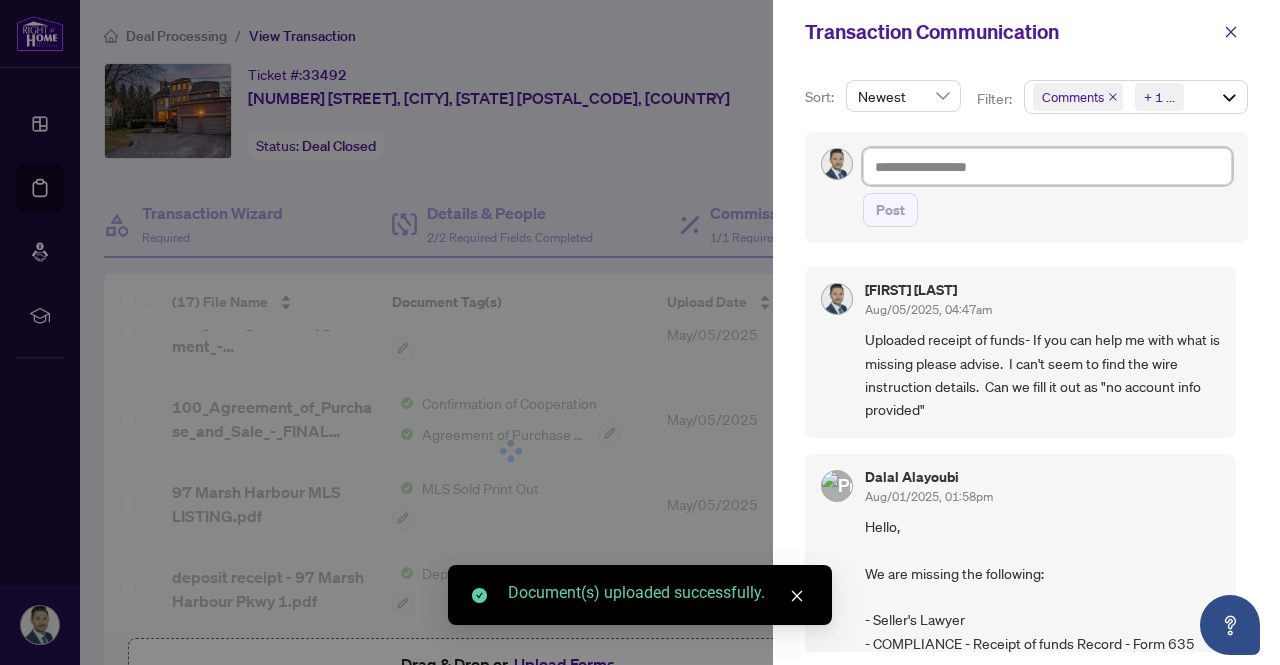 click at bounding box center (1047, 166) 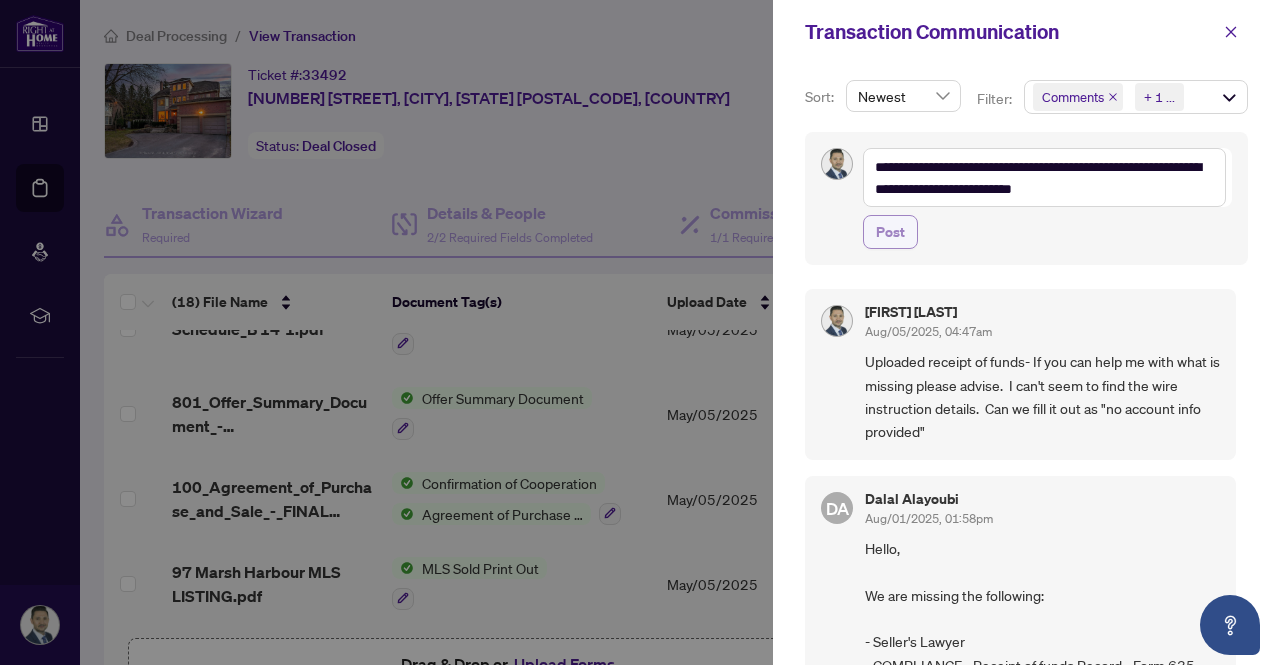 click on "Post" at bounding box center [890, 232] 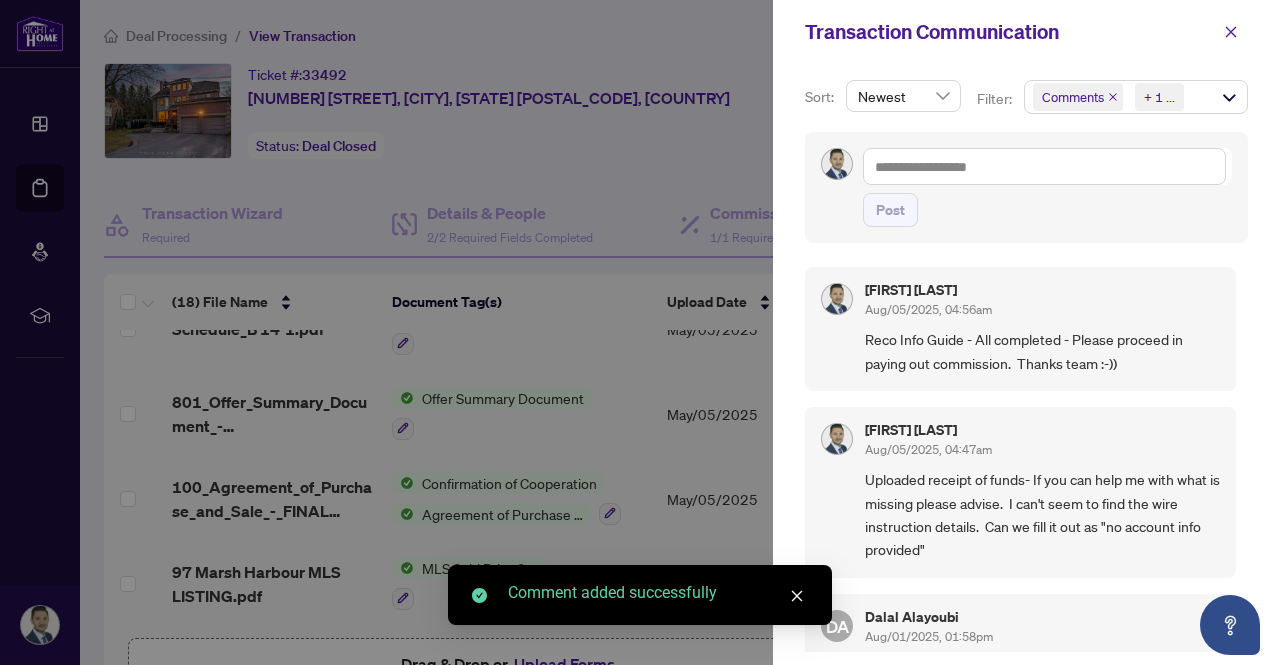 click 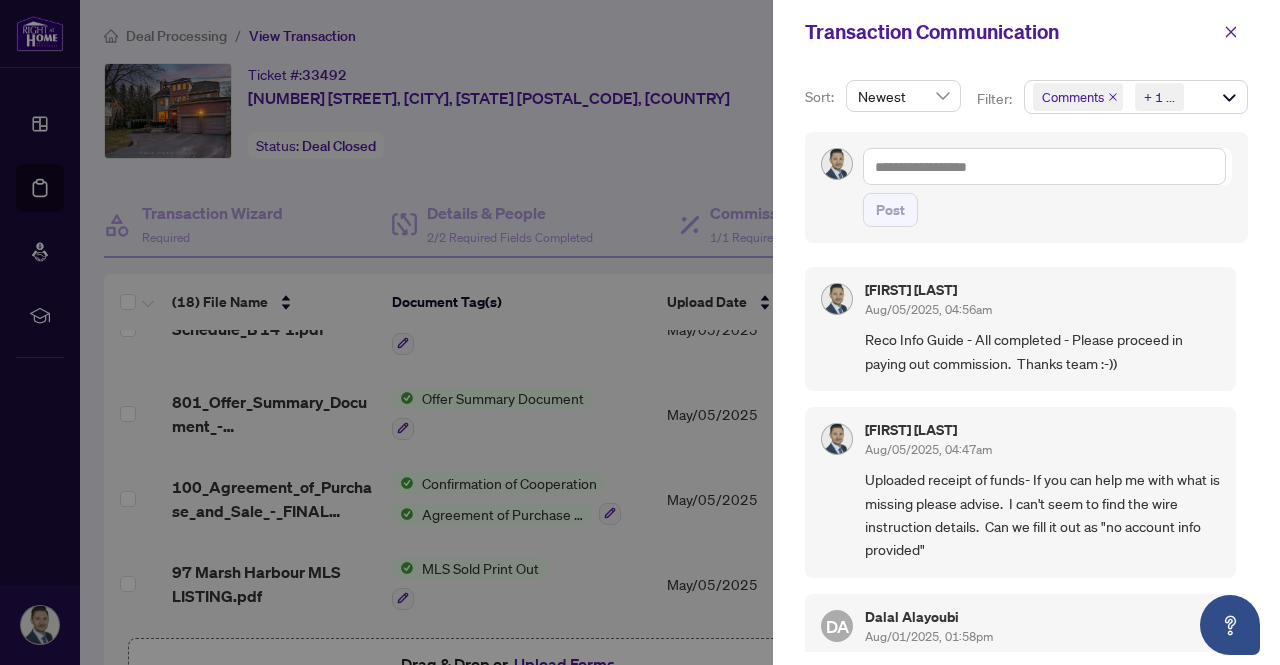 click at bounding box center [640, 332] 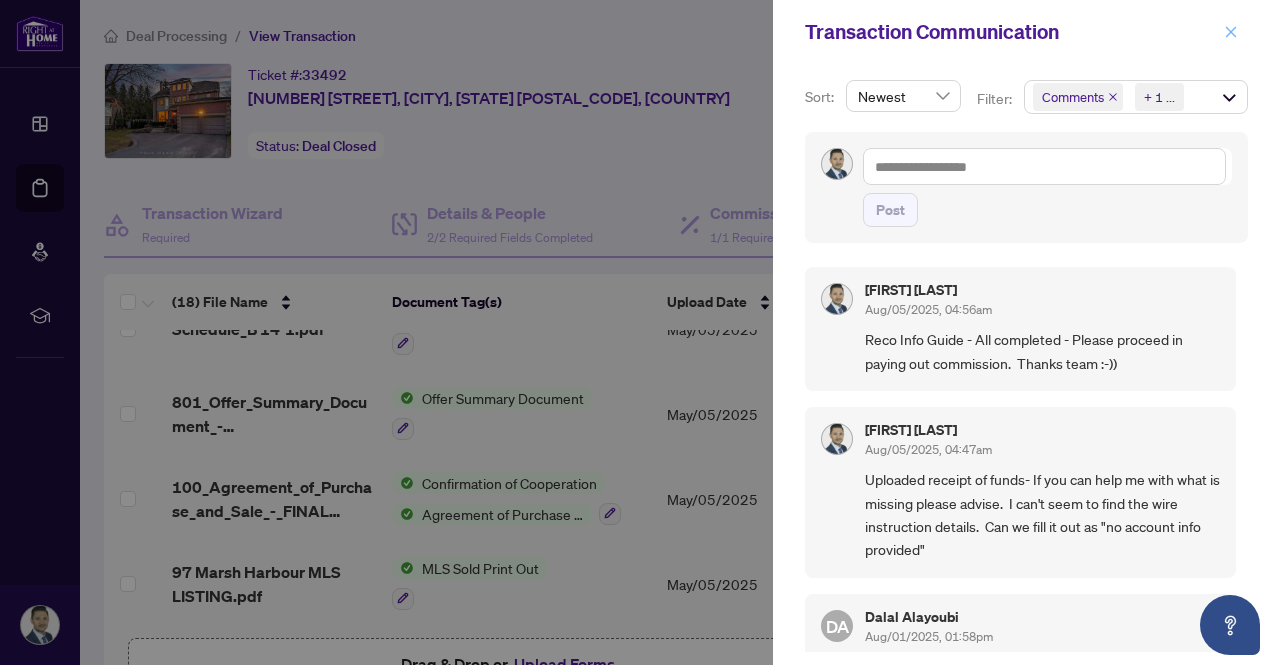 click at bounding box center [1231, 32] 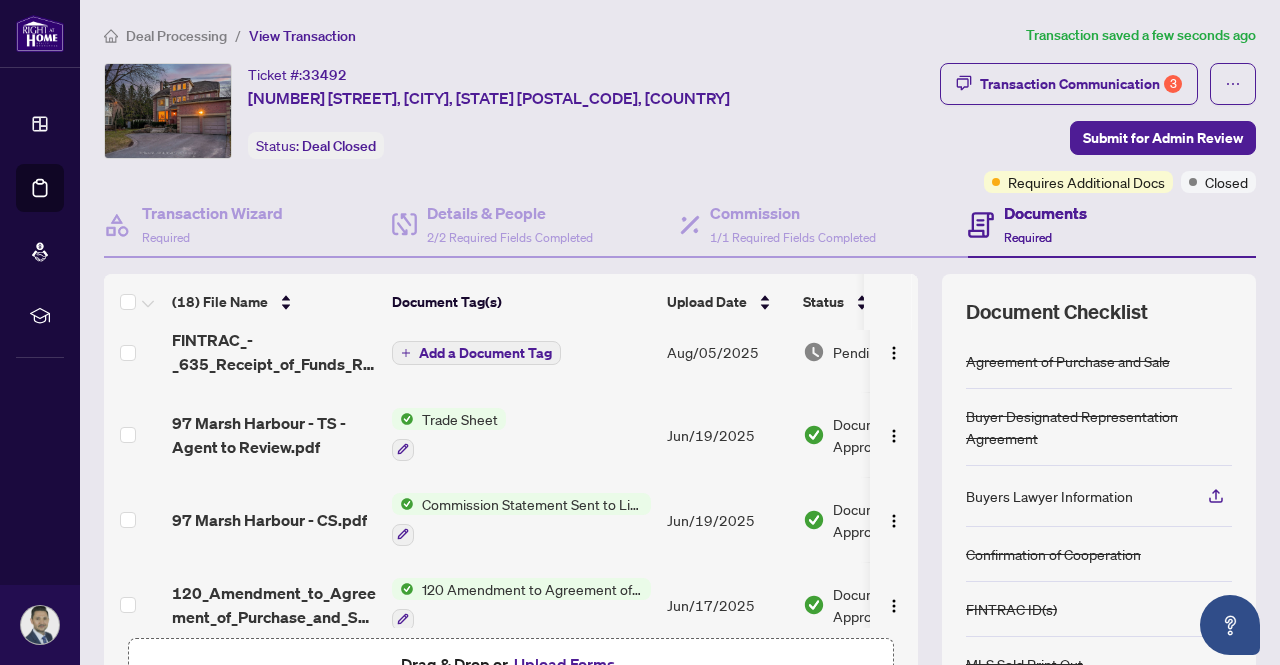 scroll, scrollTop: 0, scrollLeft: 0, axis: both 